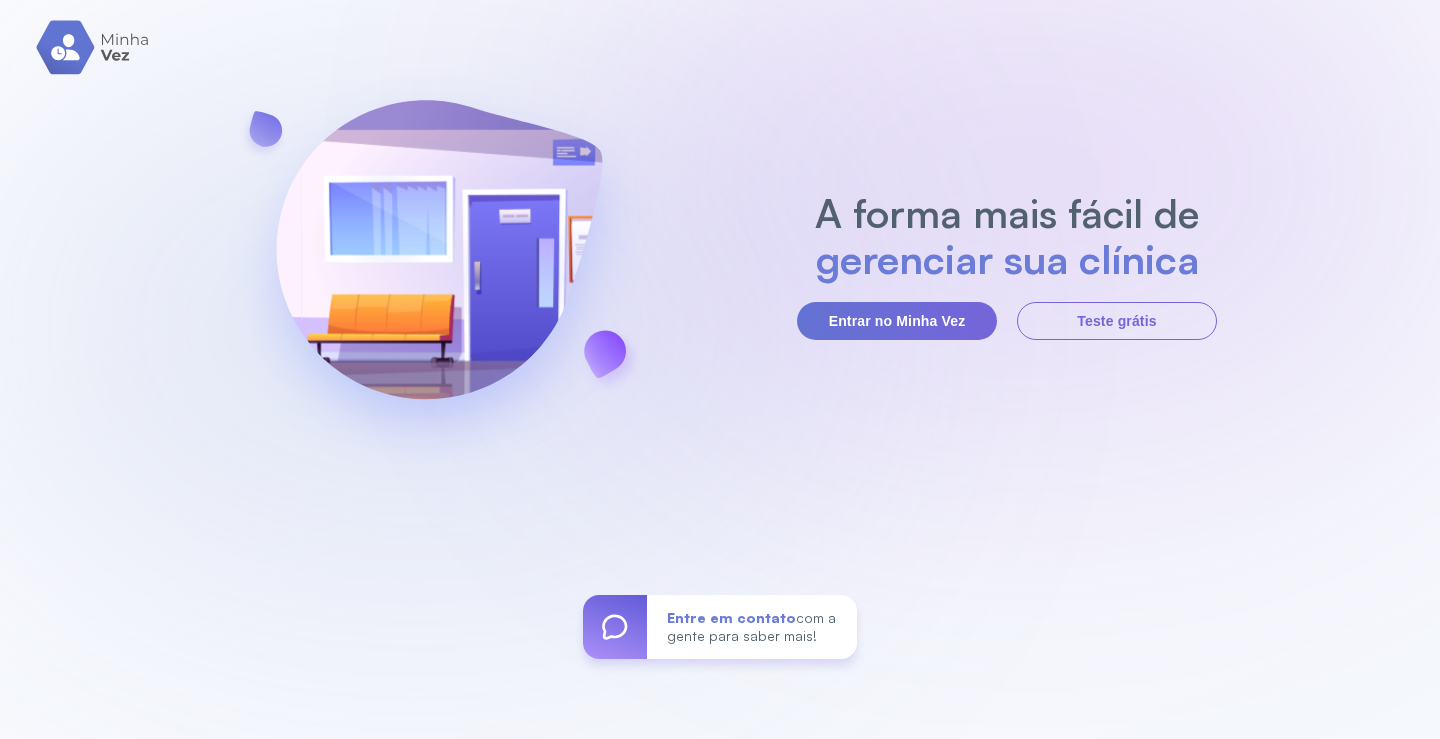 scroll, scrollTop: 0, scrollLeft: 0, axis: both 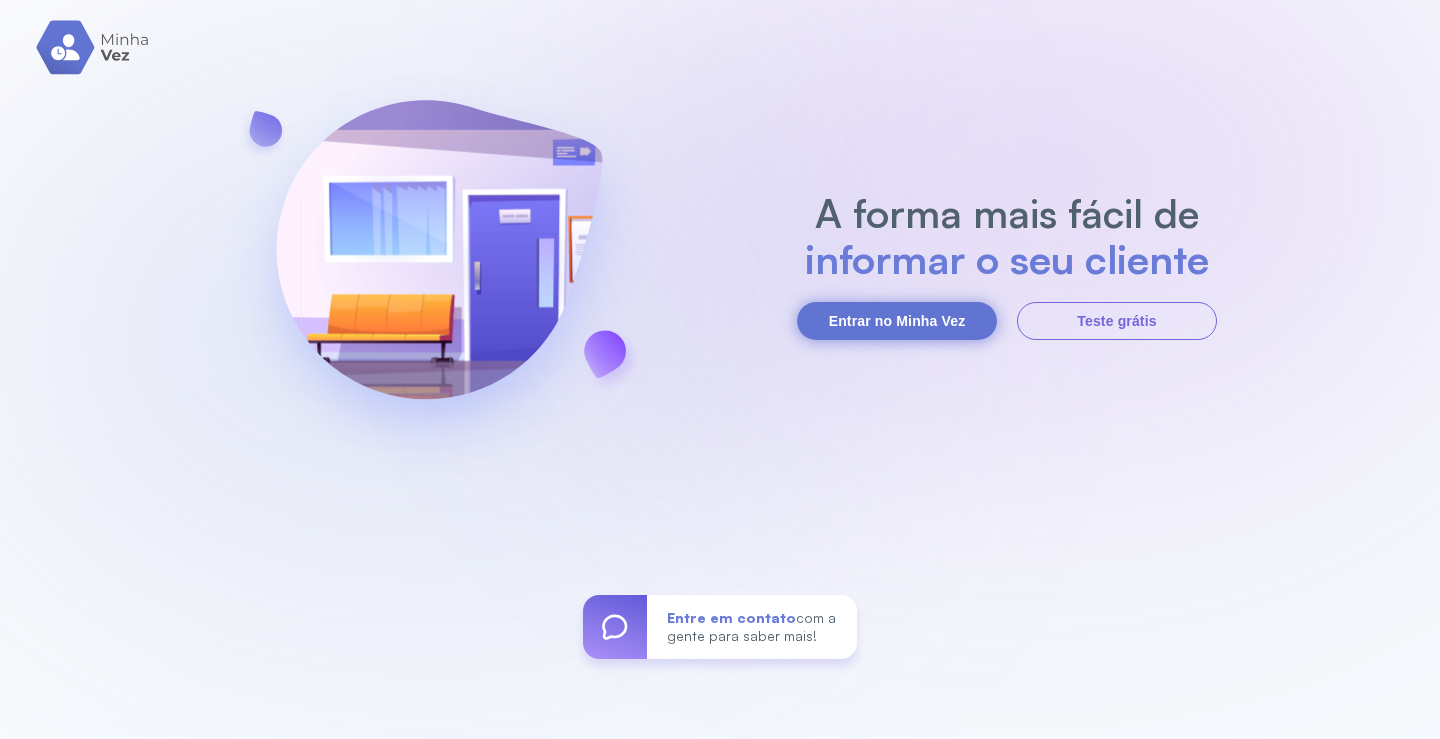 click on "Entrar no Minha Vez" at bounding box center (897, 321) 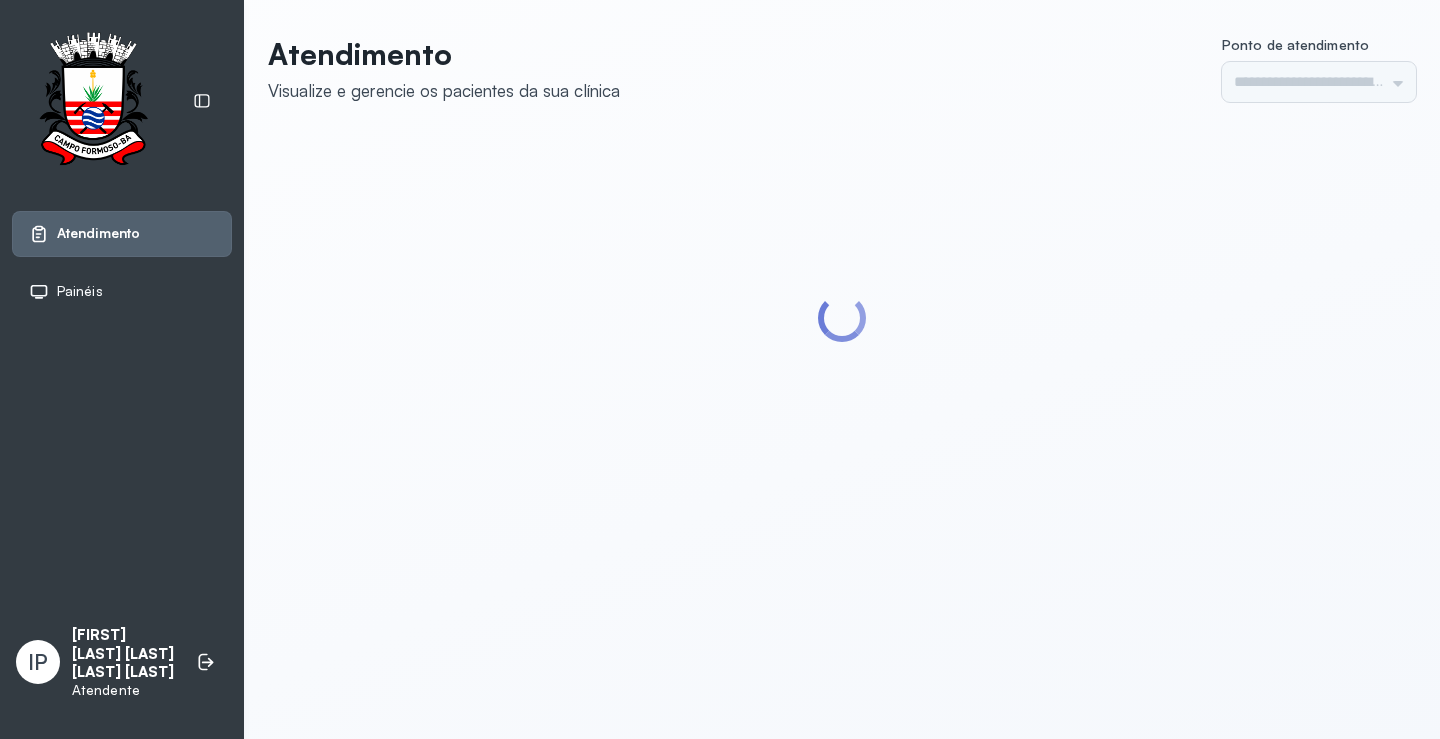 scroll, scrollTop: 0, scrollLeft: 0, axis: both 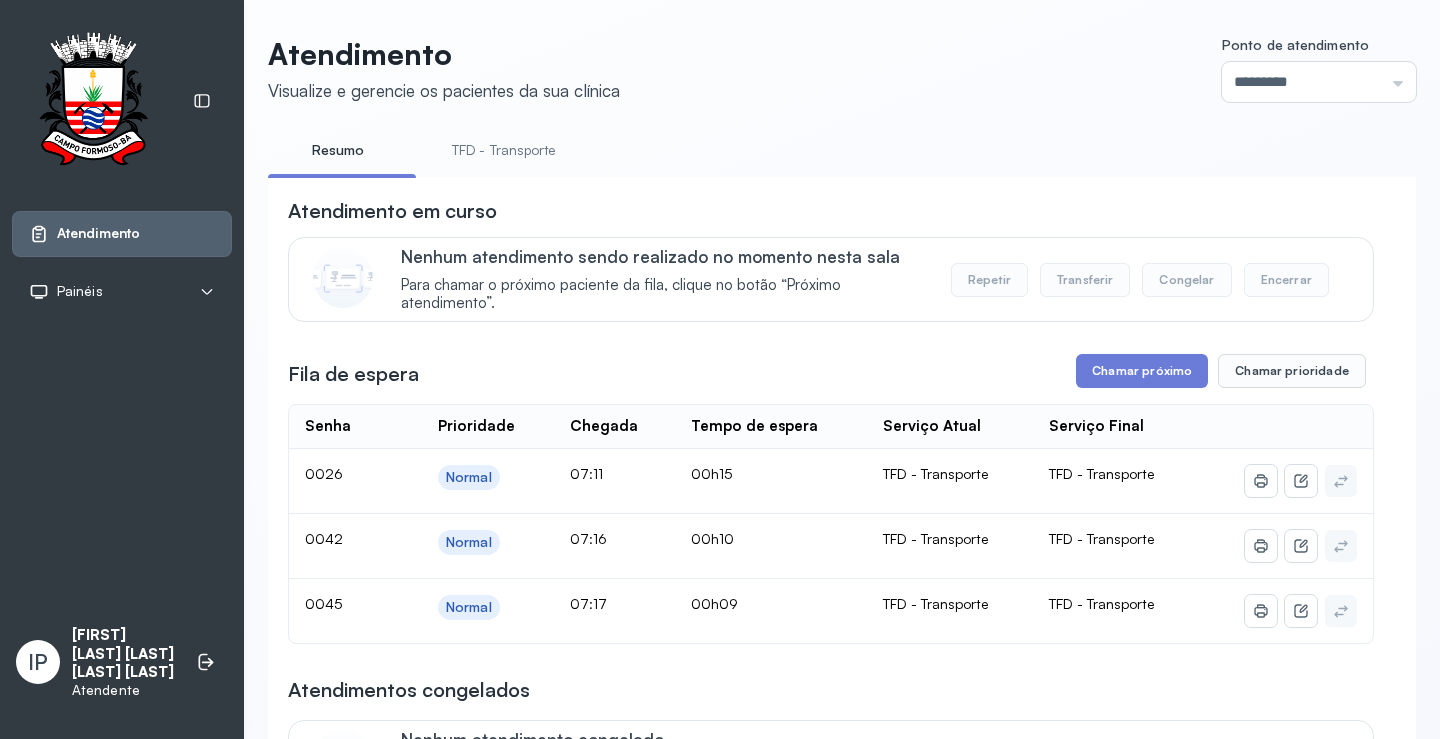 click on "TFD - Transporte" at bounding box center [504, 150] 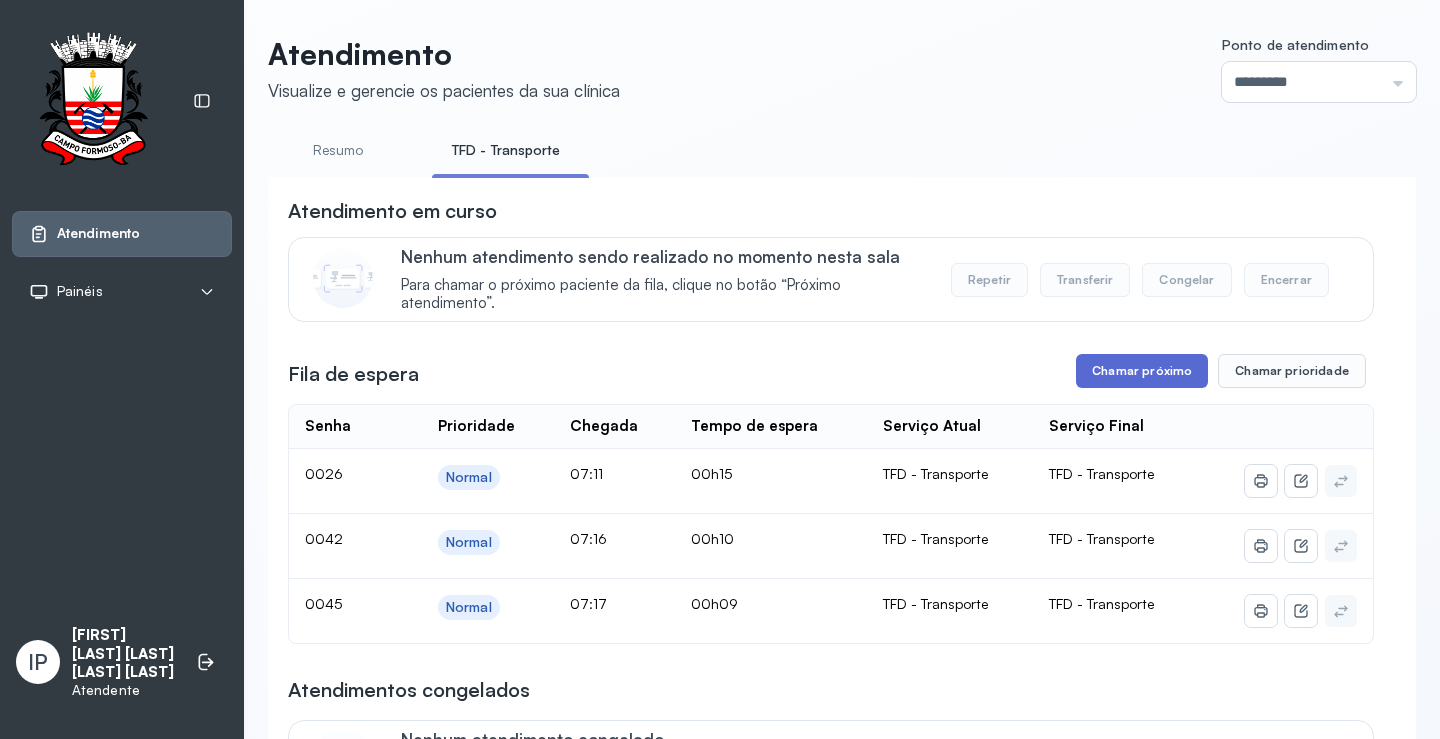 click on "Chamar próximo" at bounding box center [1142, 371] 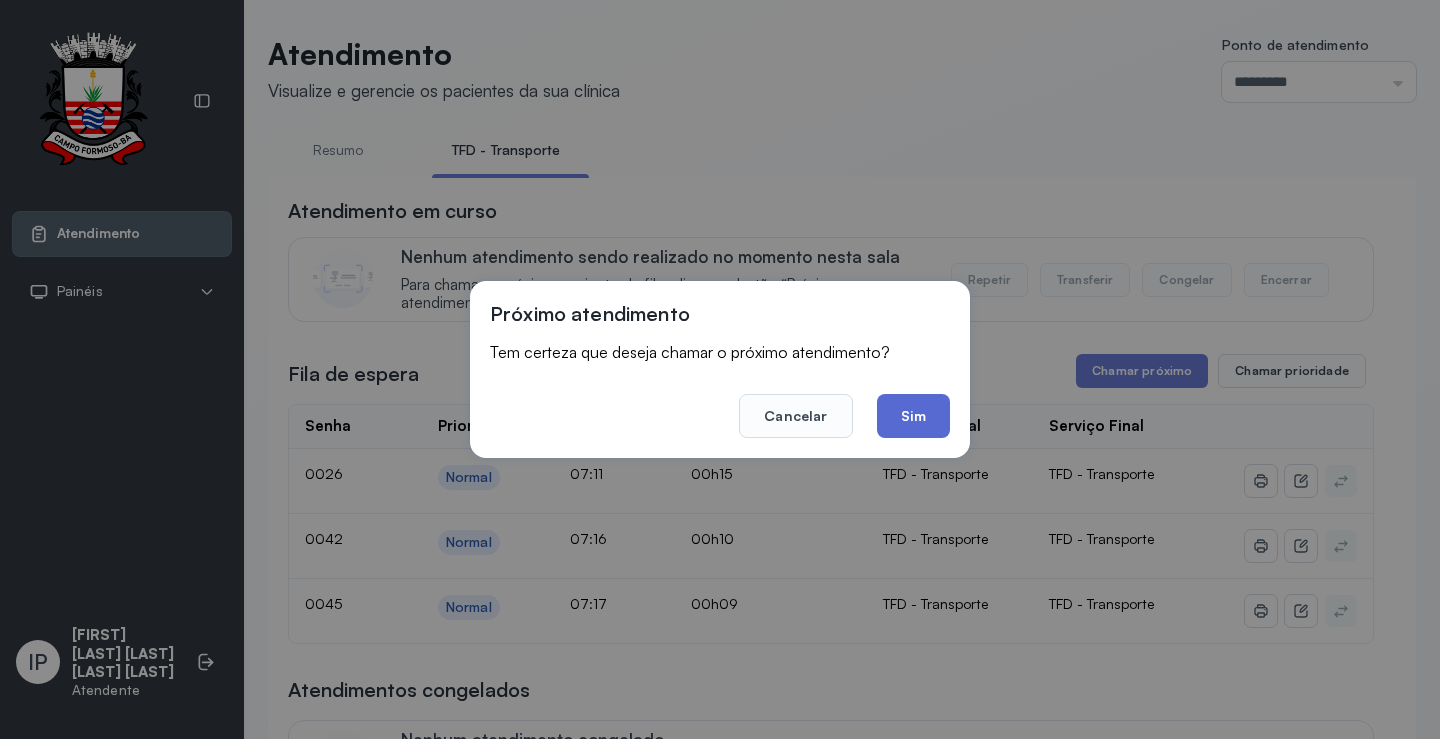 click on "Sim" 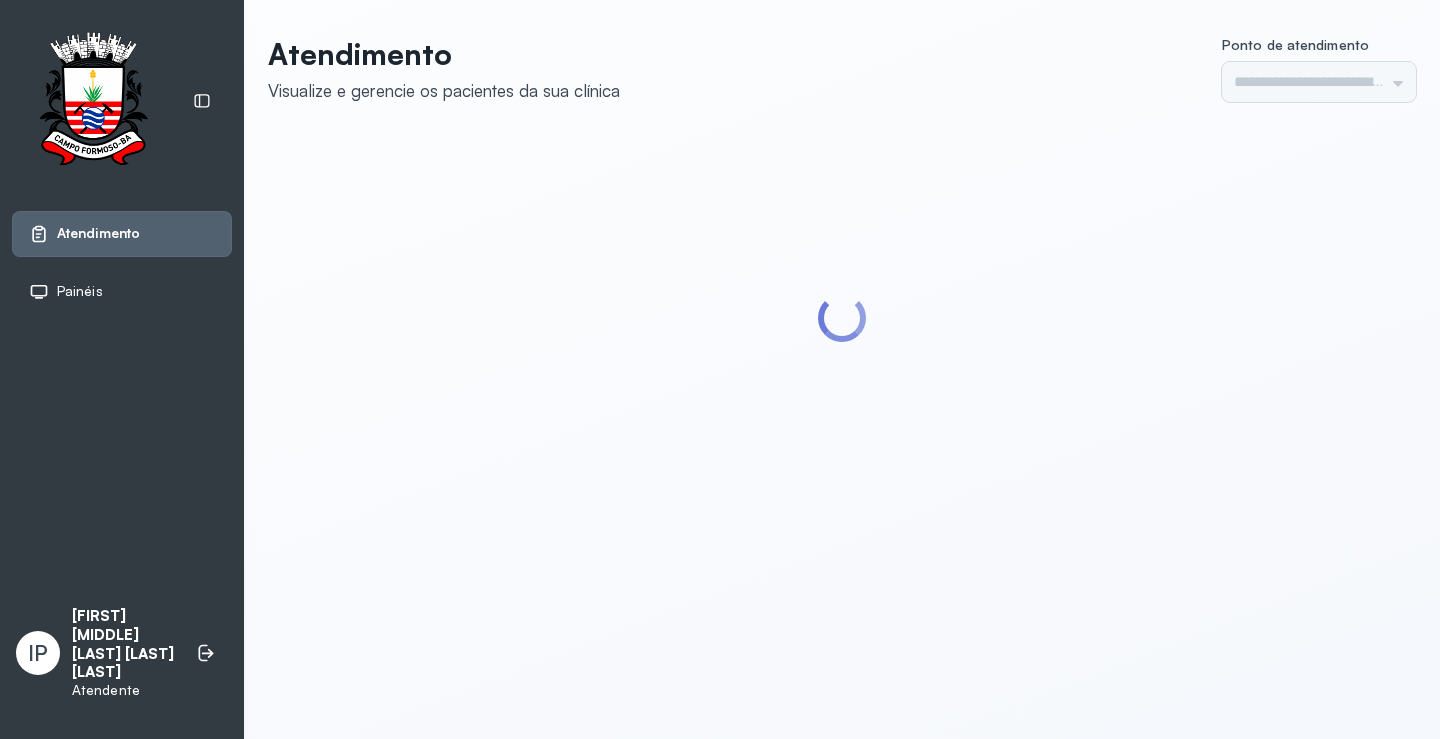 scroll, scrollTop: 0, scrollLeft: 0, axis: both 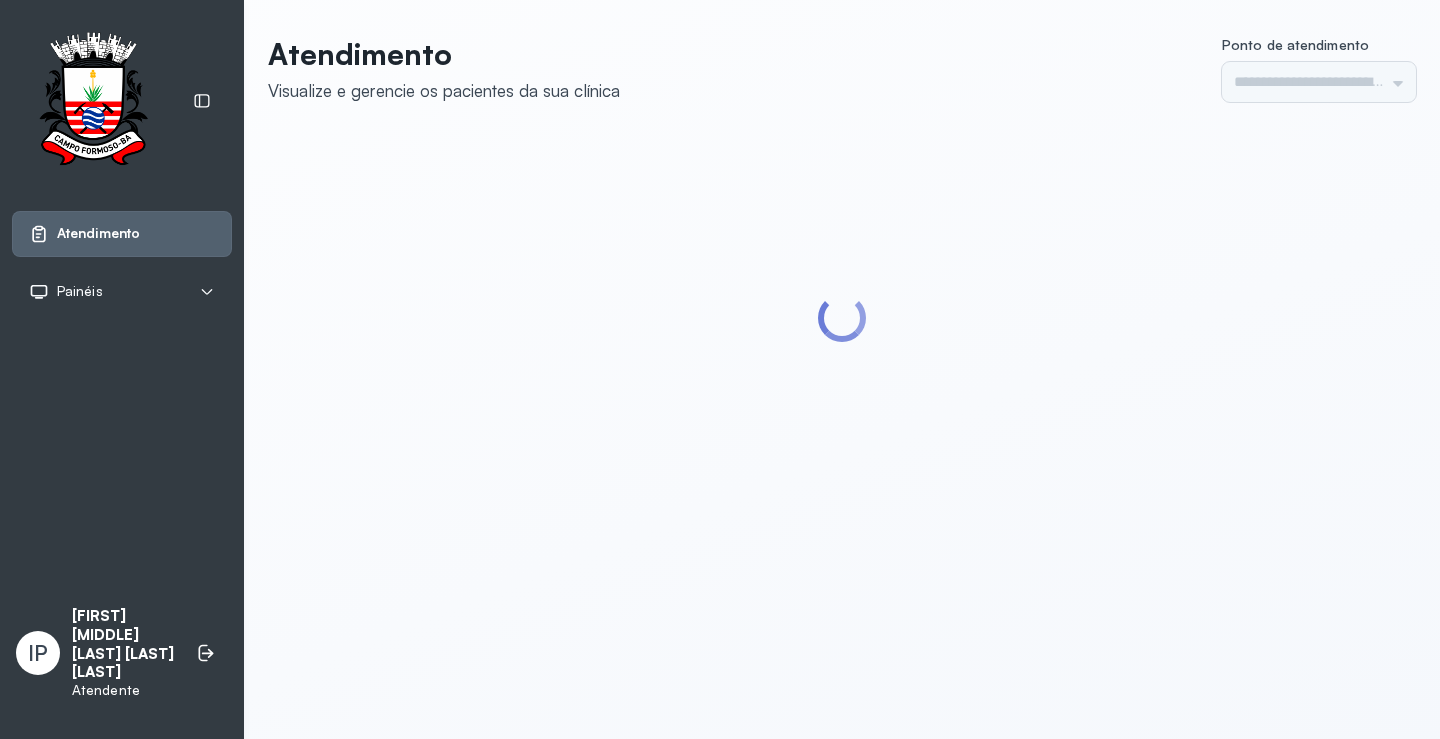 type on "*********" 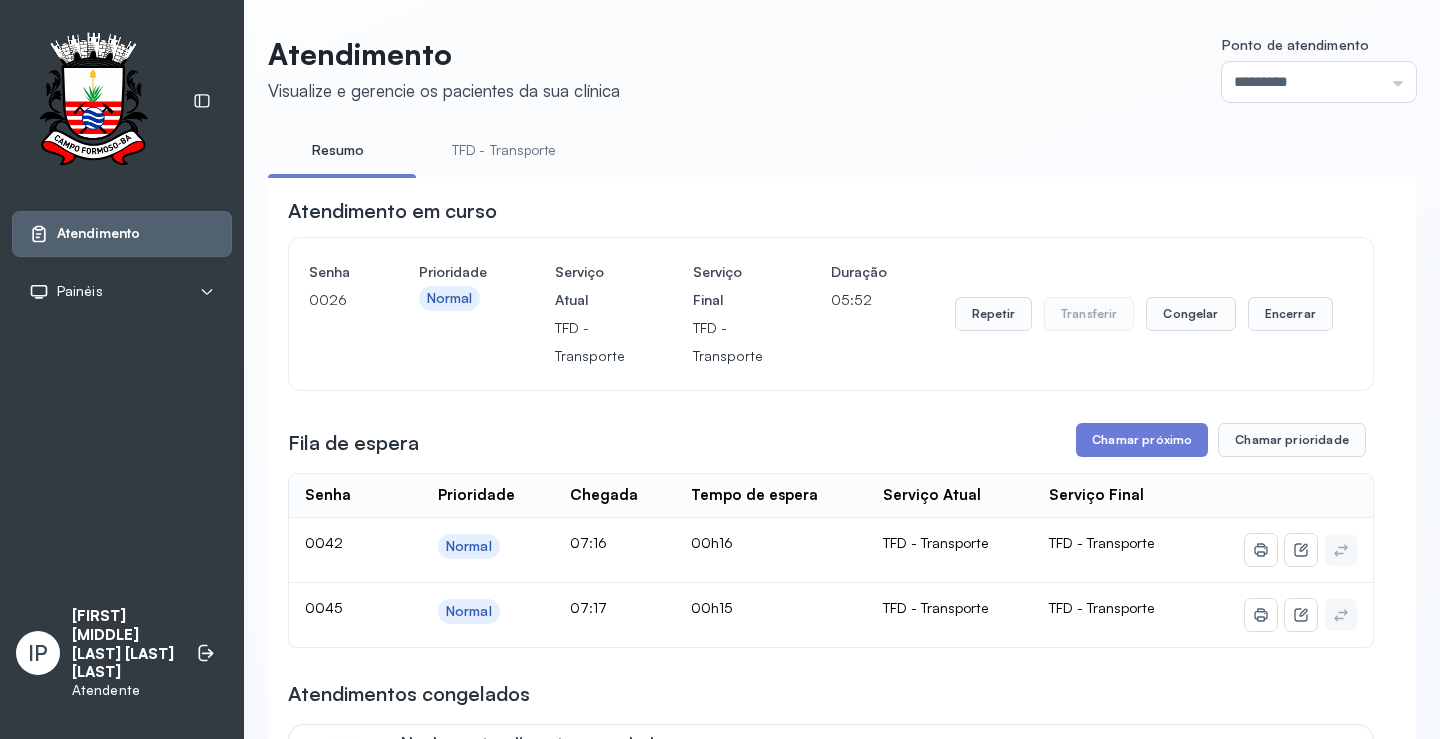 click on "TFD - Transporte" at bounding box center (504, 150) 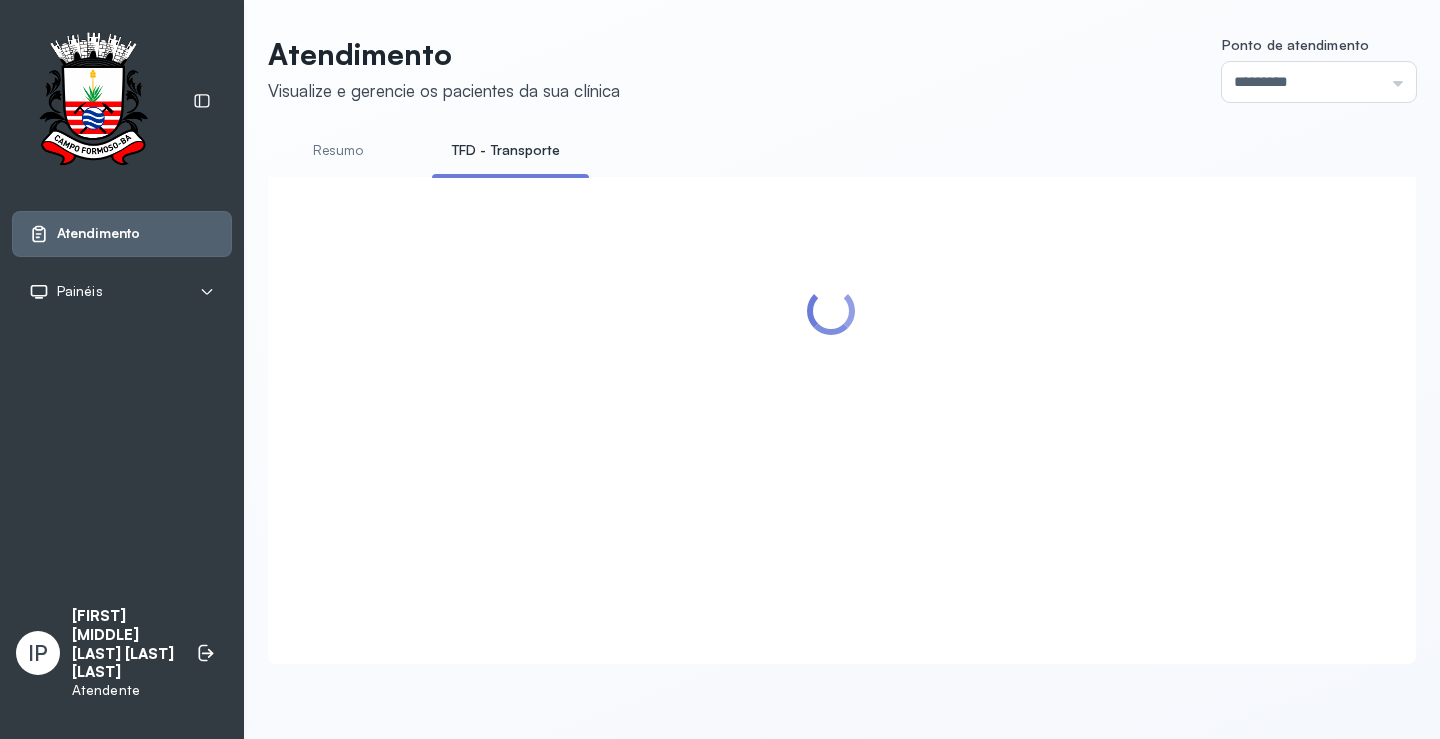 scroll, scrollTop: 1, scrollLeft: 0, axis: vertical 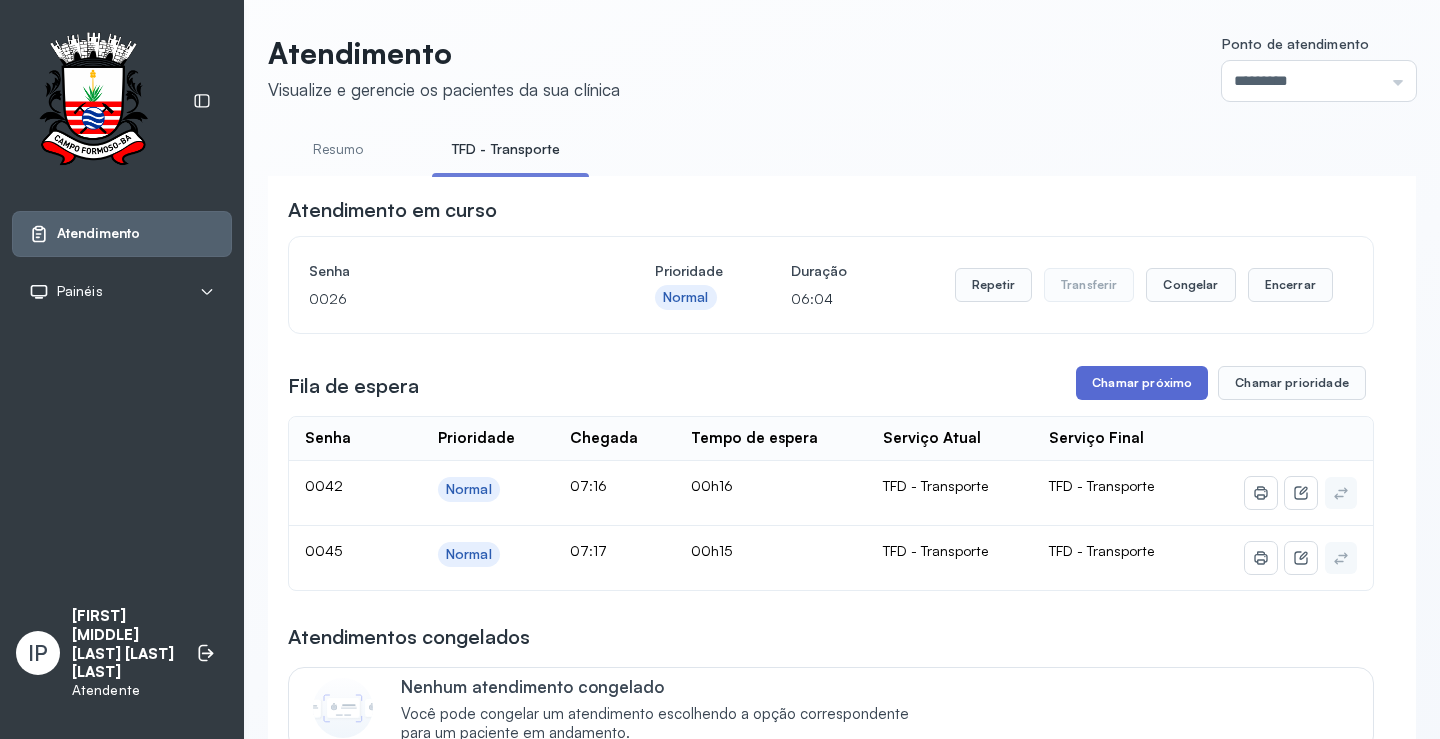 click on "Chamar próximo" at bounding box center (1142, 383) 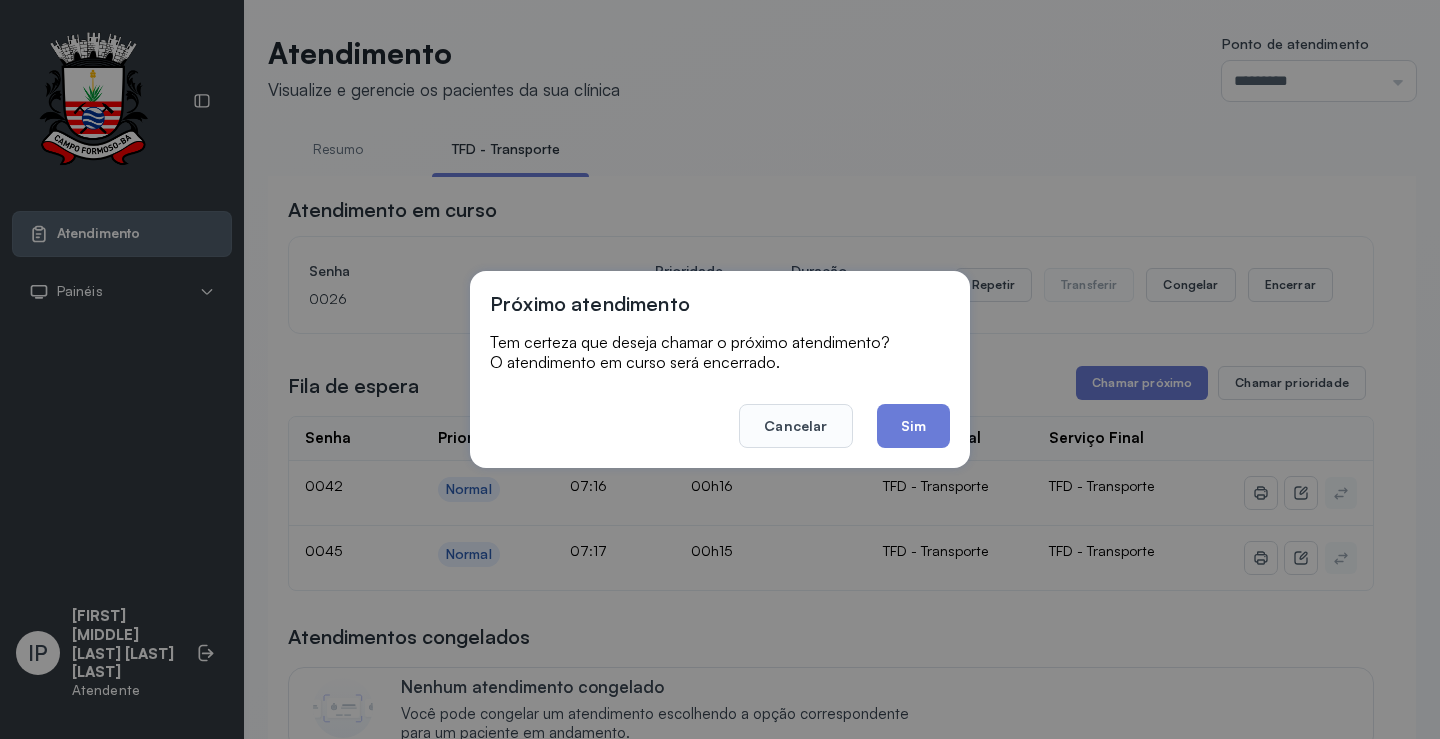 click on "Cancelar Sim" at bounding box center (720, 412) 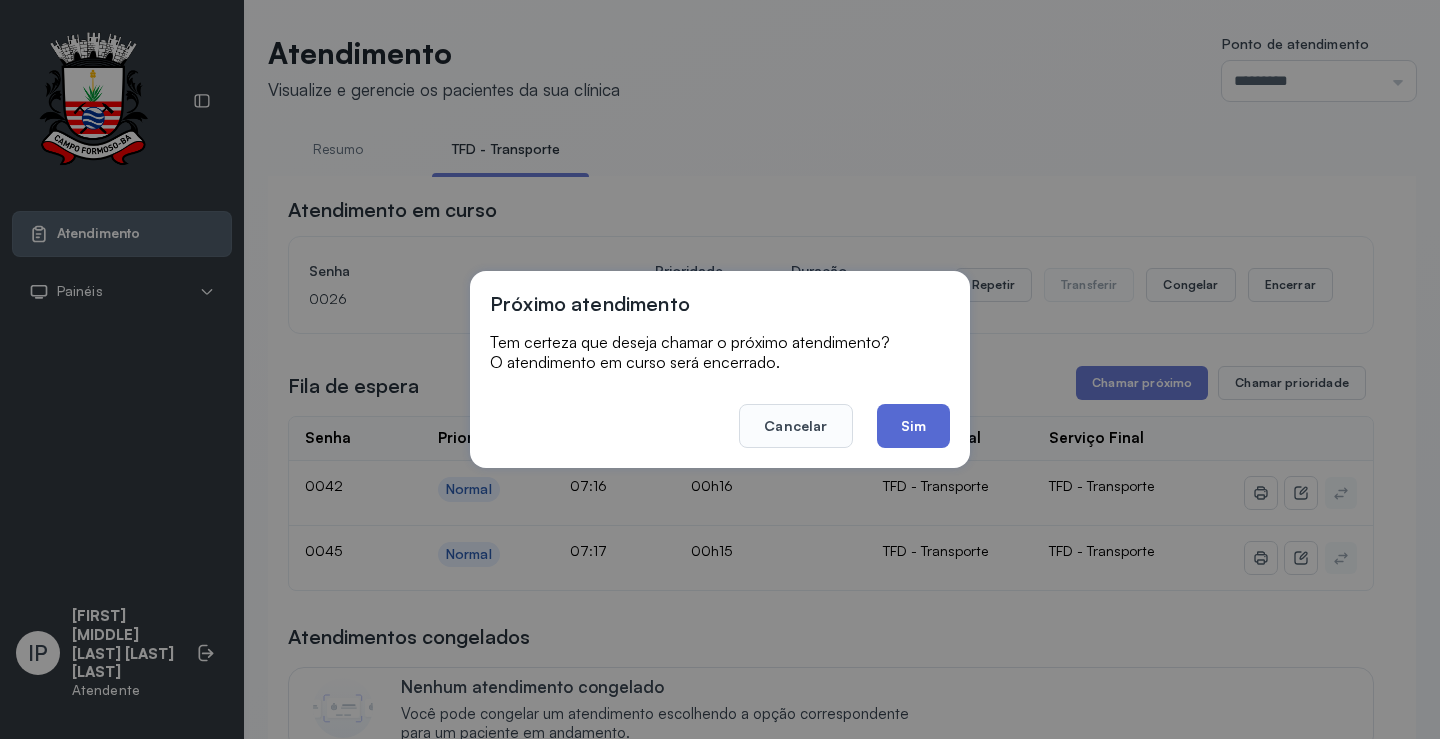 click on "Sim" 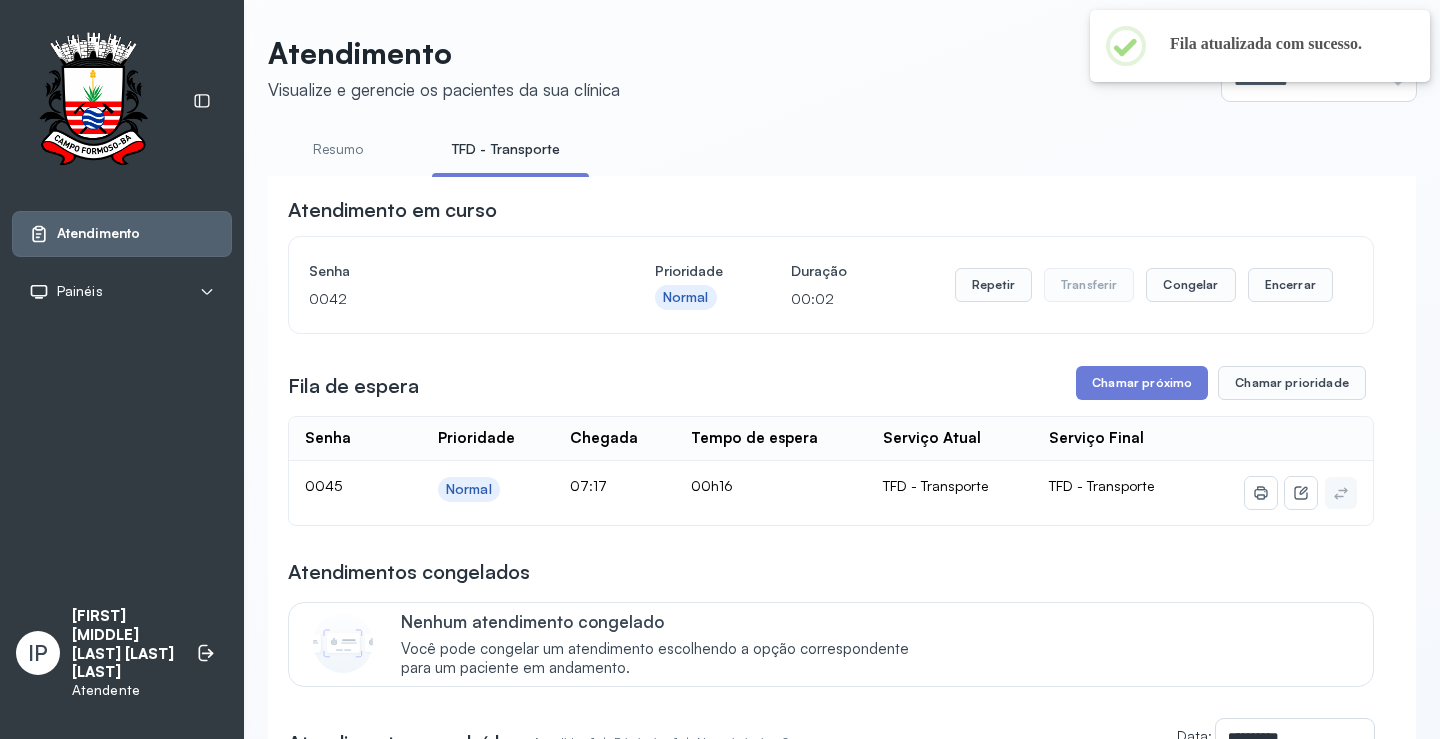 scroll, scrollTop: 0, scrollLeft: 0, axis: both 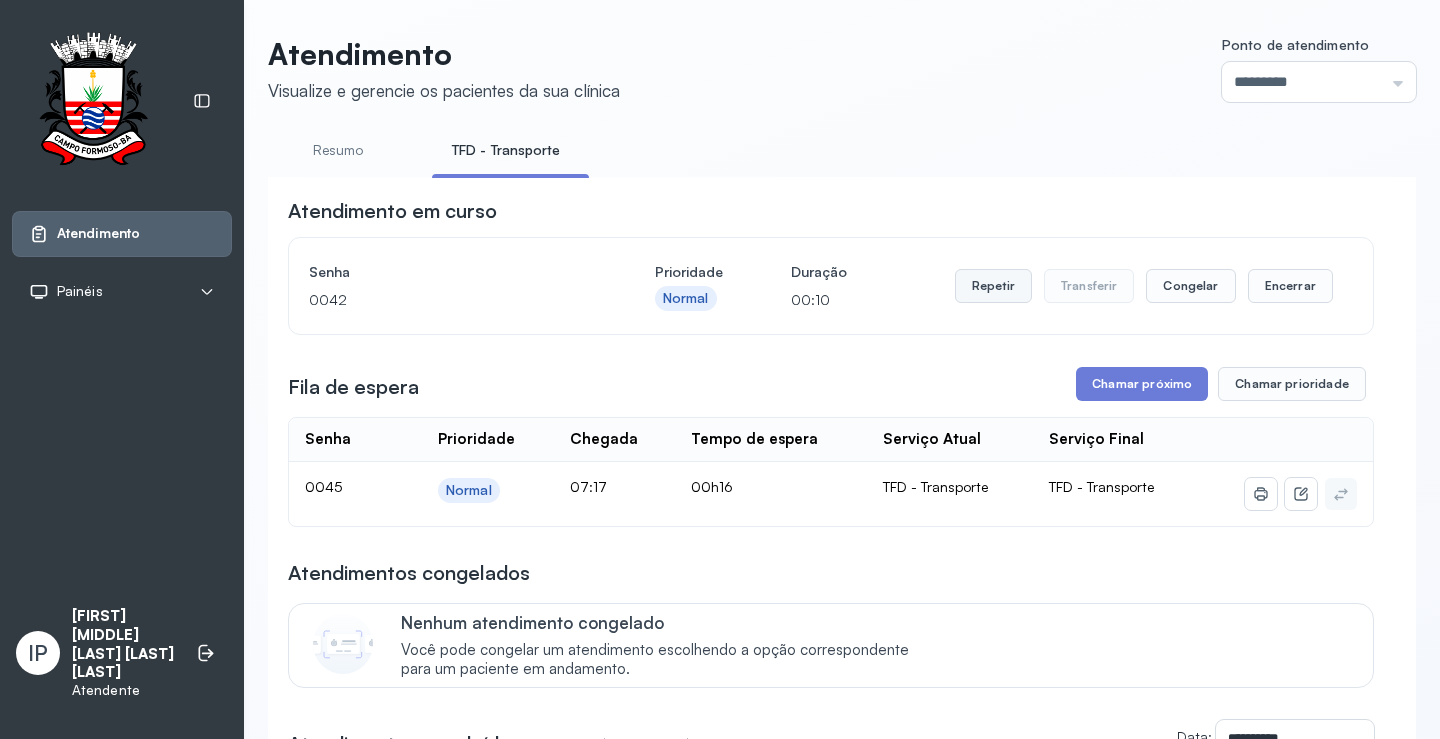 click on "Repetir" at bounding box center [993, 286] 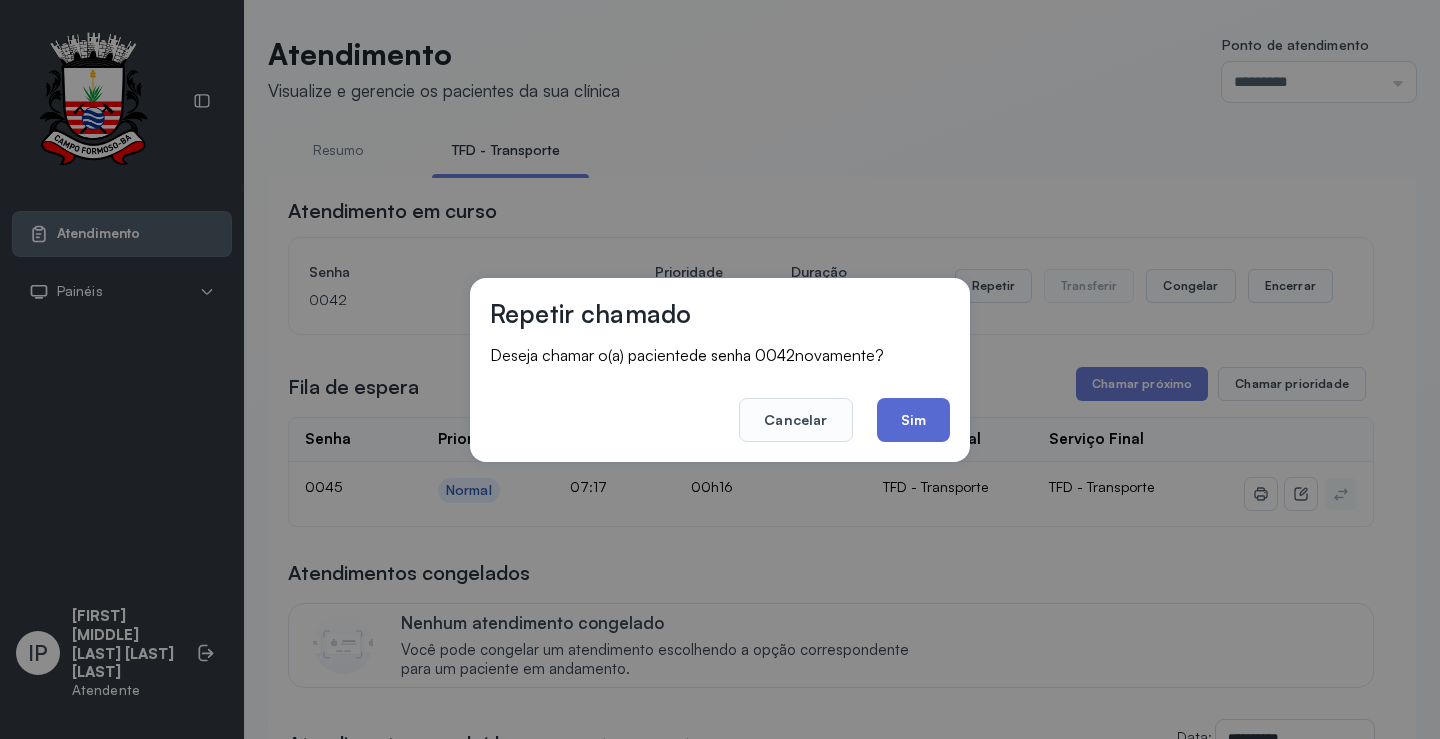 click on "Sim" 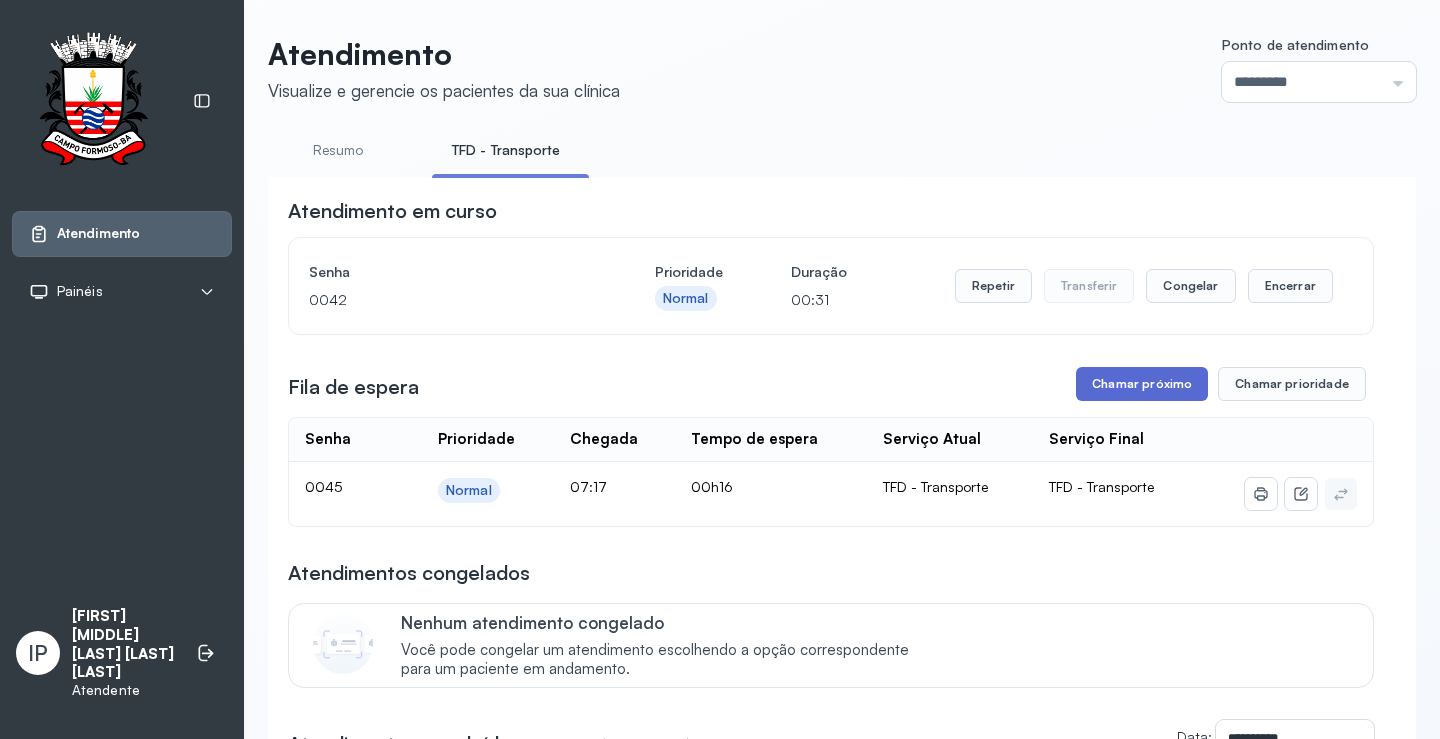 click on "Chamar próximo" at bounding box center [1142, 384] 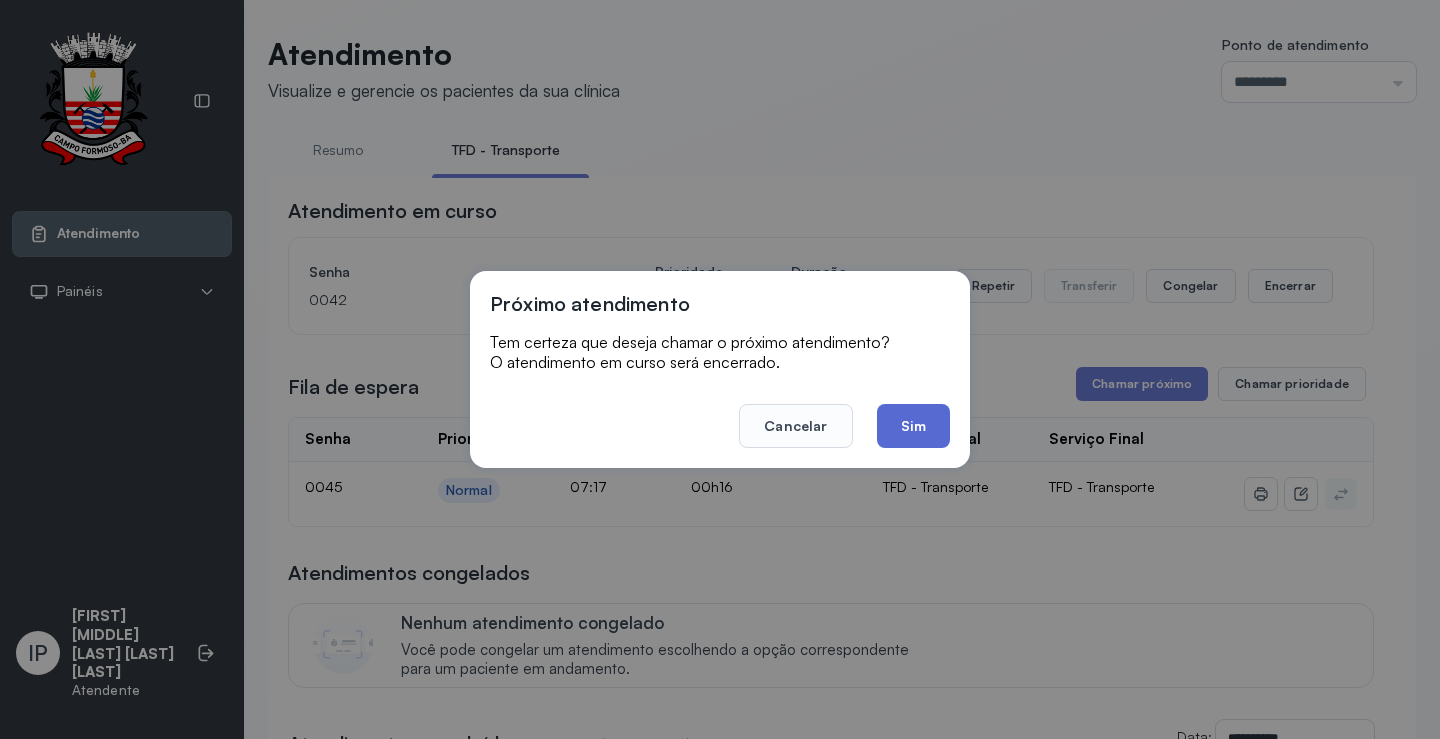 click on "Sim" 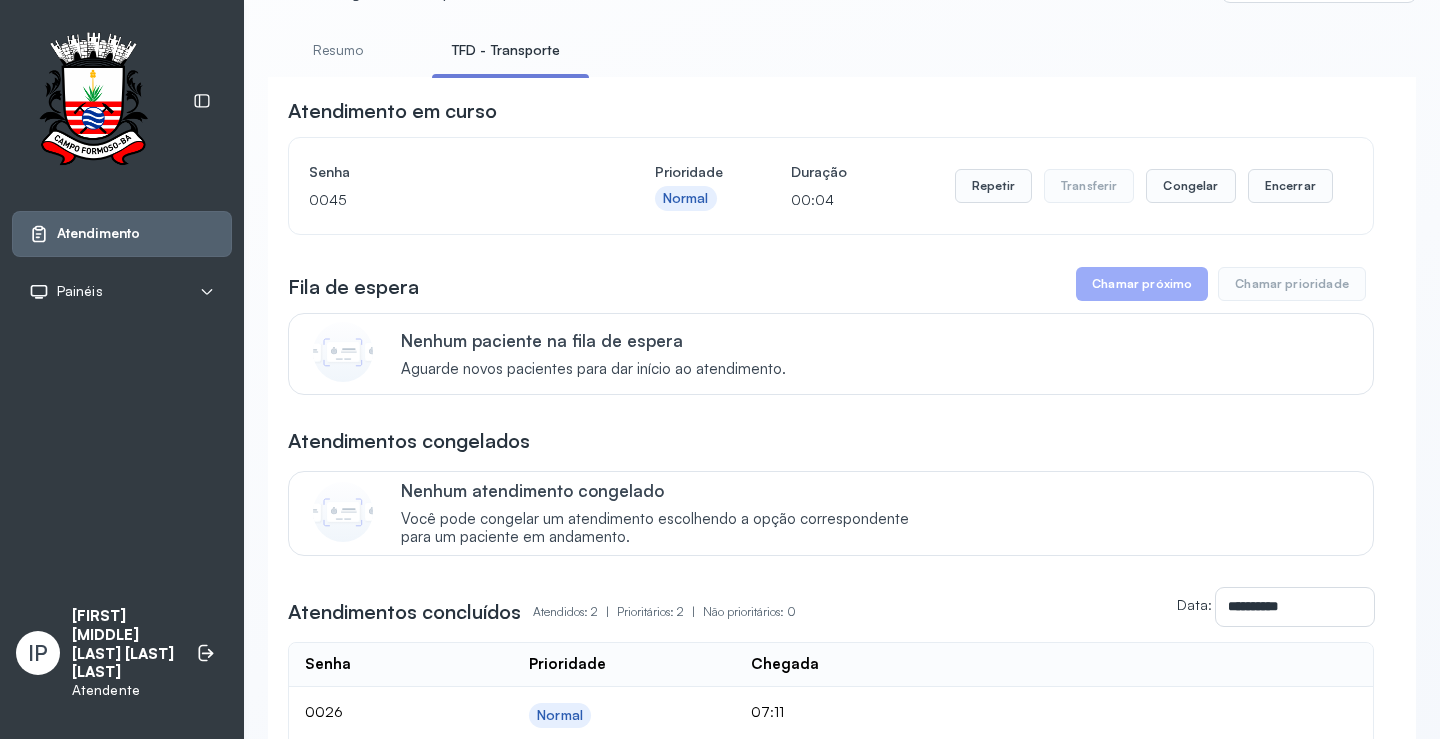 scroll, scrollTop: 0, scrollLeft: 0, axis: both 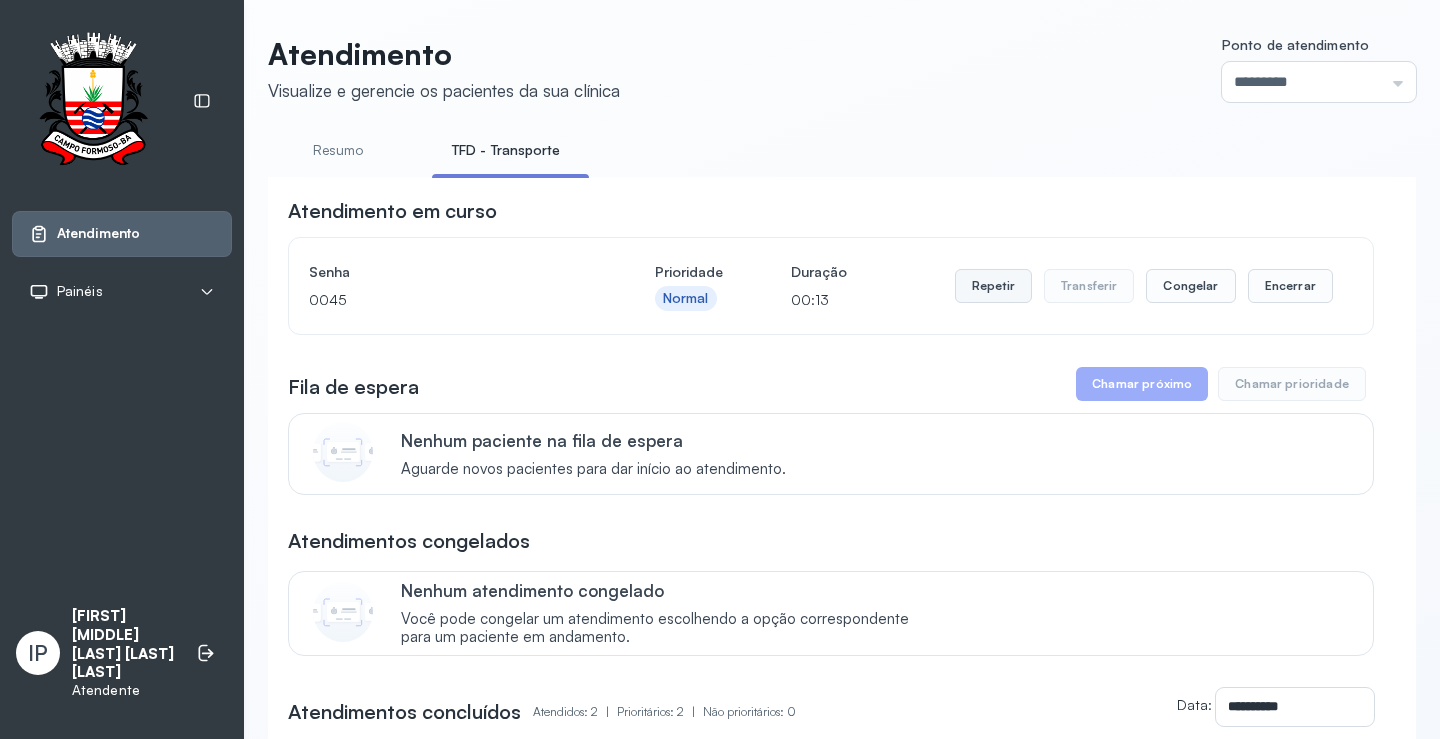 click on "Repetir" at bounding box center (993, 286) 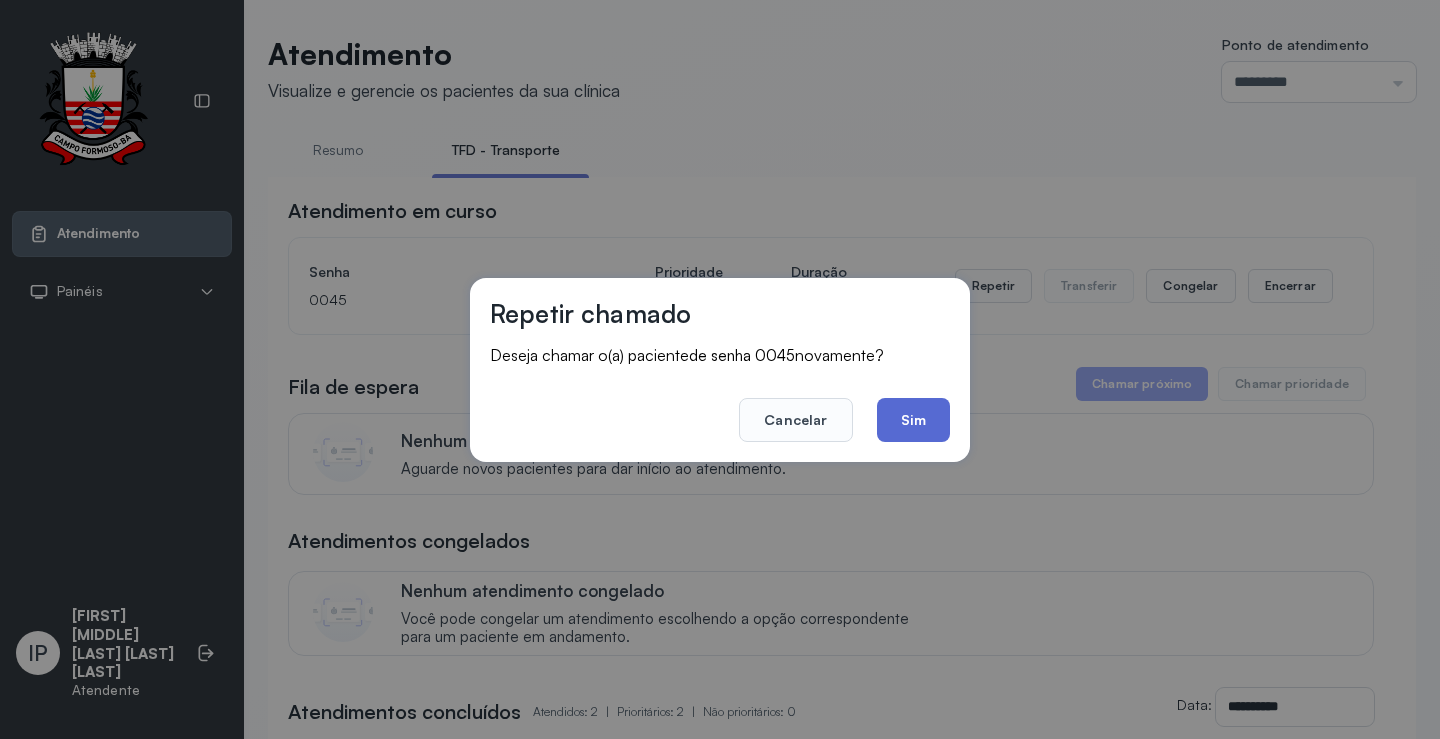 click on "Sim" 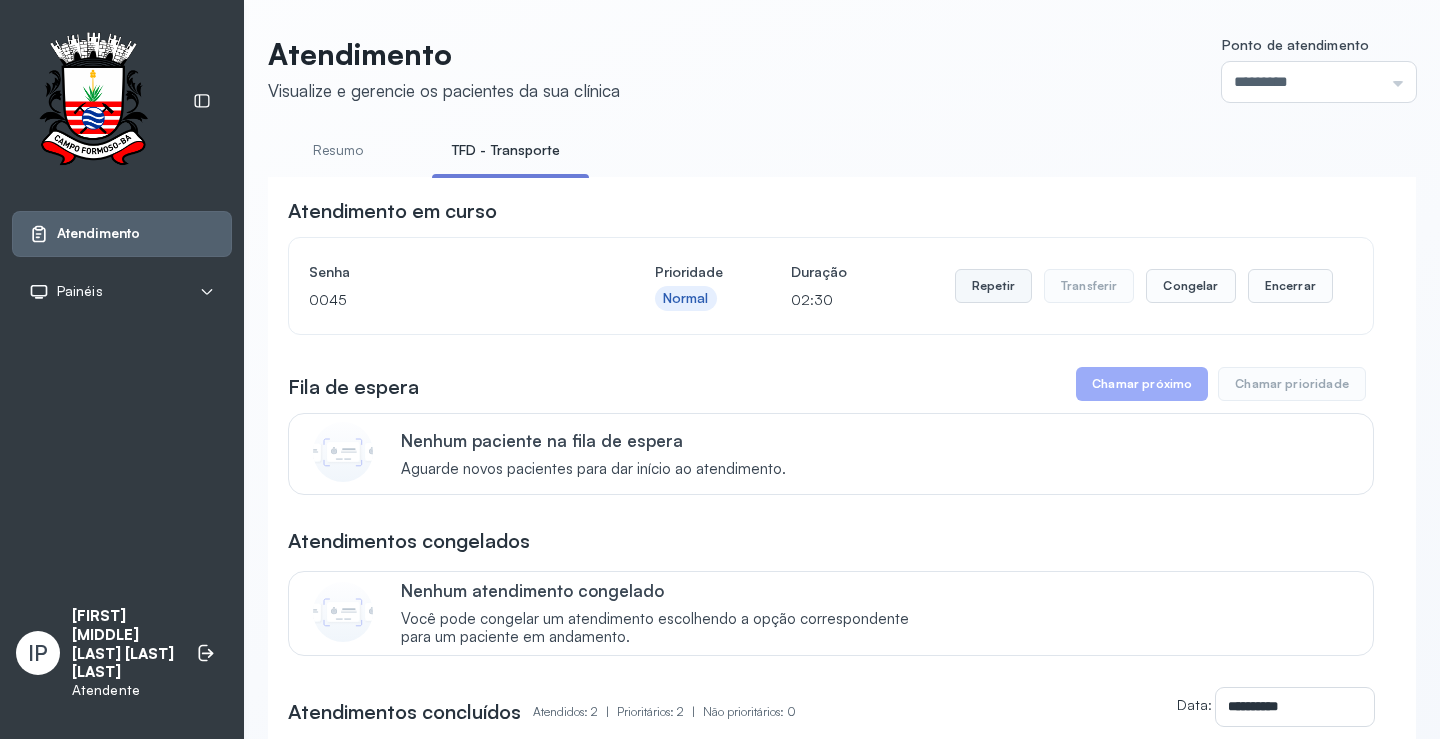 click on "Repetir" at bounding box center [993, 286] 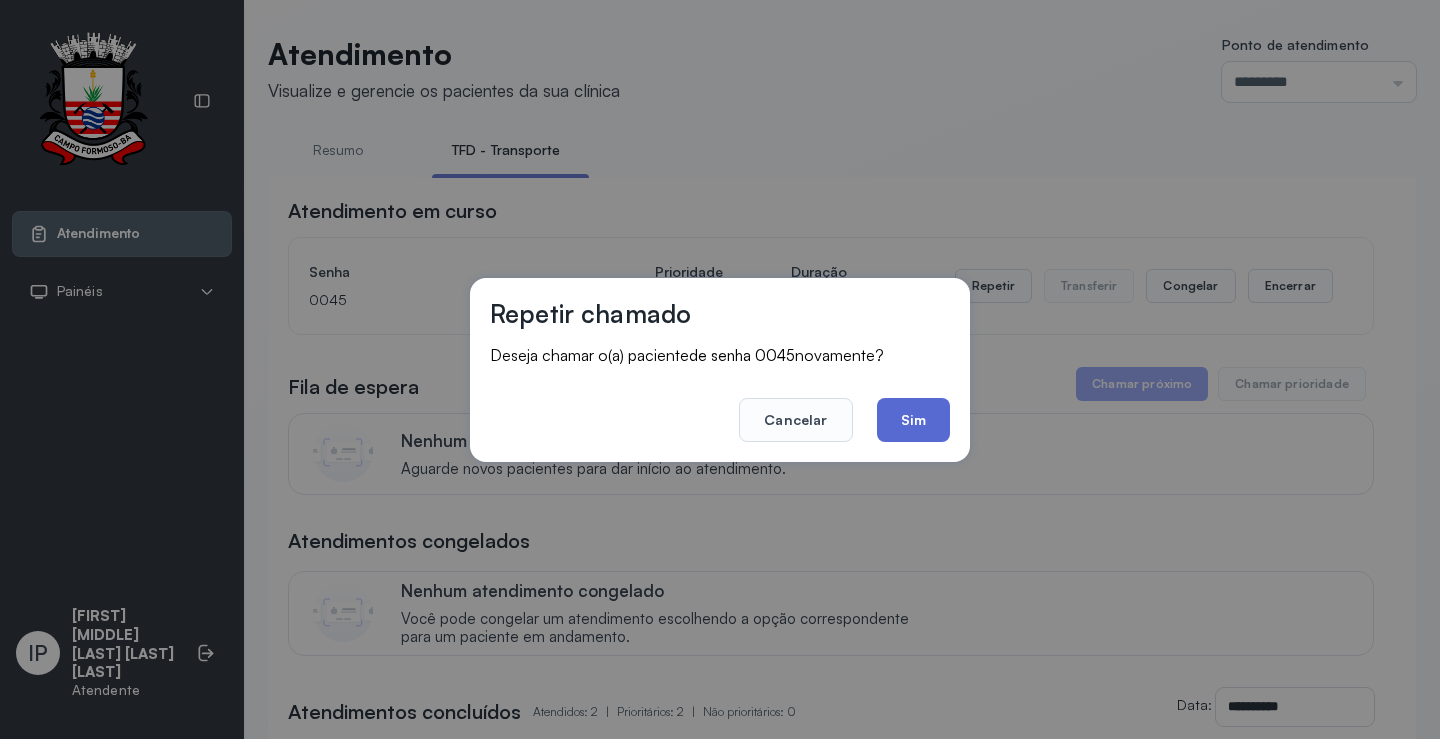 click on "Sim" 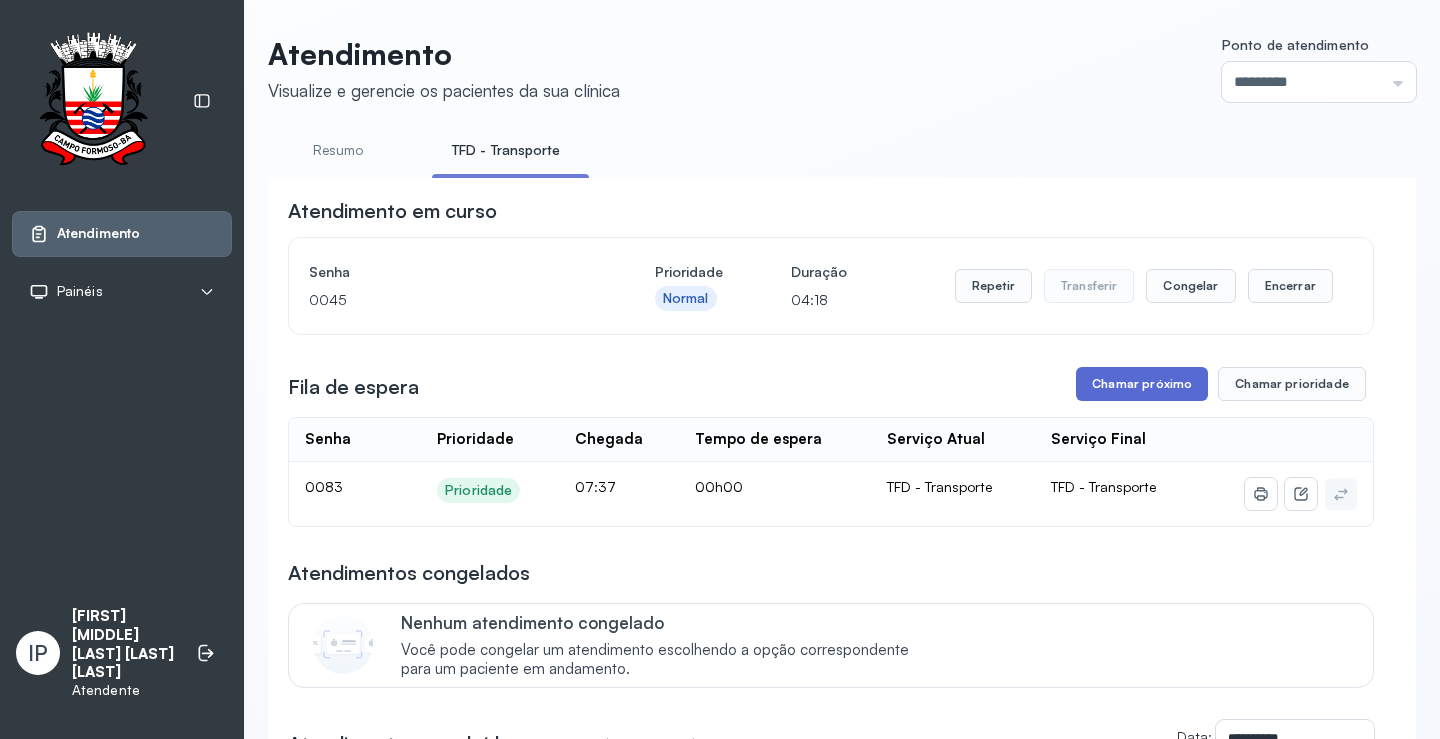 click on "Chamar próximo" at bounding box center (1142, 384) 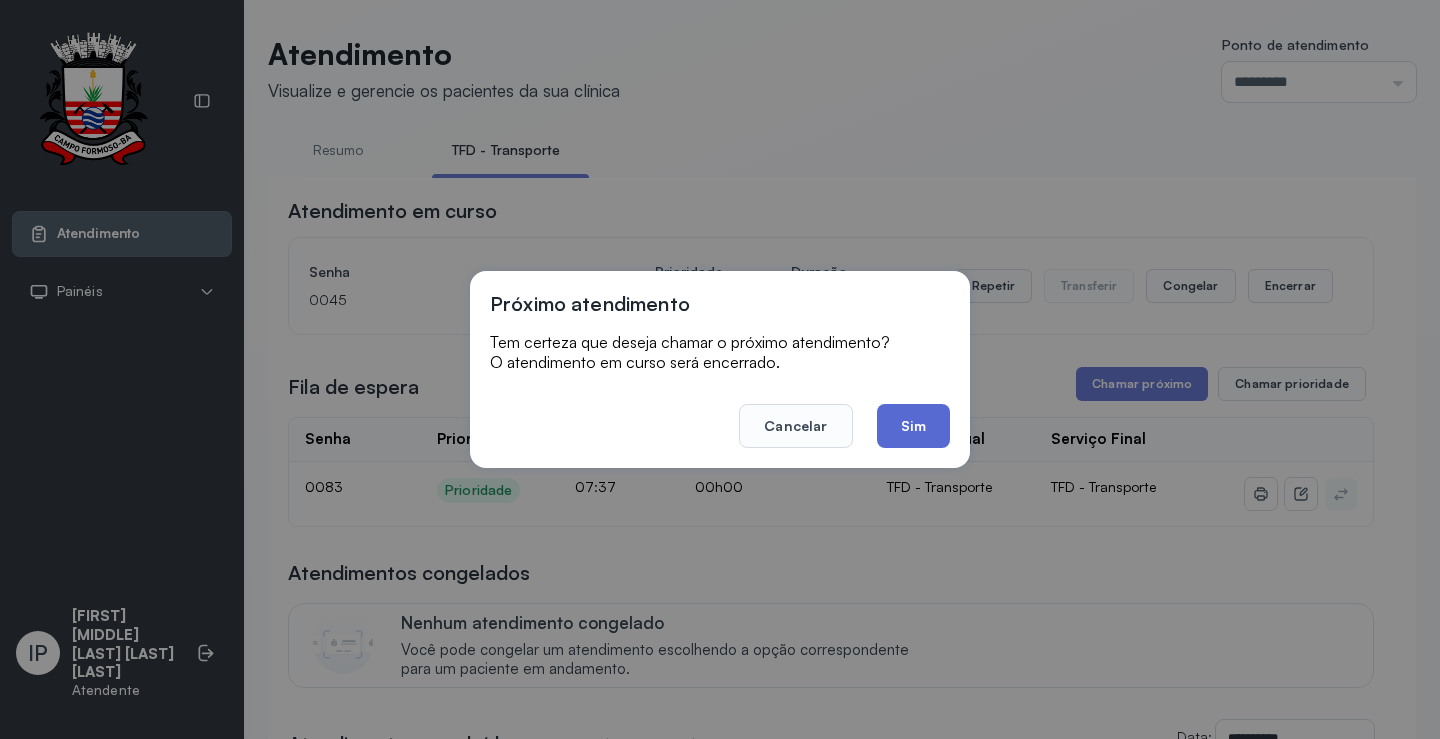 click on "Sim" 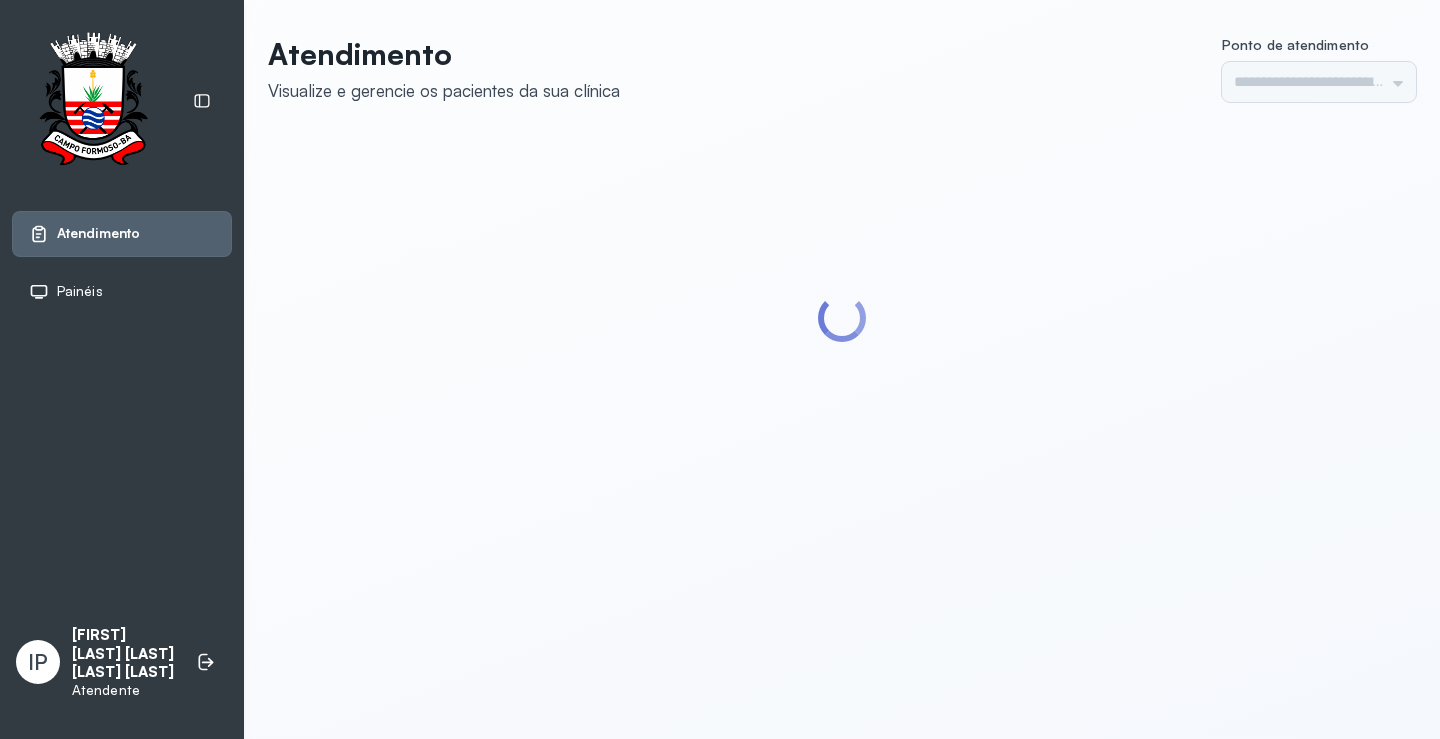scroll, scrollTop: 0, scrollLeft: 0, axis: both 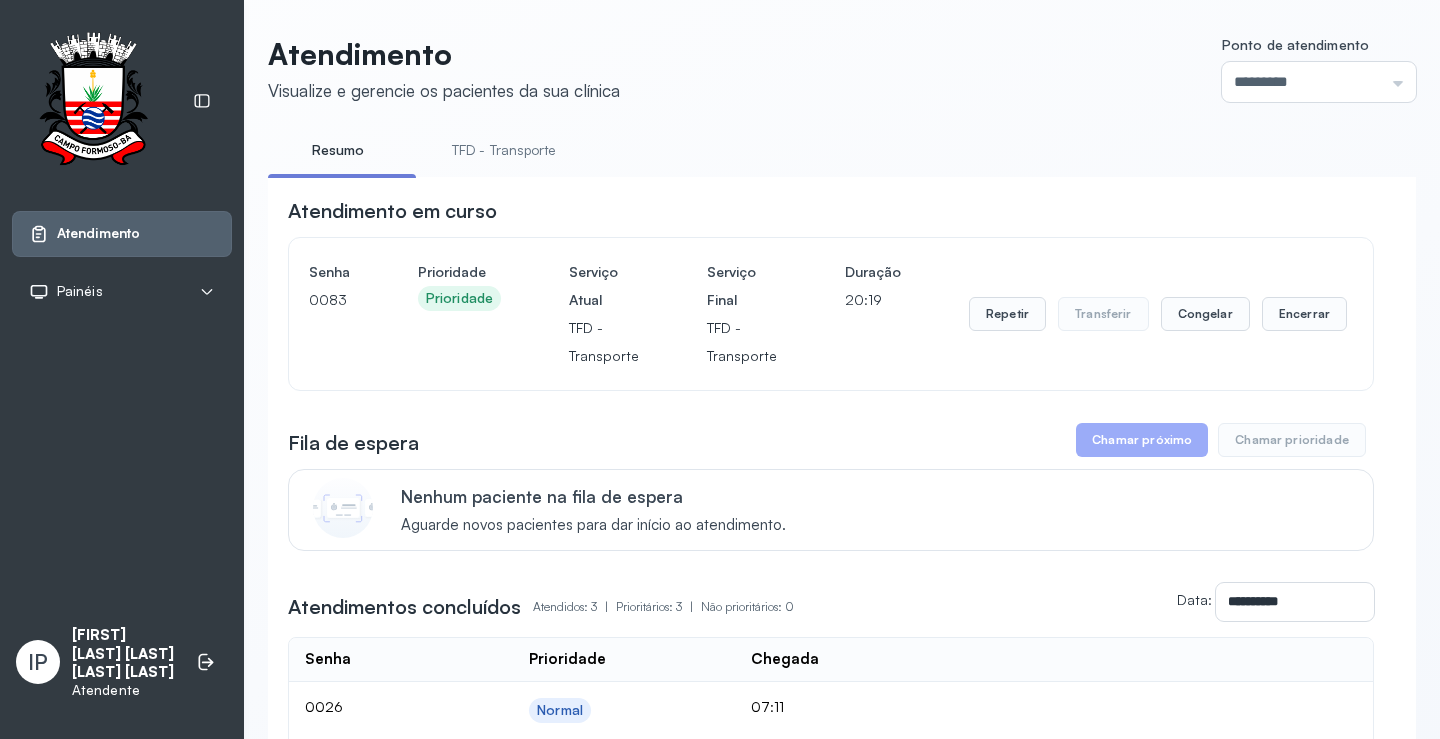 click on "TFD - Transporte" at bounding box center [504, 150] 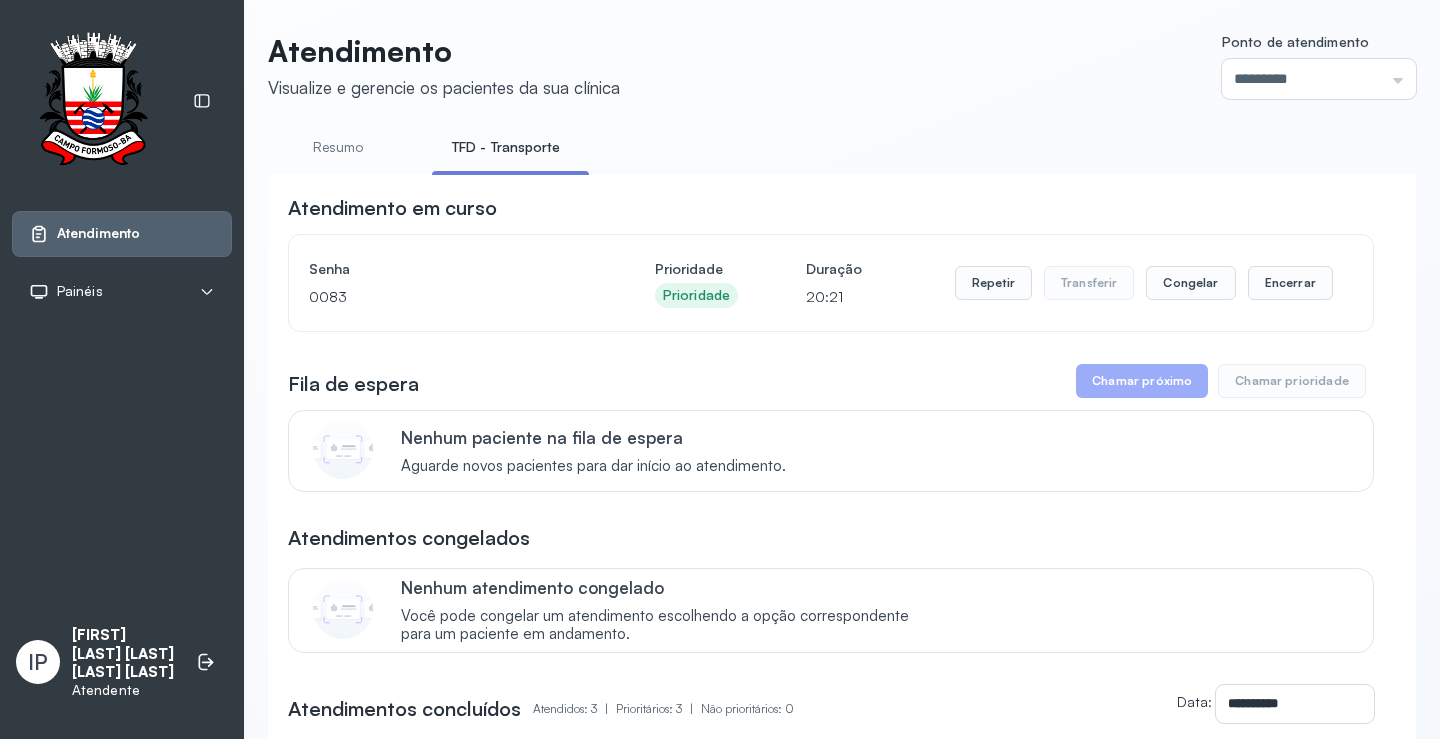 scroll, scrollTop: 0, scrollLeft: 0, axis: both 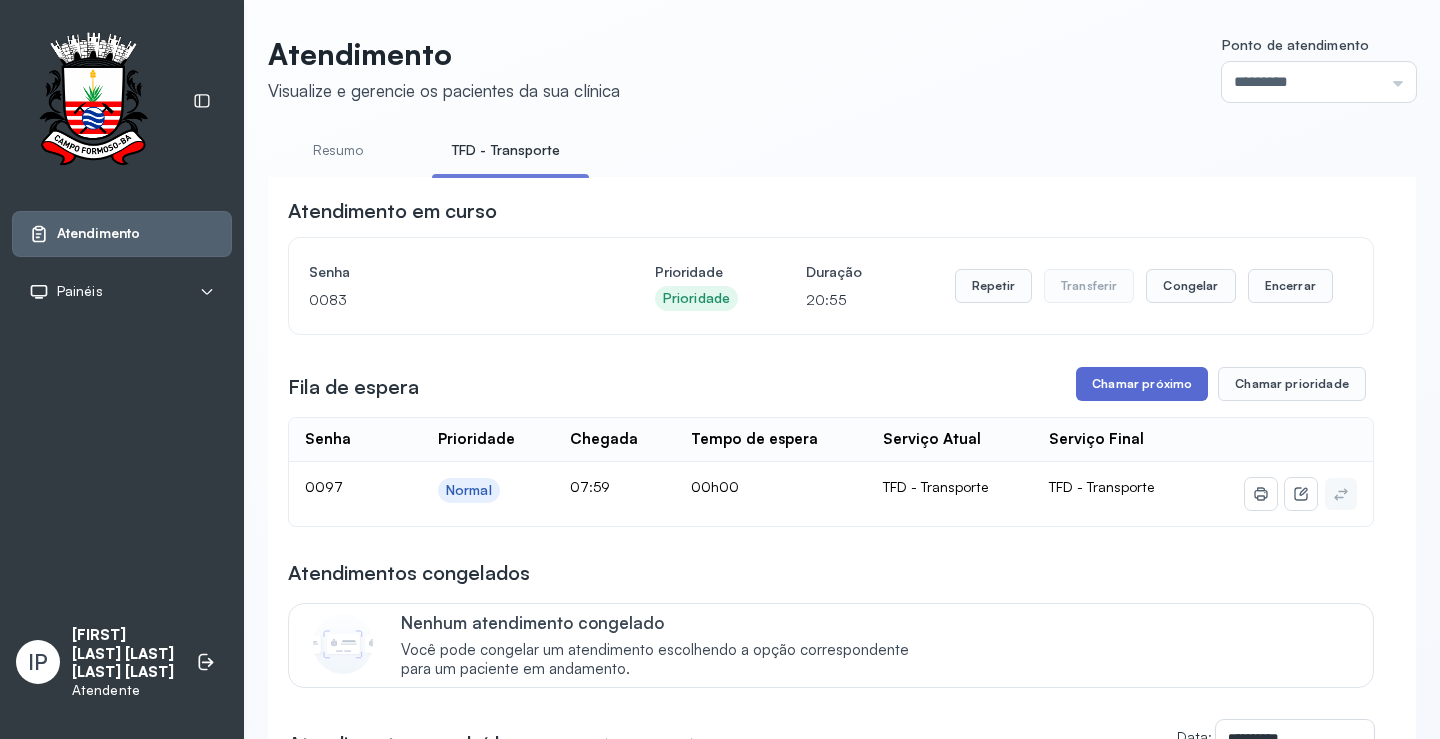 click on "Chamar próximo" at bounding box center [1142, 384] 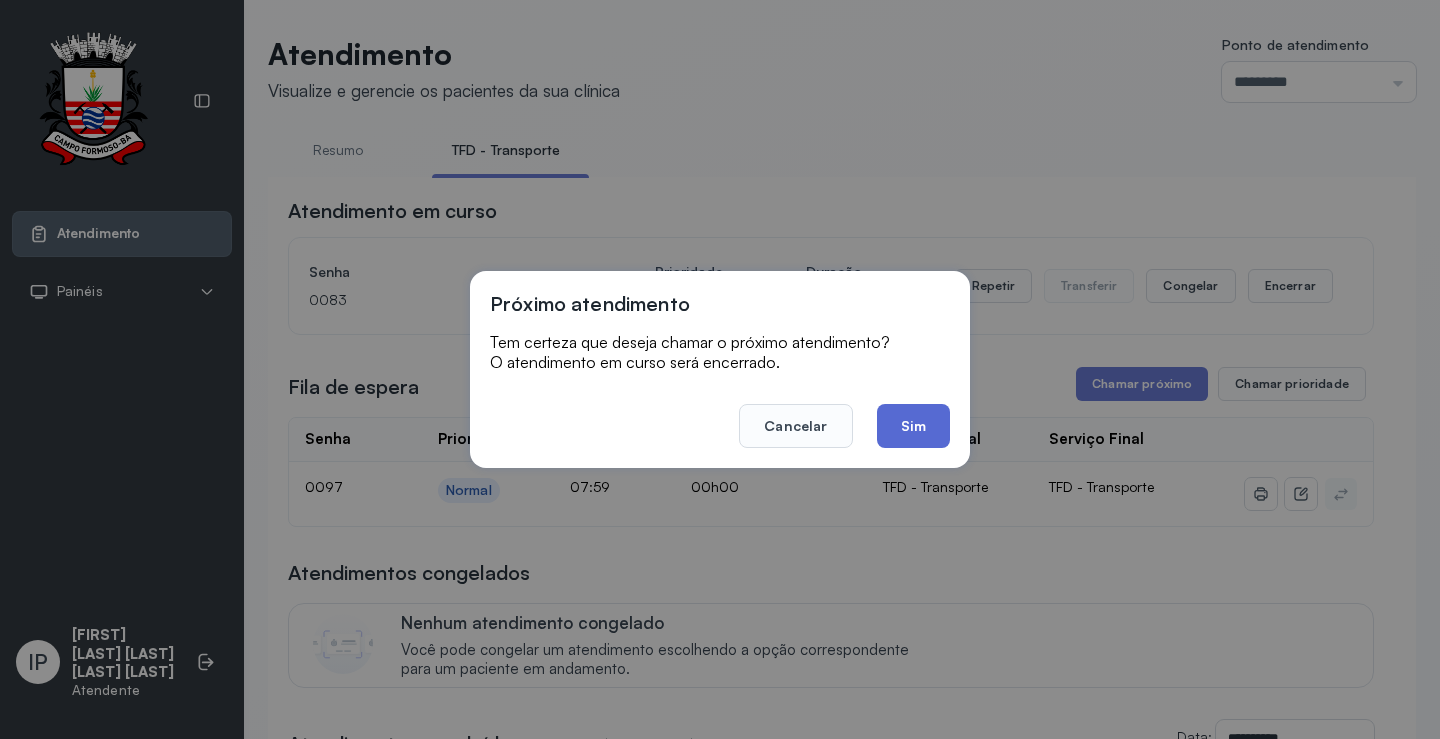 click on "Sim" 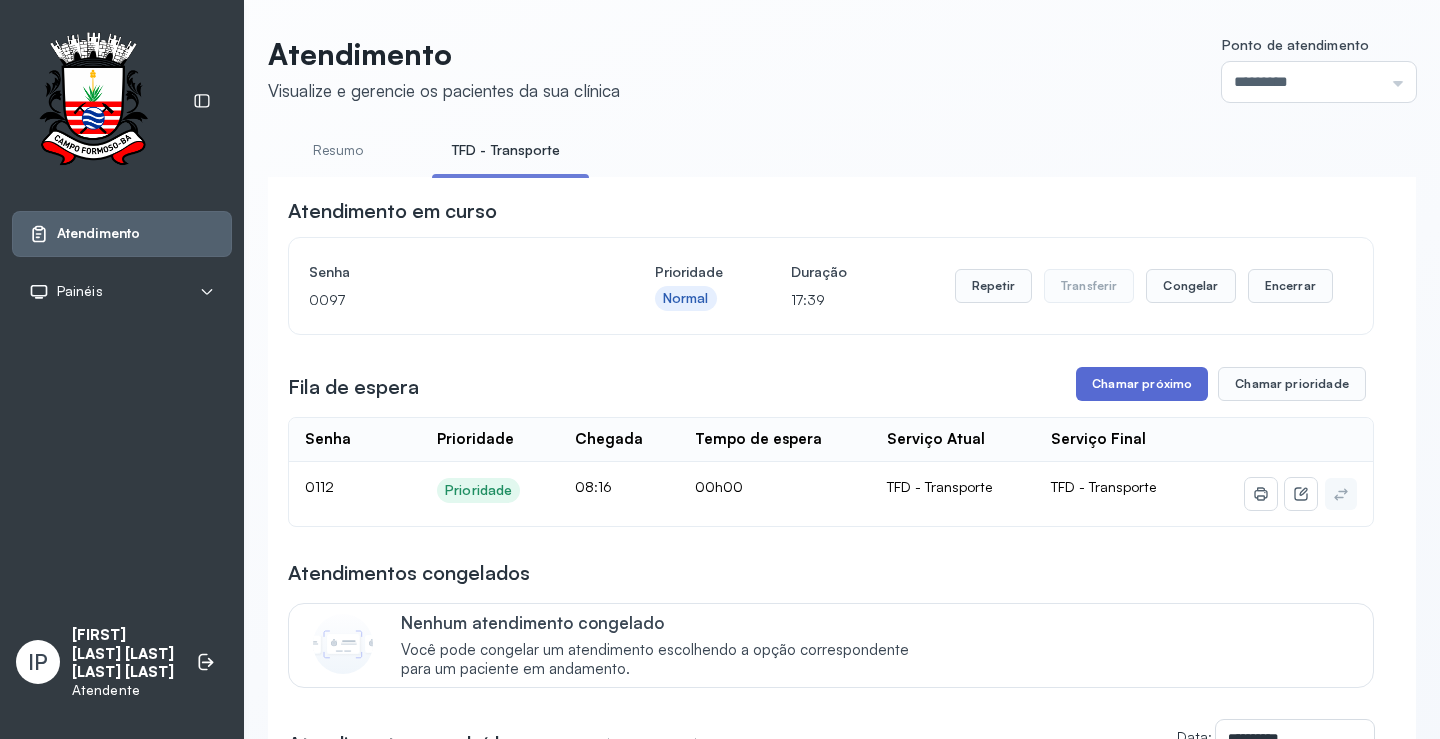 click on "Chamar próximo" at bounding box center (1142, 384) 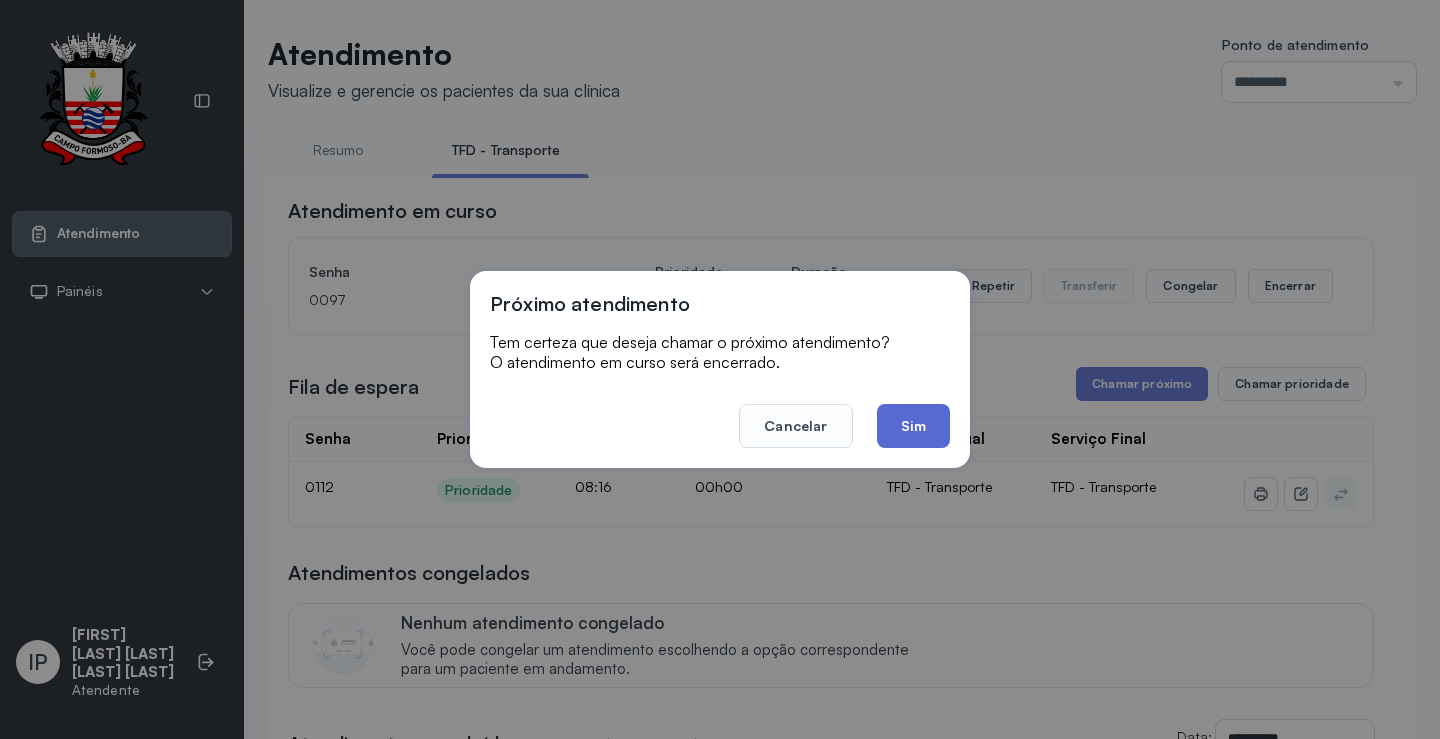 click on "Sim" 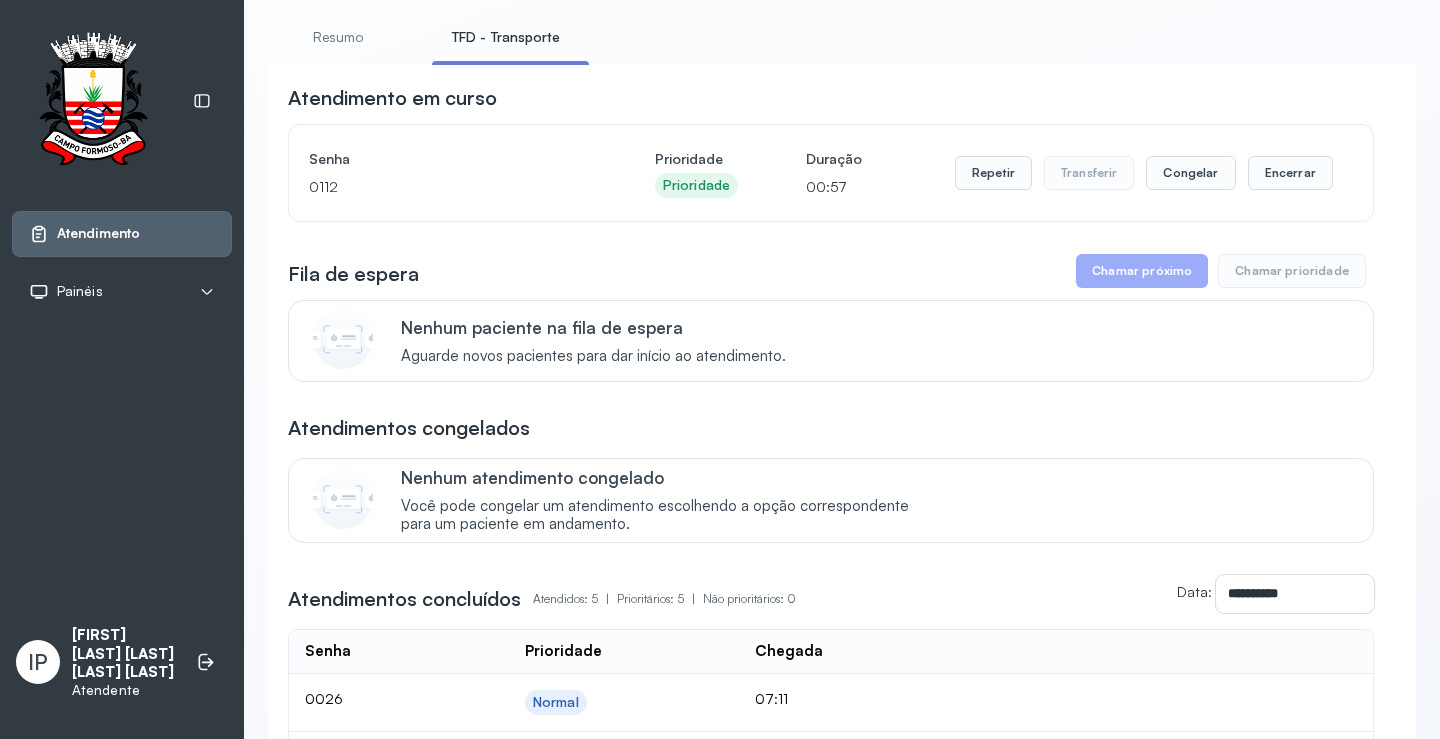 scroll, scrollTop: 0, scrollLeft: 0, axis: both 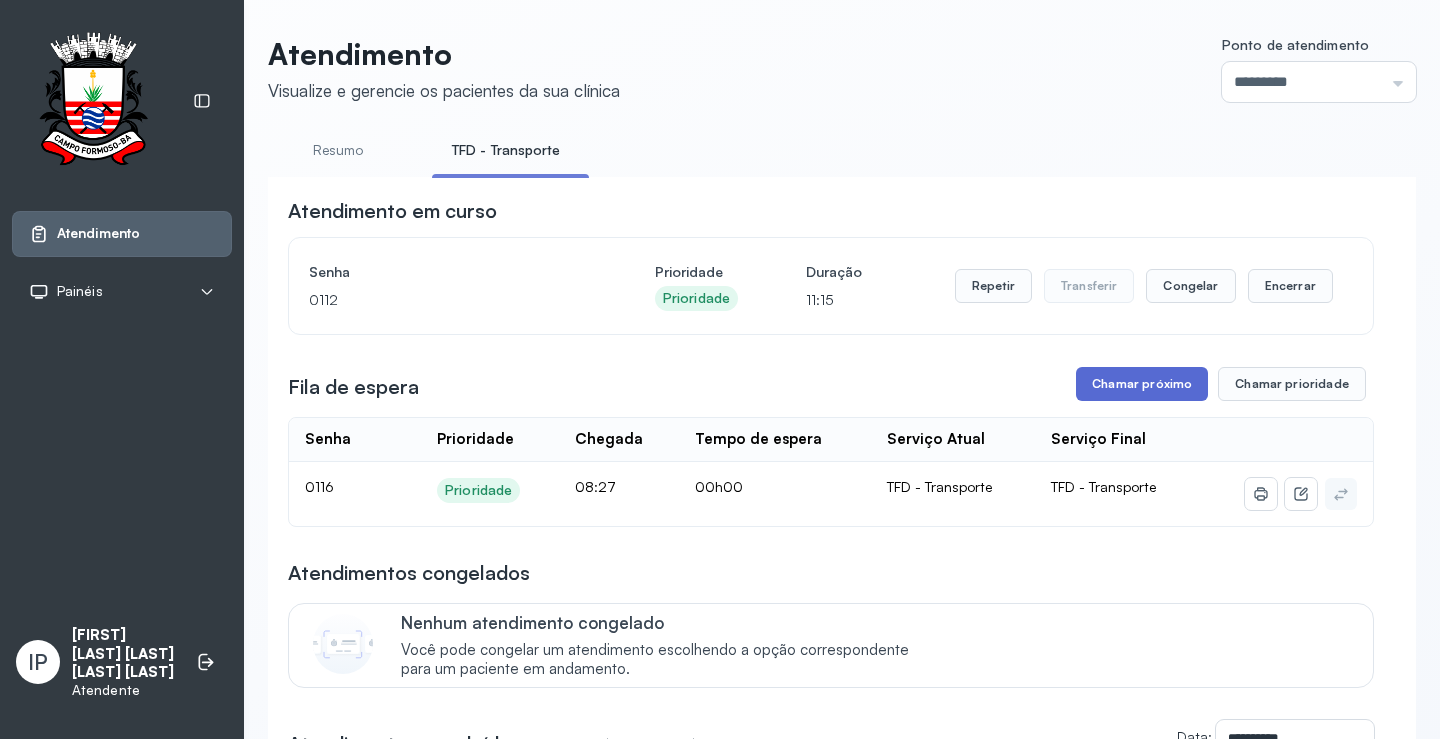 click on "Chamar próximo" at bounding box center [1142, 384] 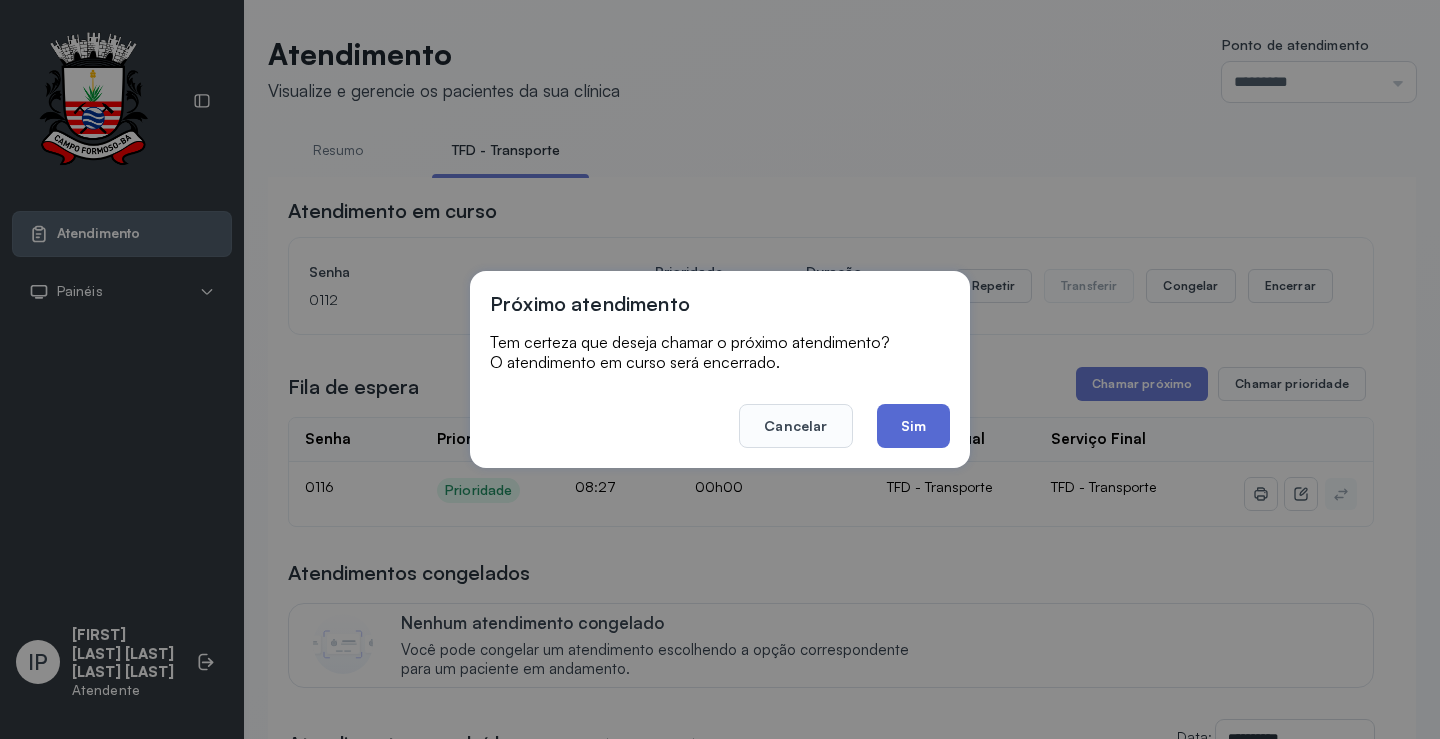 click on "Sim" 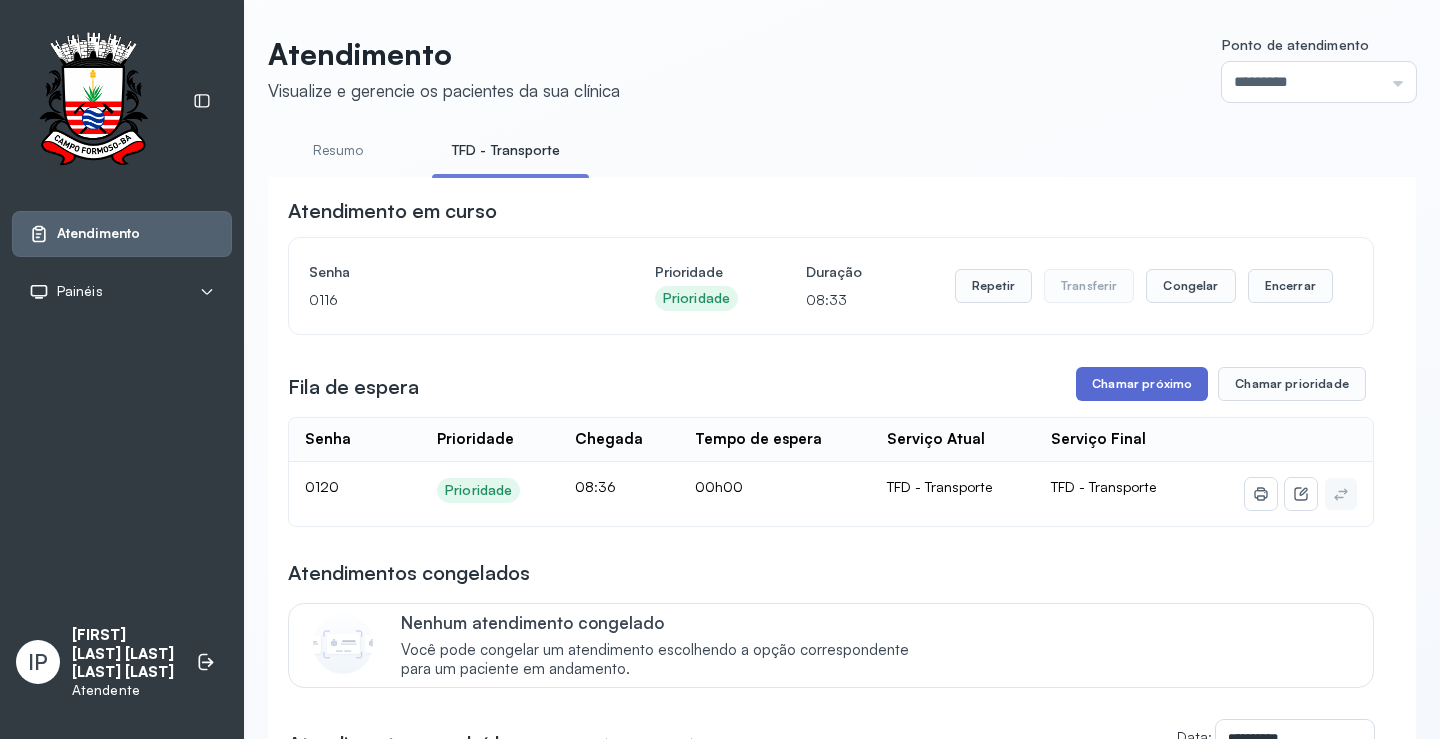 click on "Chamar próximo" at bounding box center (1142, 384) 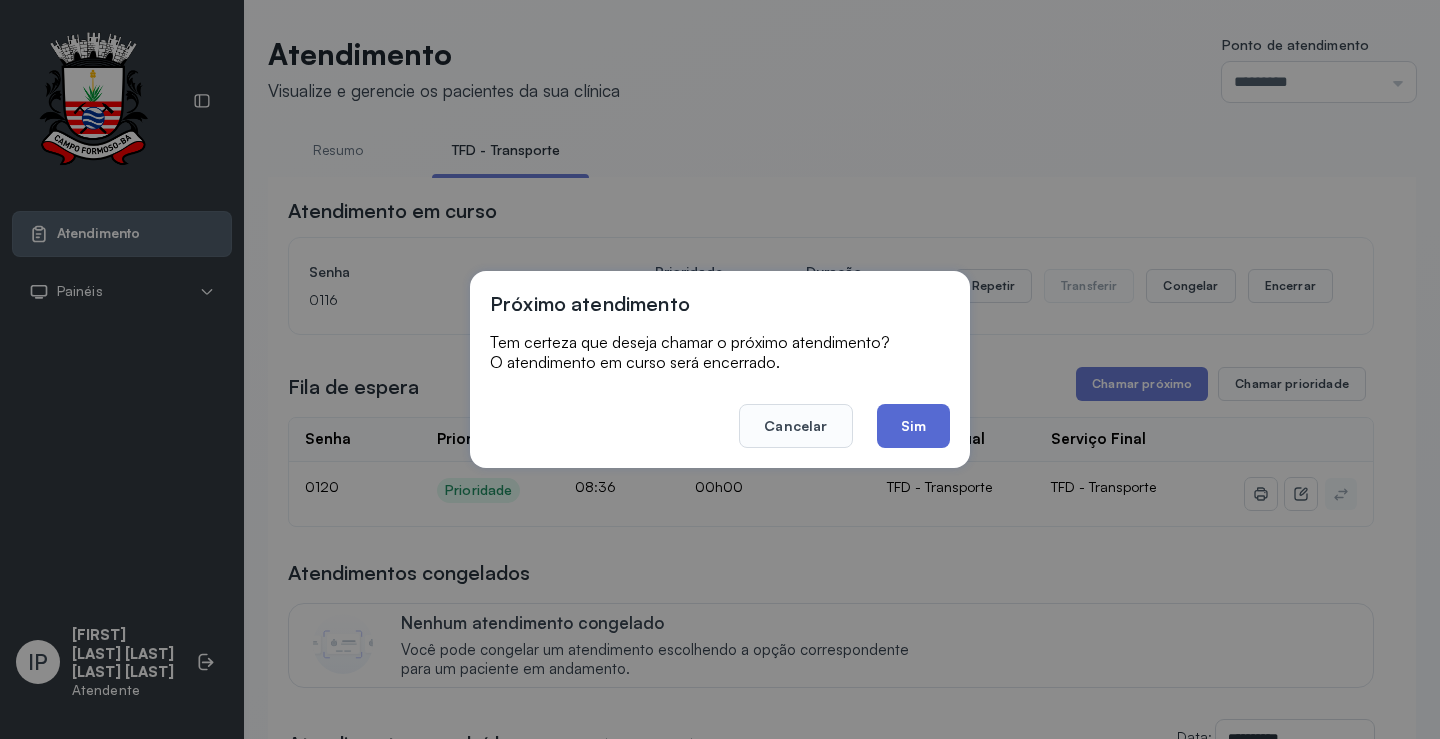 click on "Sim" 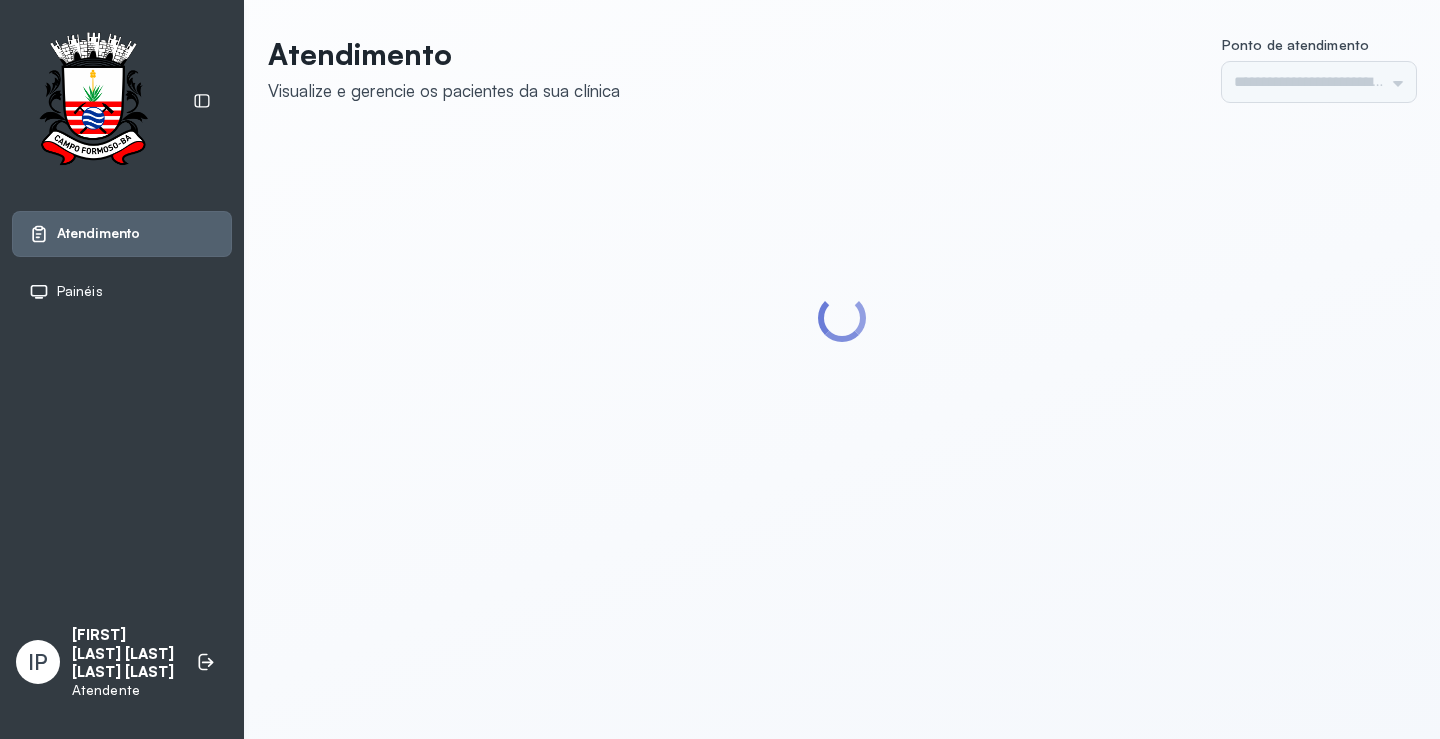 scroll, scrollTop: 0, scrollLeft: 0, axis: both 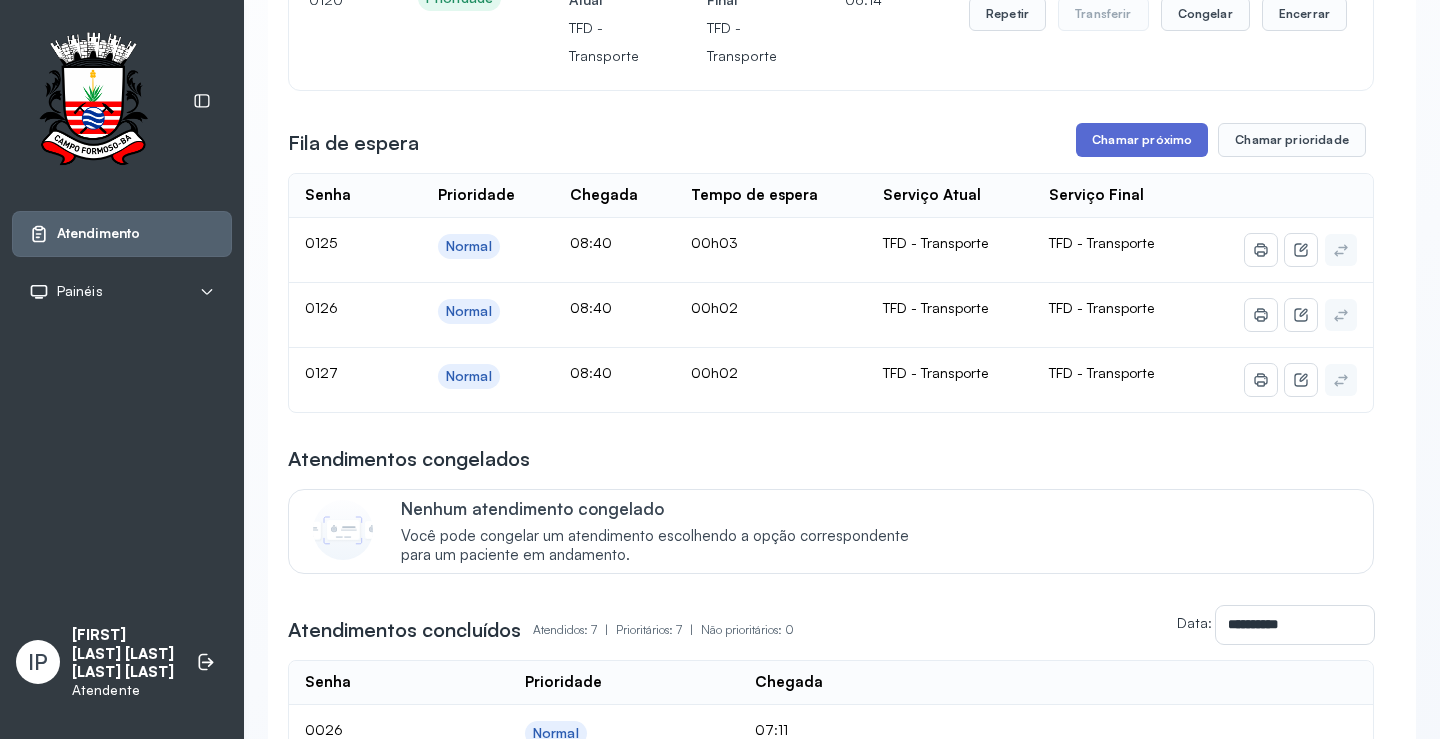 click on "Chamar próximo" at bounding box center (1142, 140) 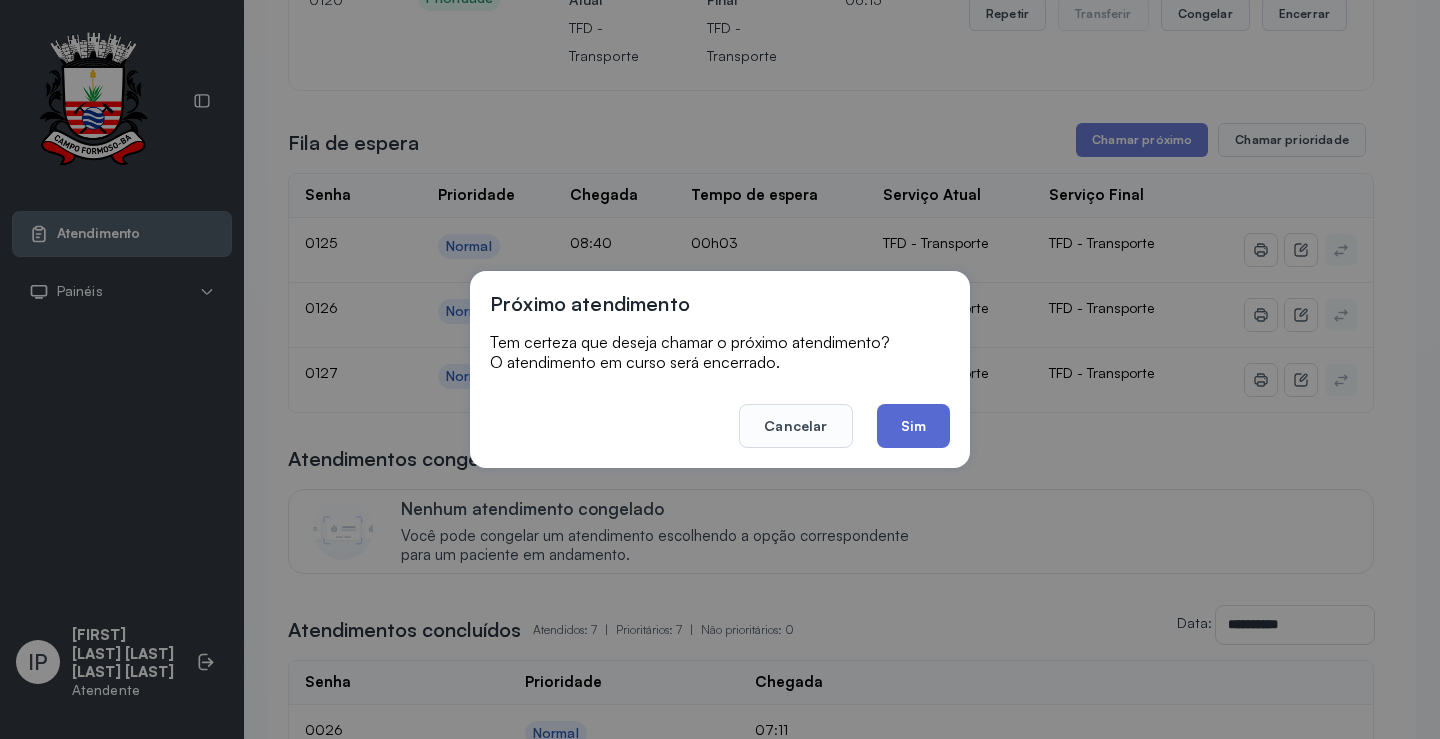 click on "Sim" 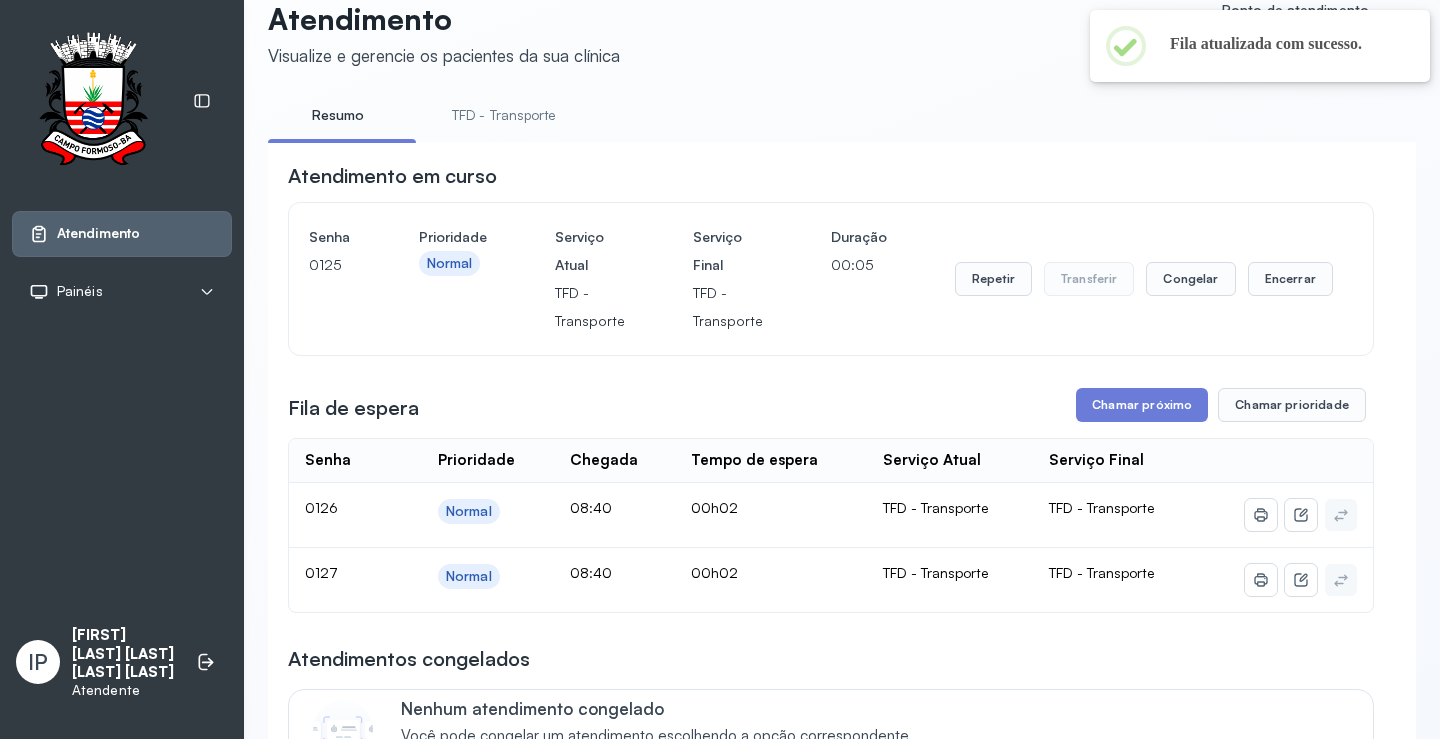 scroll, scrollTop: 0, scrollLeft: 0, axis: both 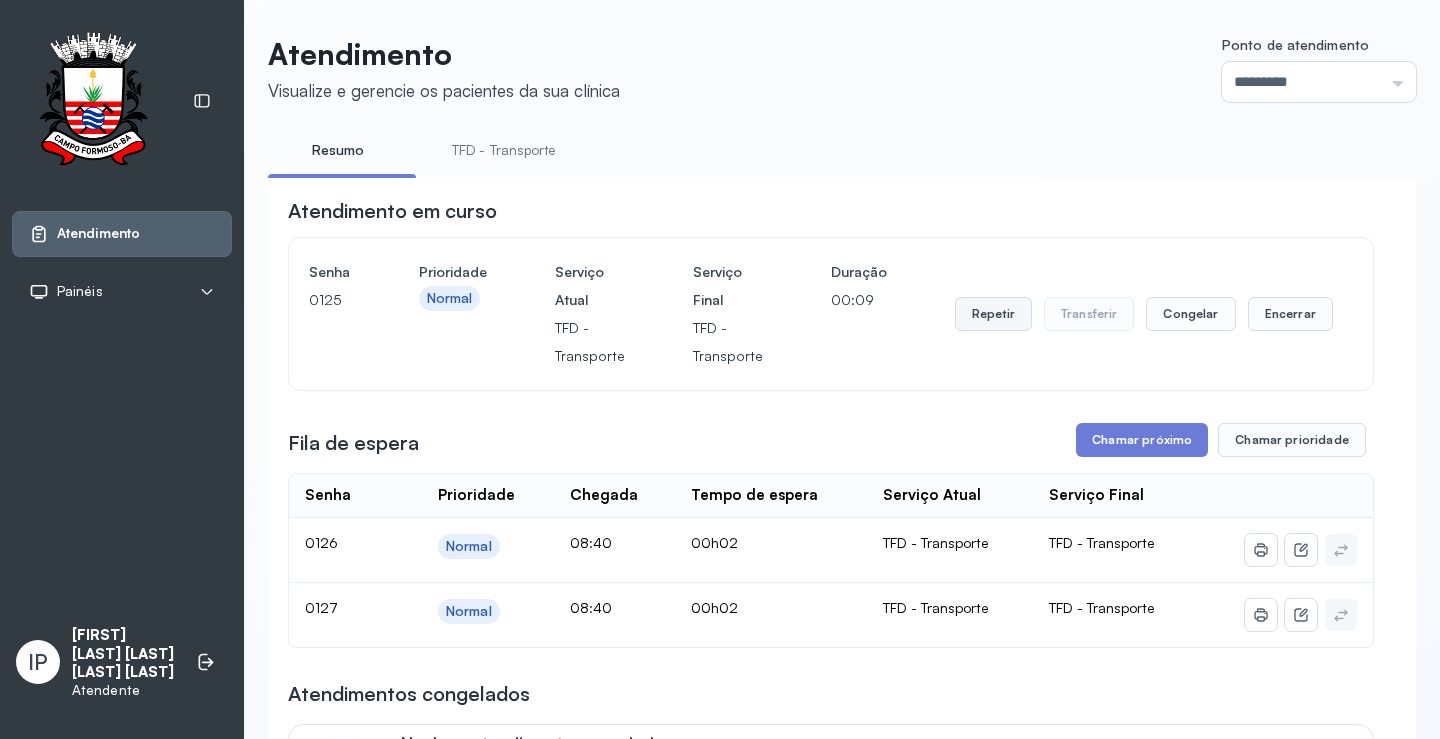 click on "Repetir" at bounding box center [993, 314] 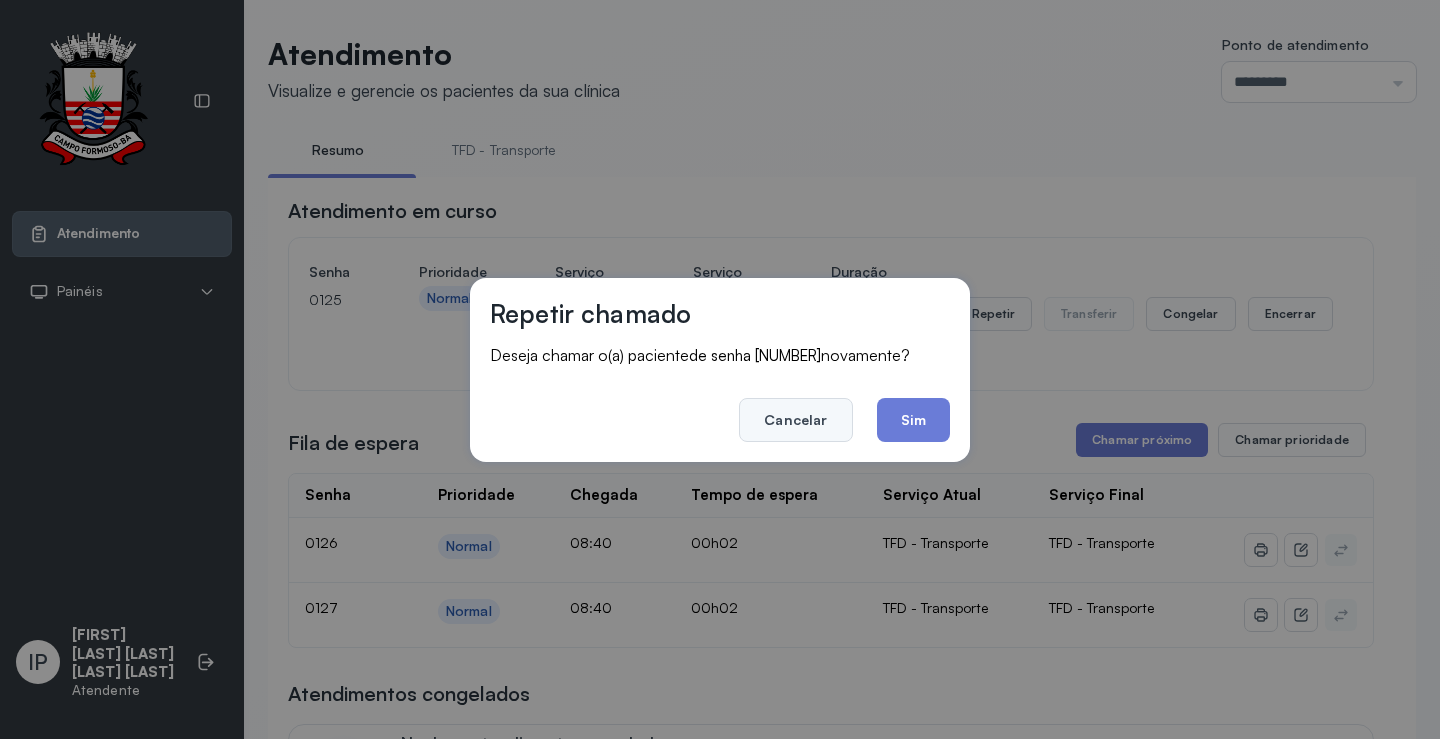 click on "Cancelar" 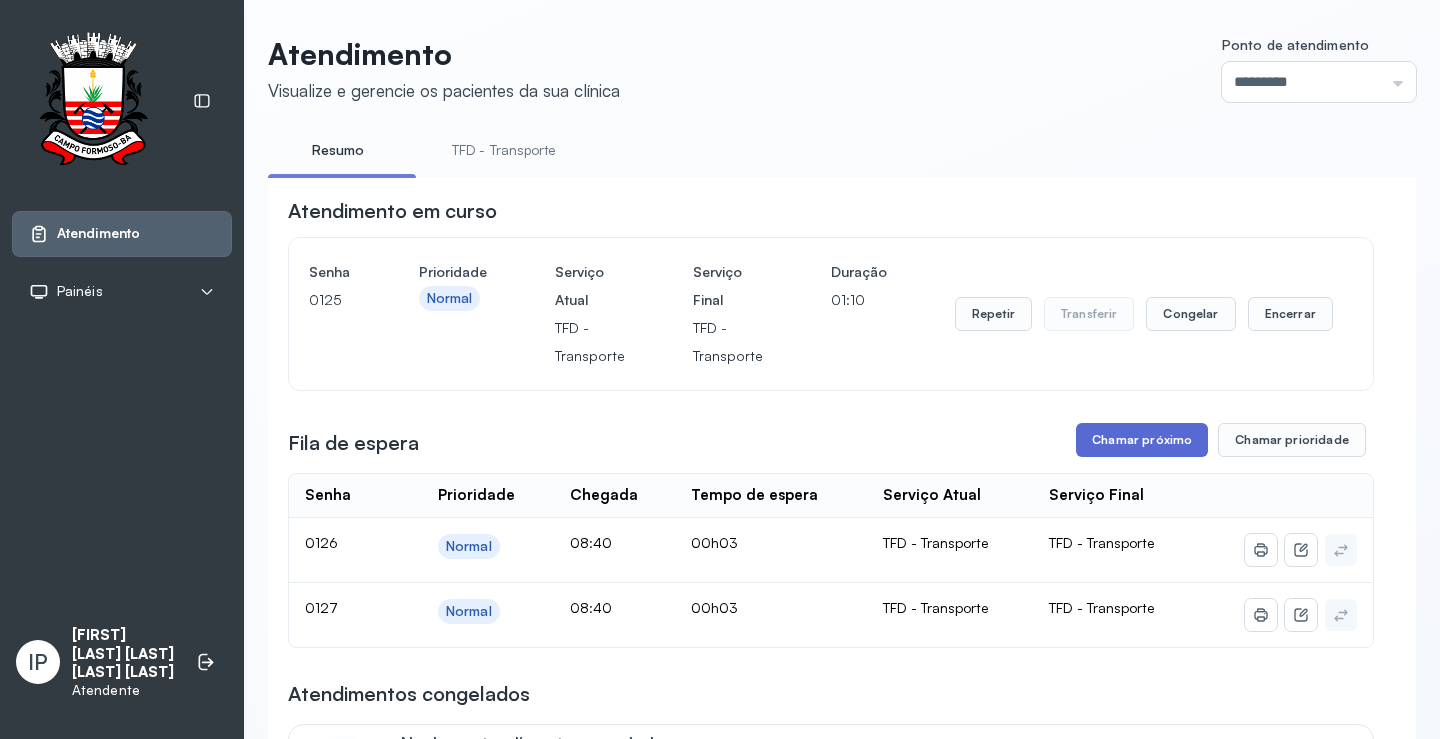click on "Chamar próximo" at bounding box center (1142, 440) 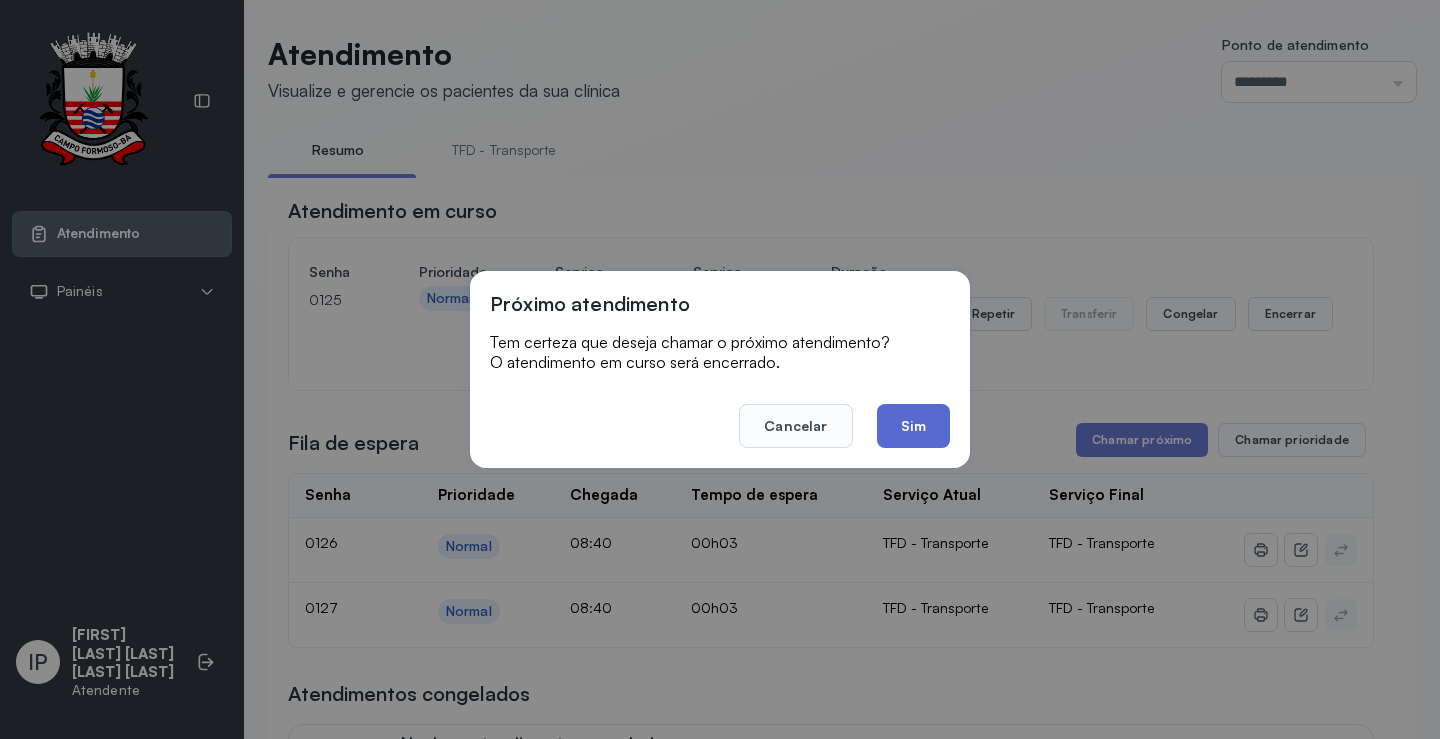click on "Sim" 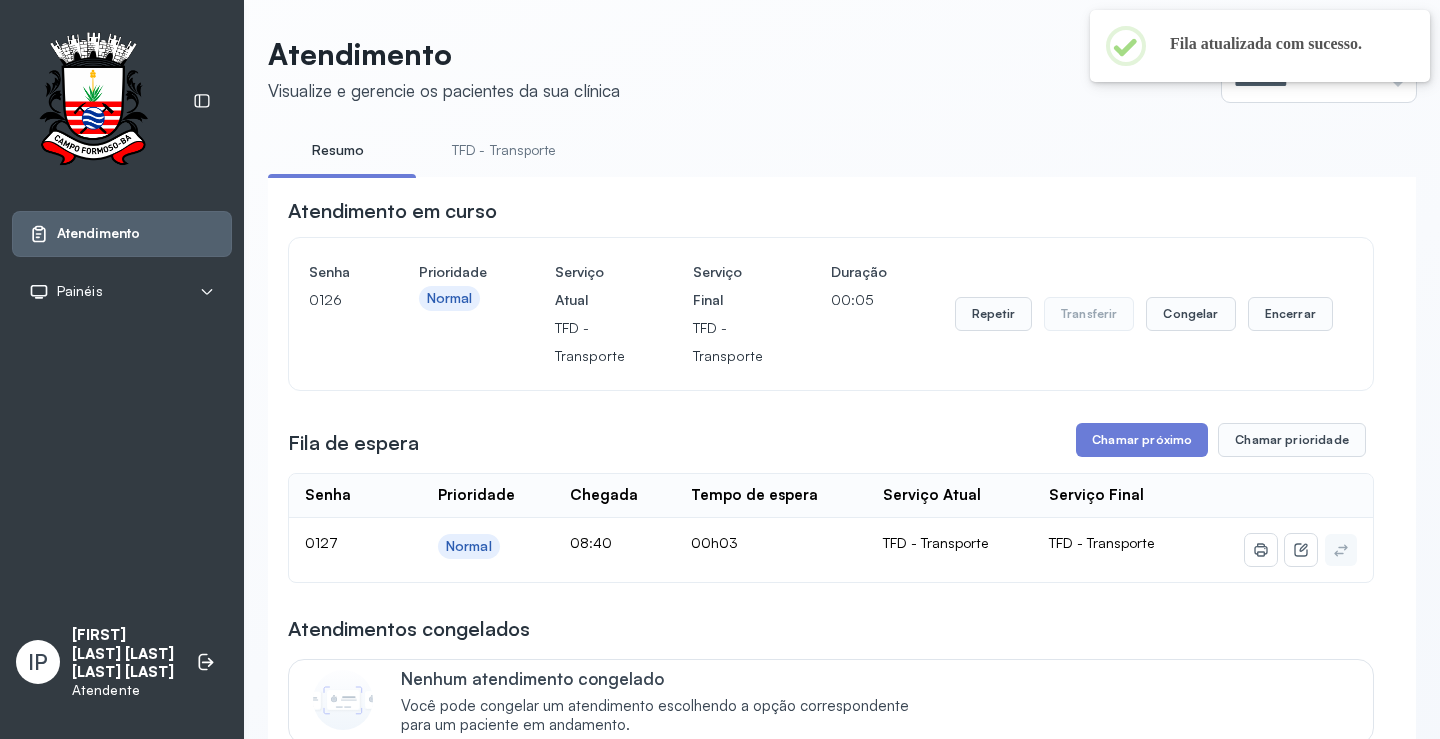 scroll, scrollTop: 100, scrollLeft: 0, axis: vertical 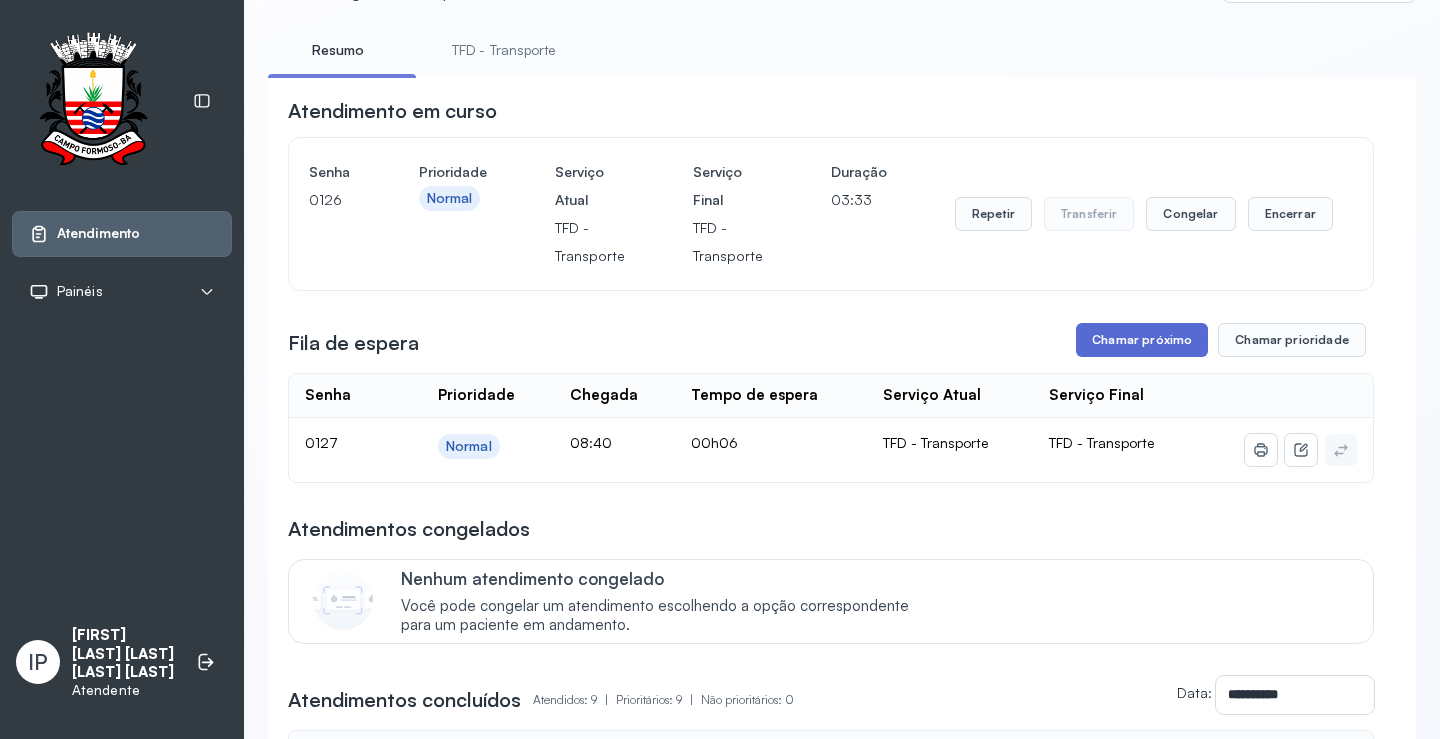 click on "Chamar próximo" at bounding box center (1142, 340) 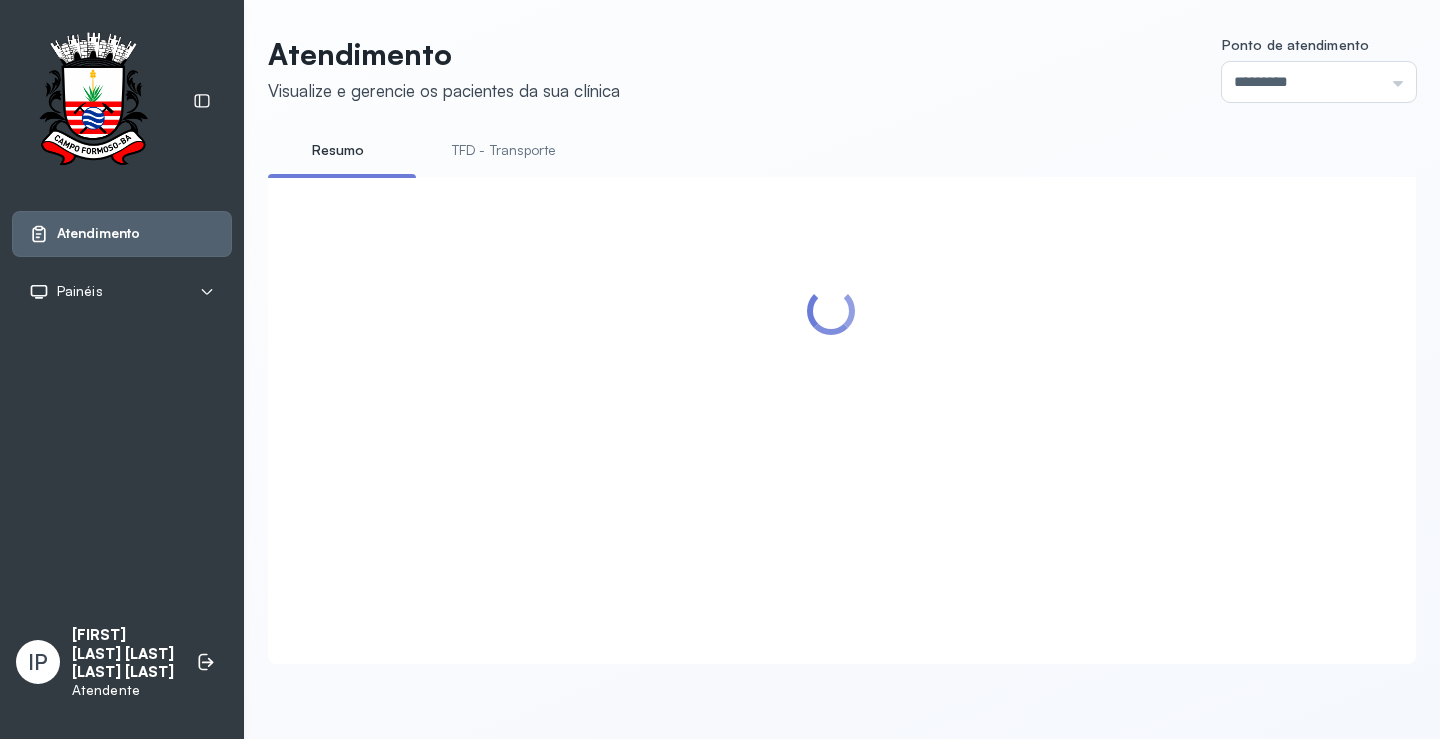 scroll, scrollTop: 1, scrollLeft: 0, axis: vertical 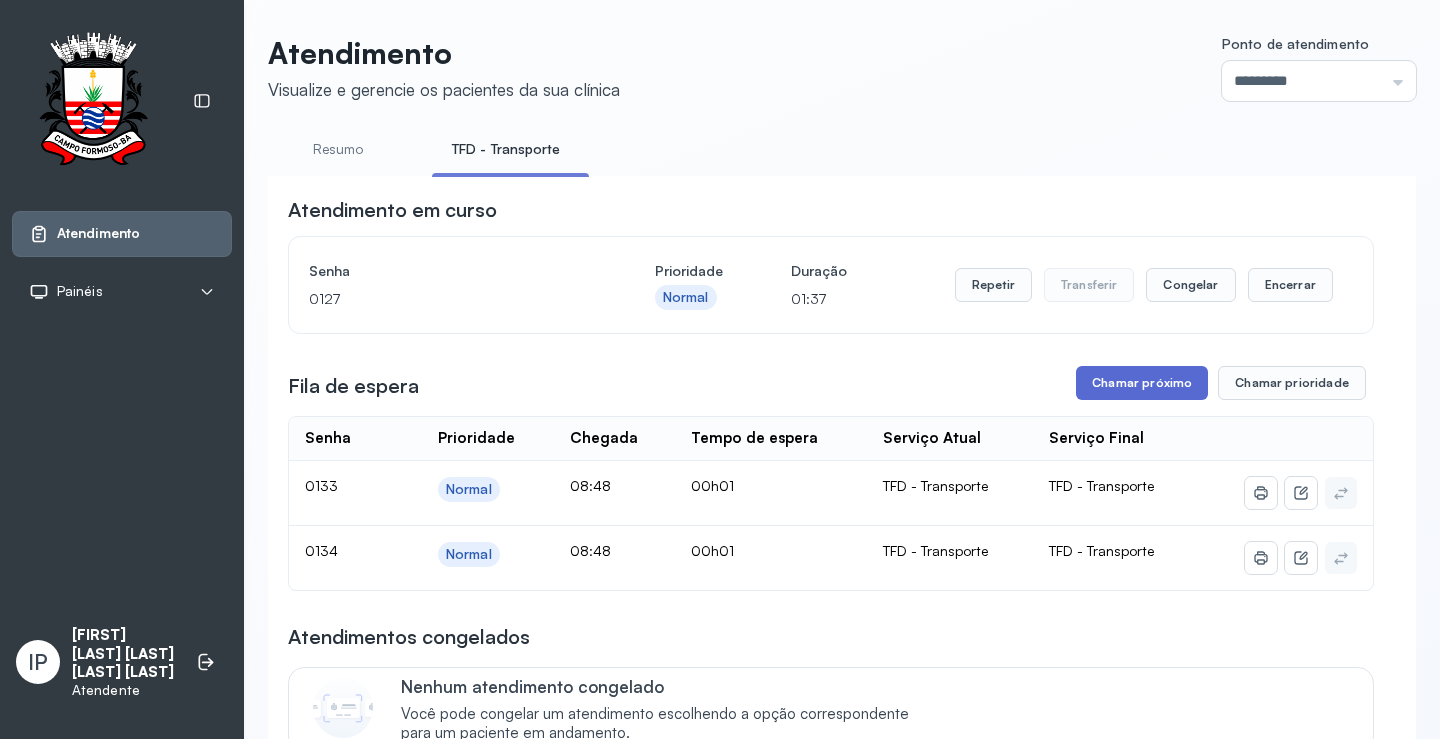 click on "Chamar próximo" at bounding box center [1142, 383] 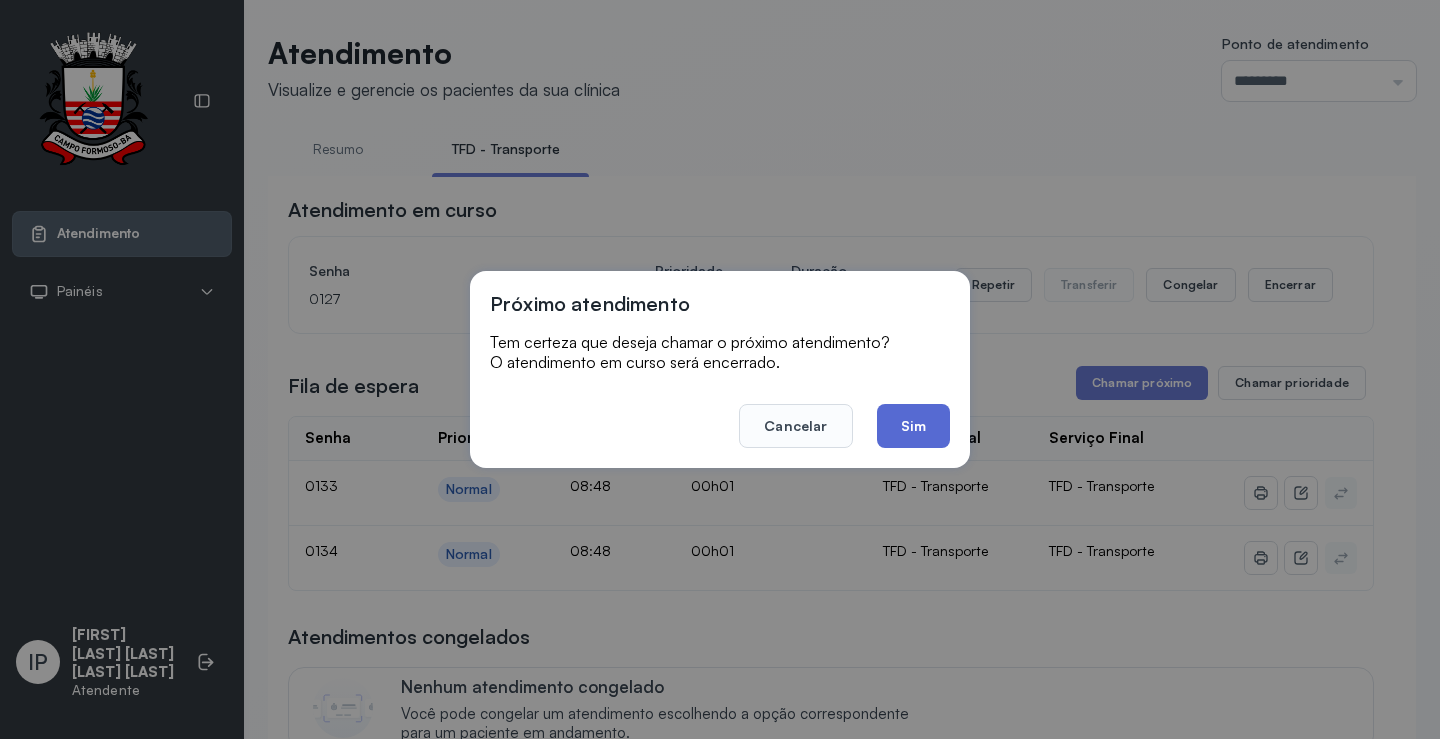 click on "Sim" 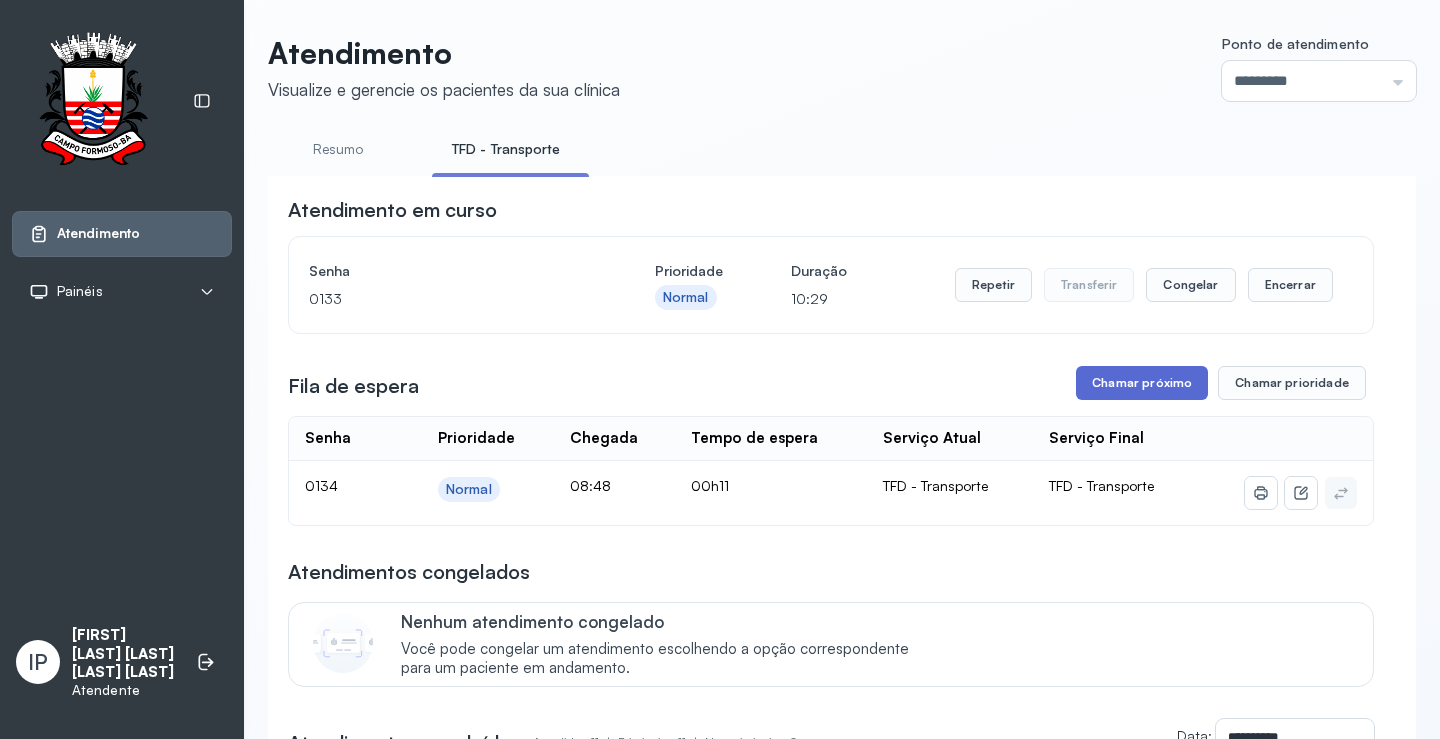 click on "Chamar próximo" at bounding box center (1142, 383) 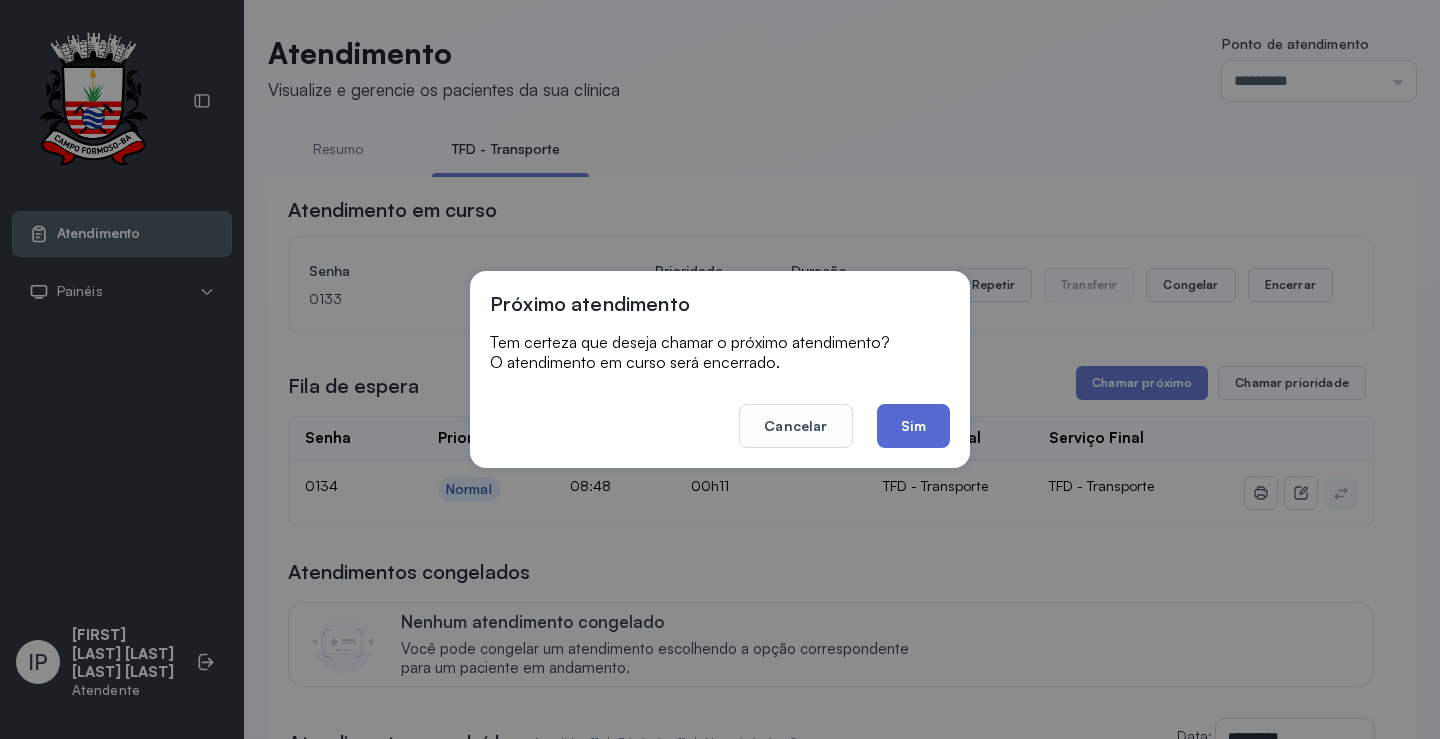 click on "Sim" 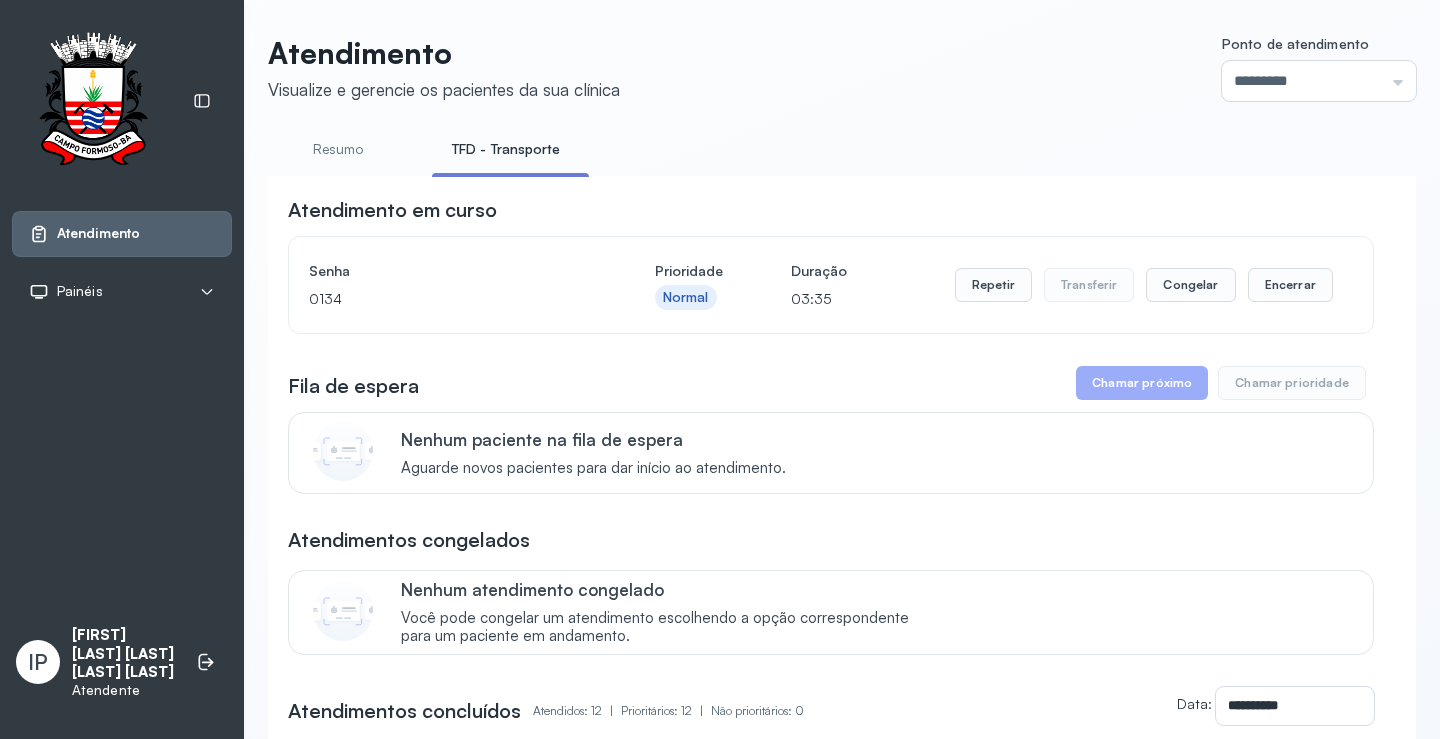 scroll, scrollTop: 0, scrollLeft: 0, axis: both 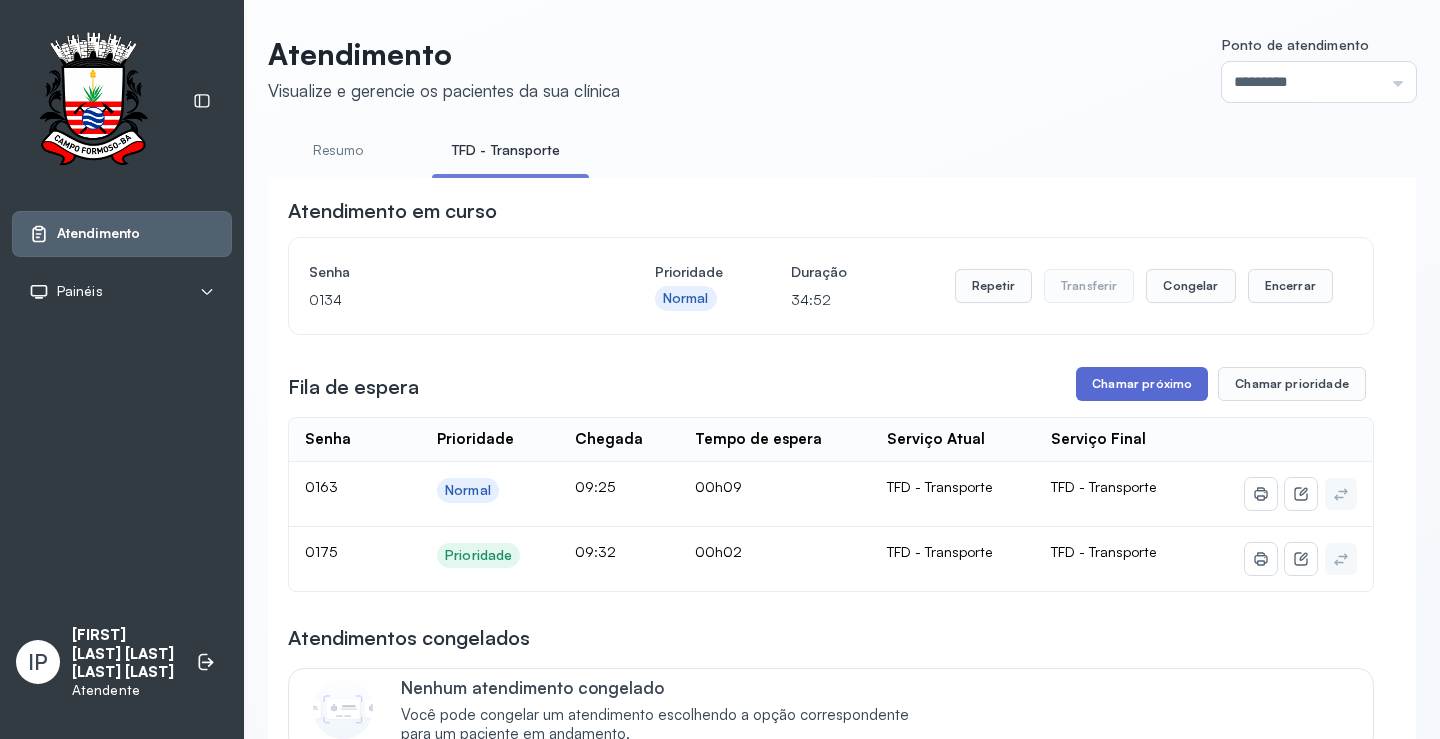 click on "Chamar próximo" at bounding box center [1142, 384] 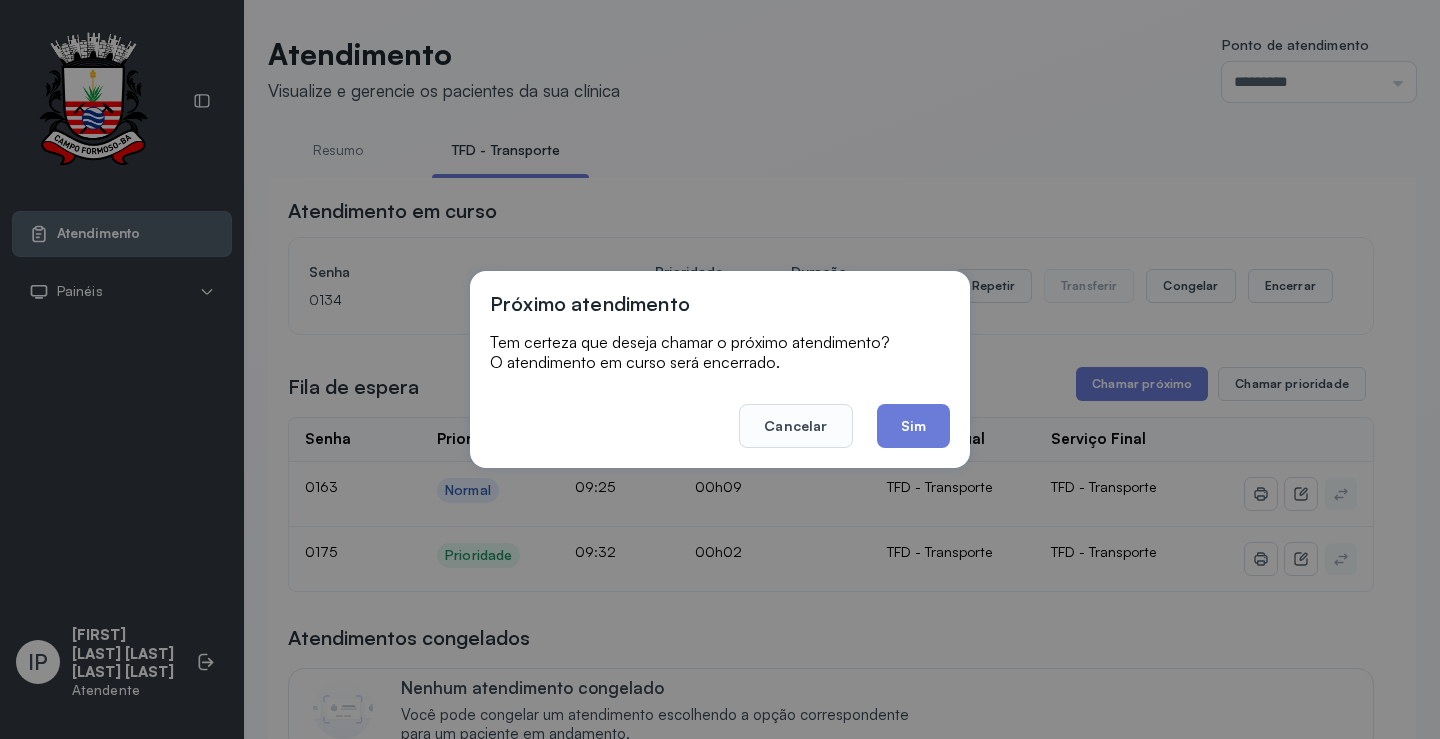 click on "Sim" 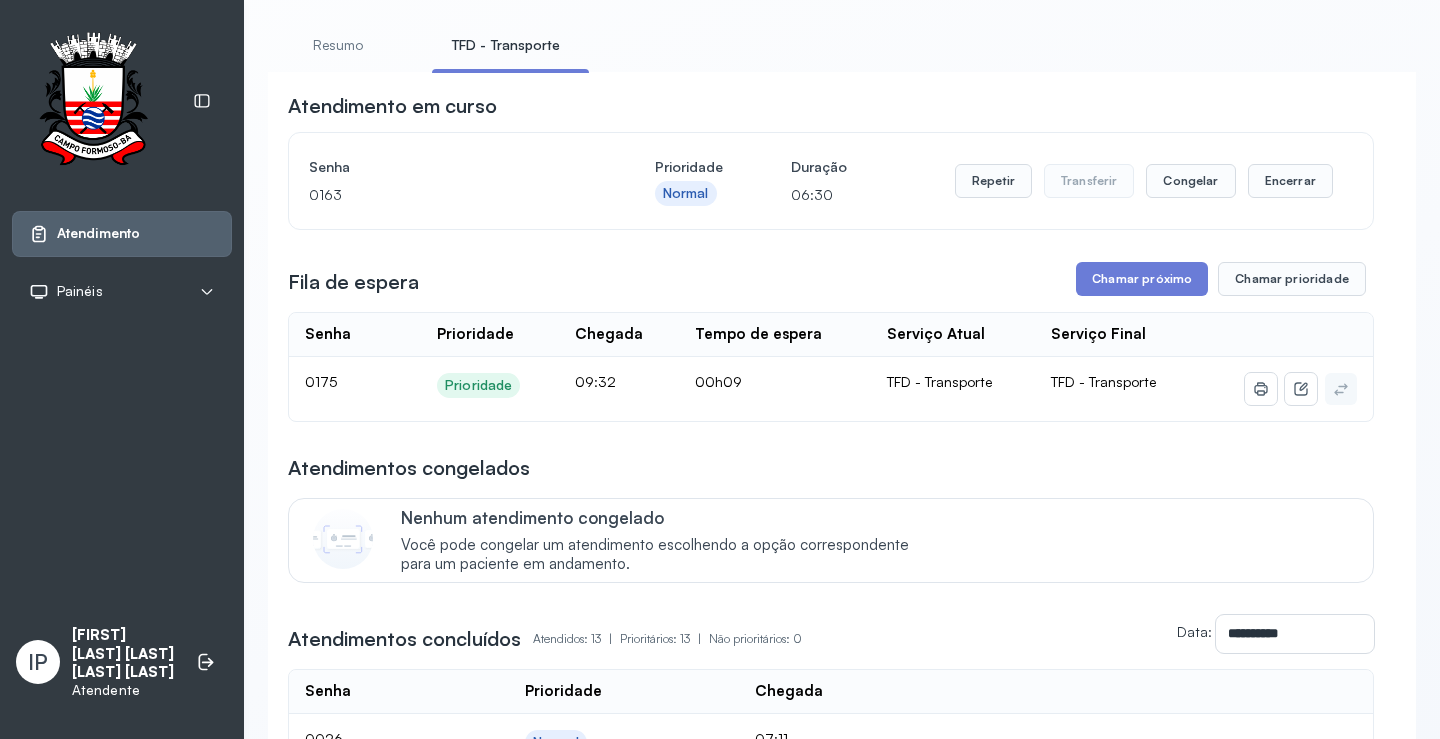 scroll, scrollTop: 200, scrollLeft: 0, axis: vertical 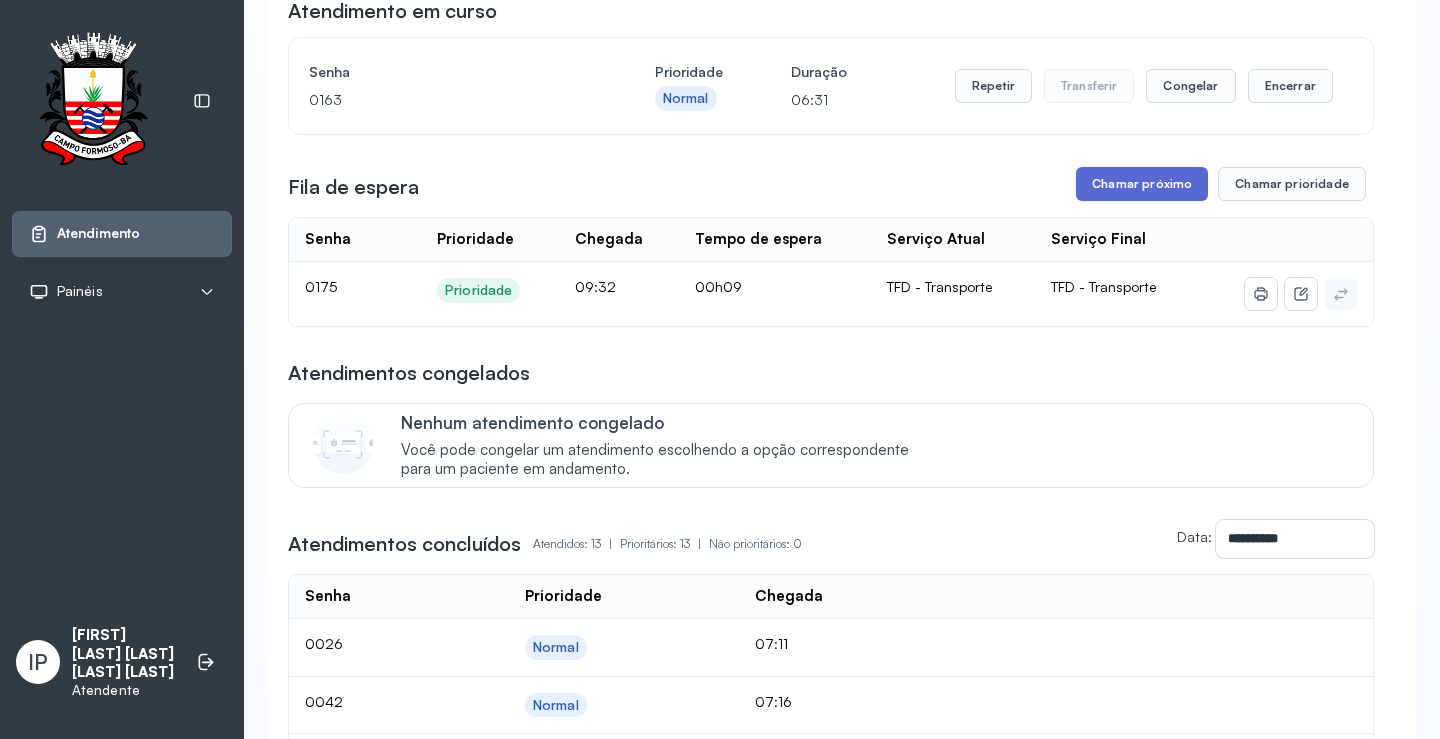 click on "Chamar próximo" at bounding box center [1142, 184] 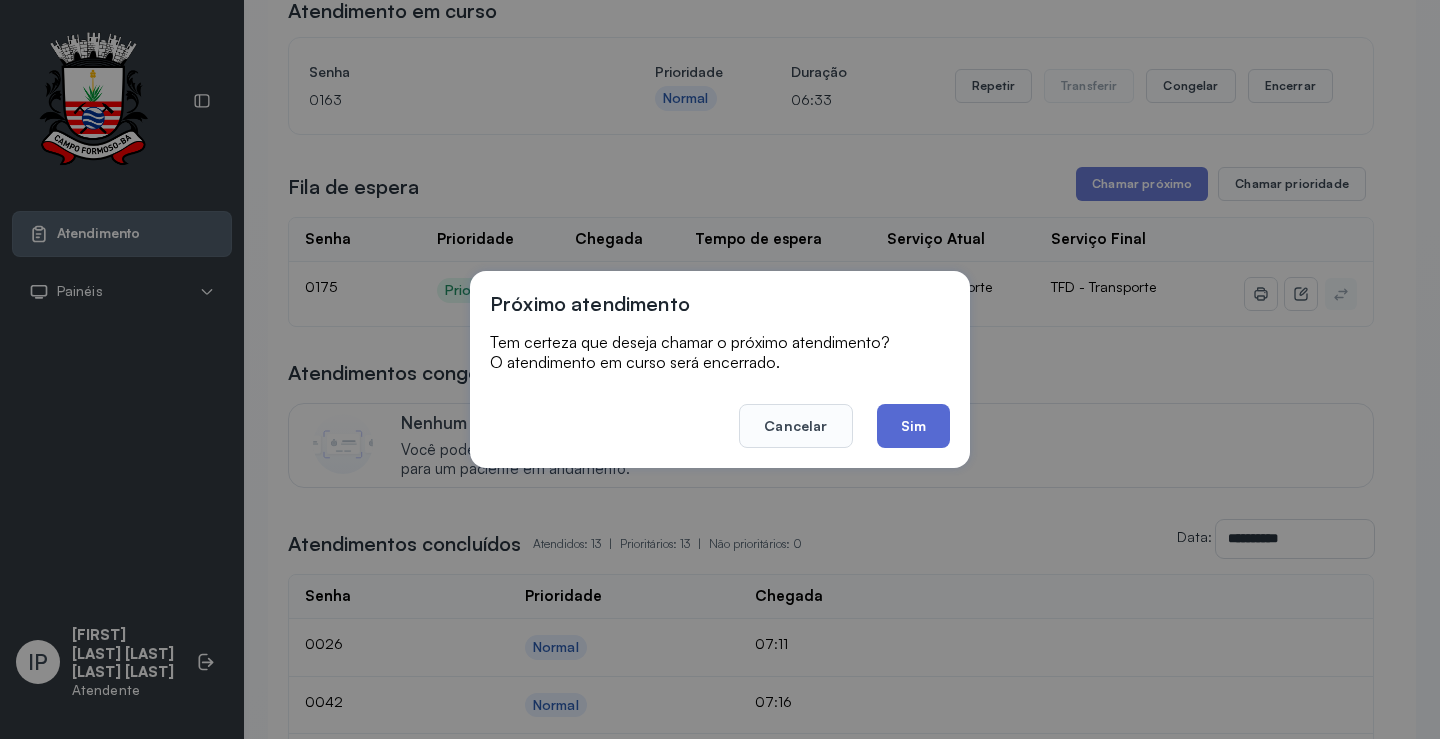 click on "Sim" 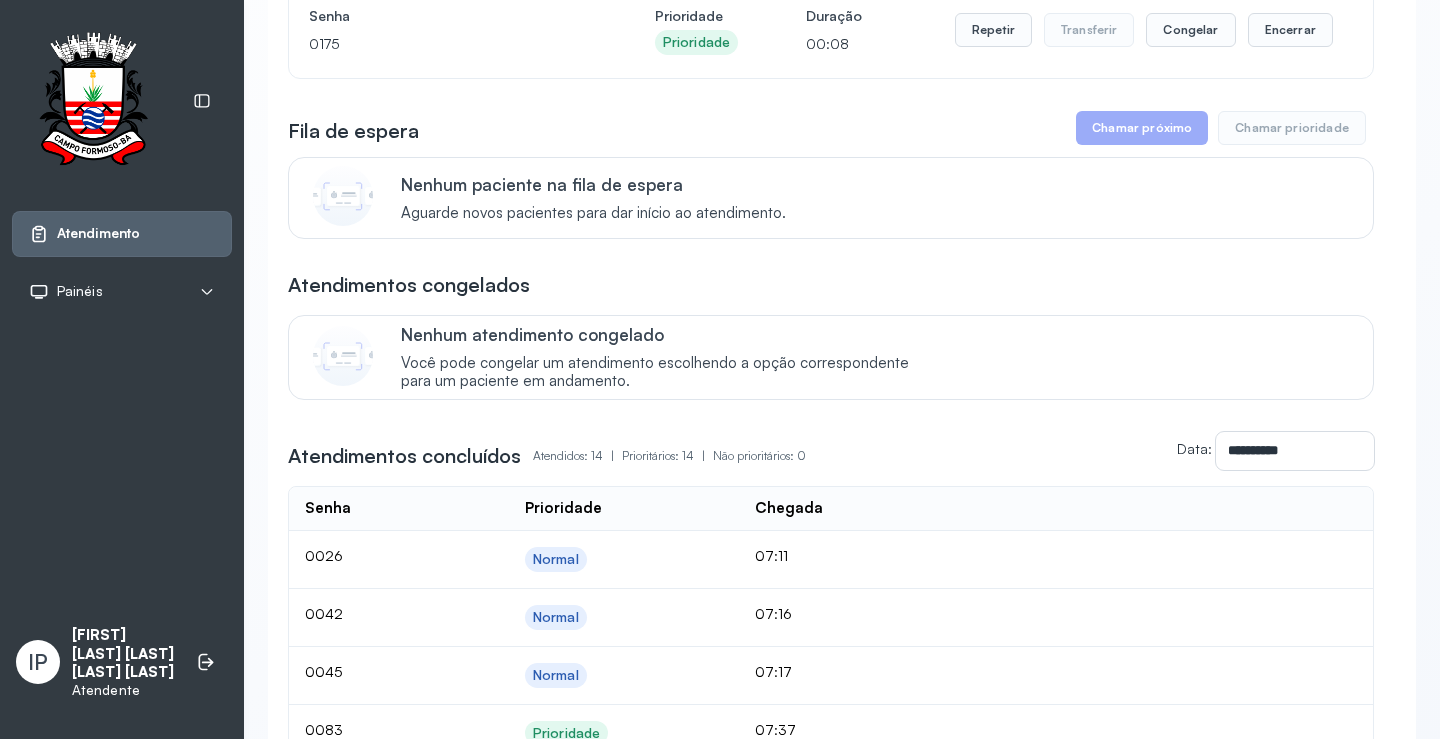 scroll, scrollTop: 0, scrollLeft: 0, axis: both 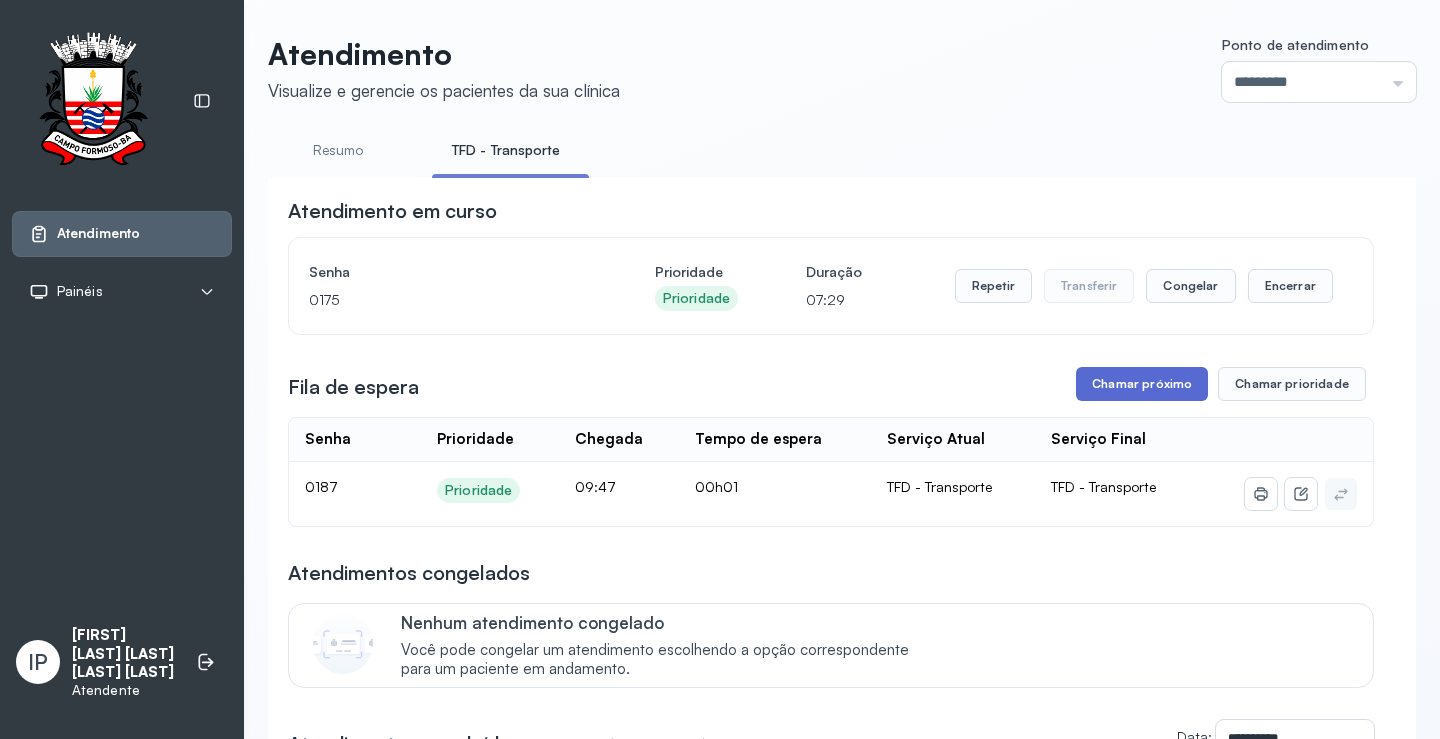 click on "Chamar próximo" at bounding box center [1142, 384] 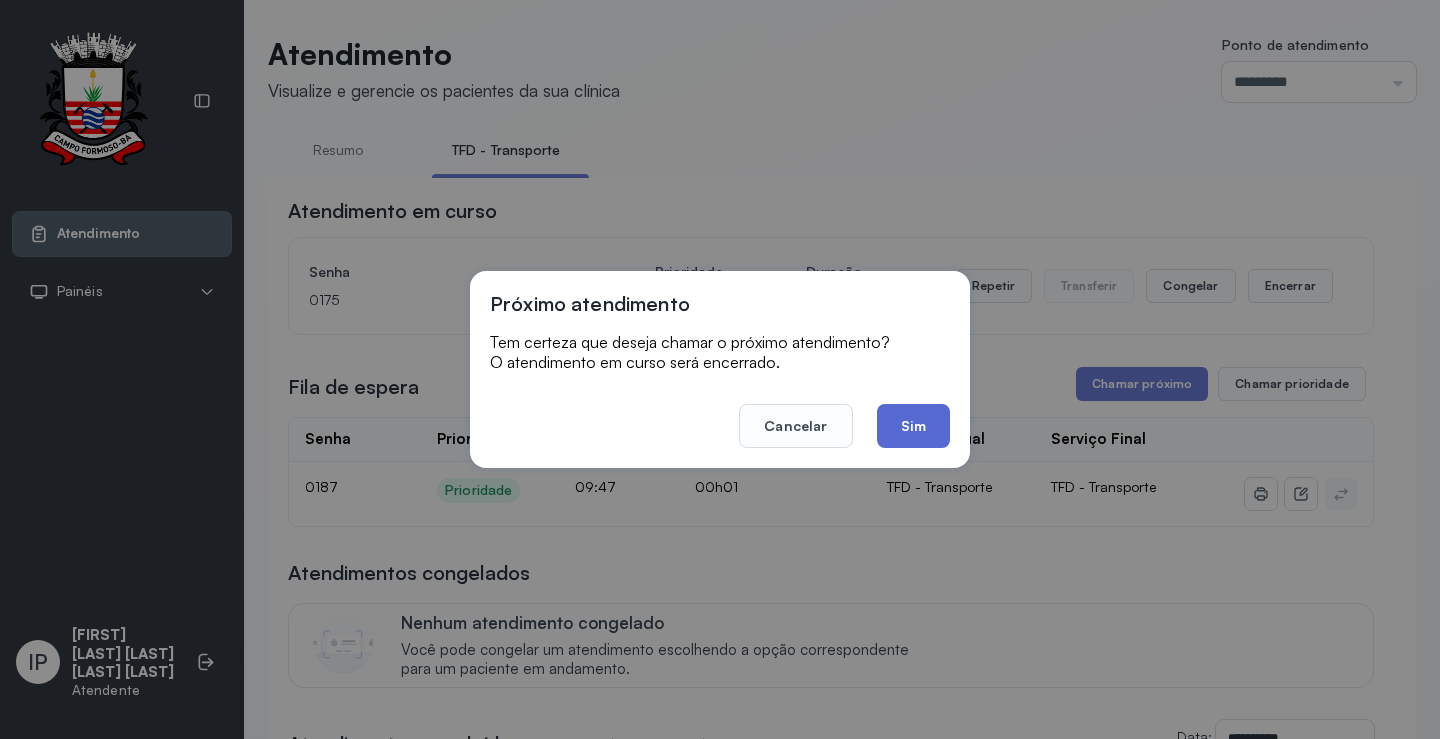 click on "Sim" 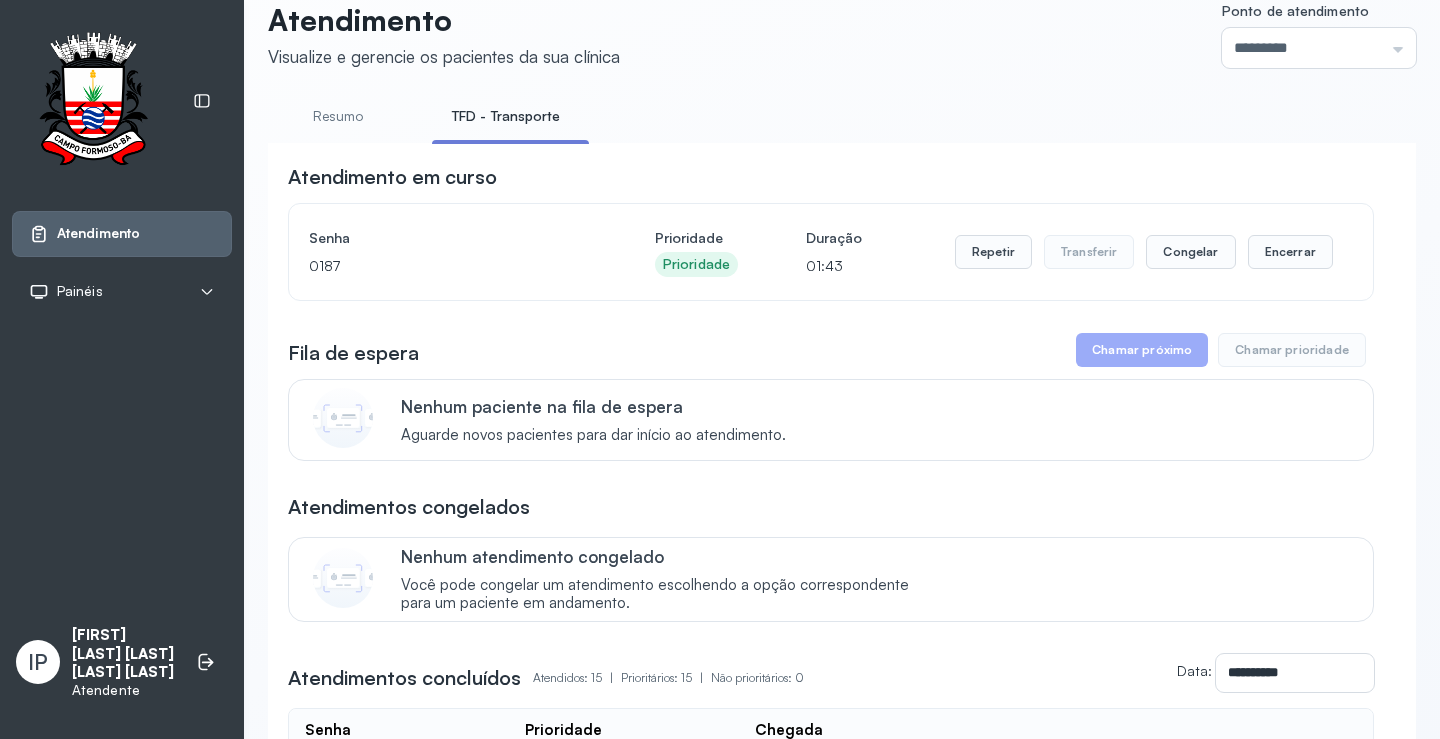 scroll, scrollTop: 0, scrollLeft: 0, axis: both 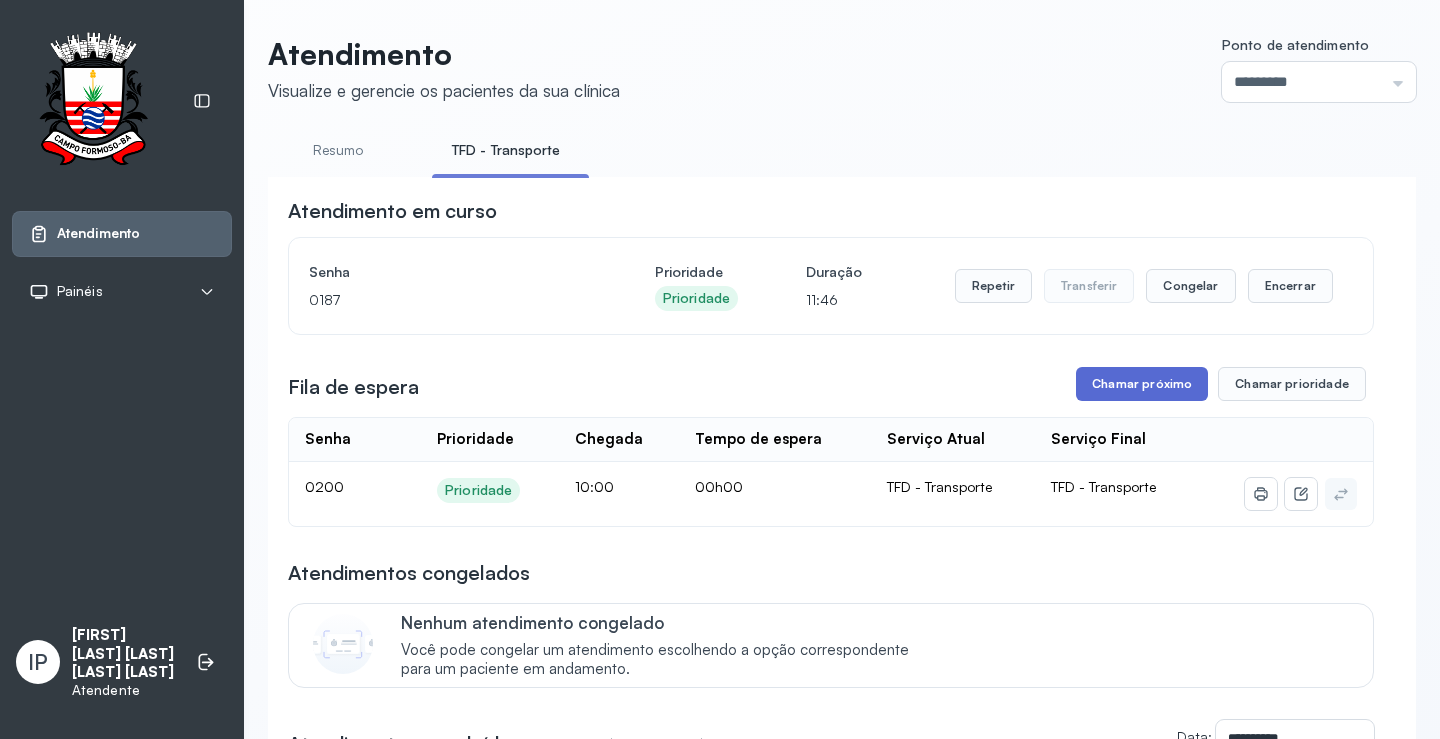 click on "Chamar próximo" at bounding box center [1142, 384] 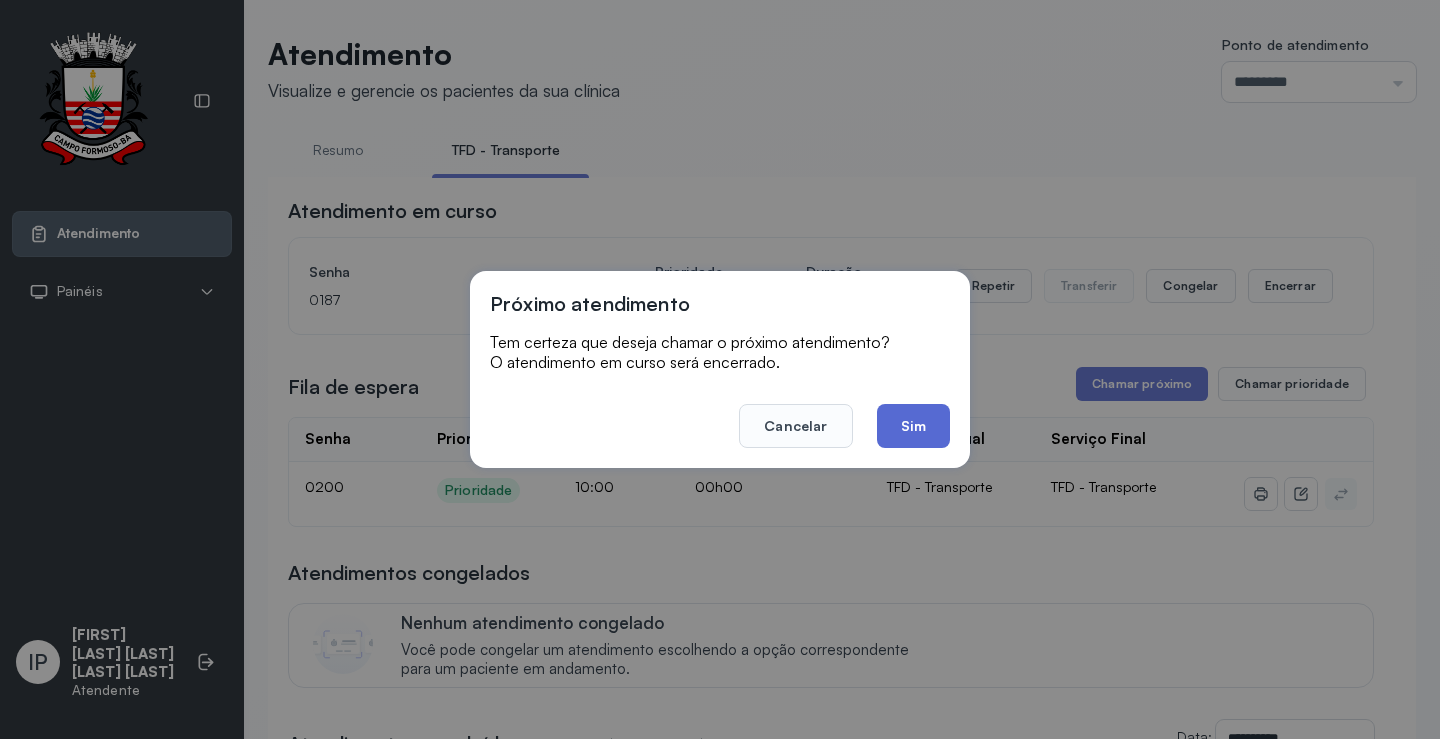 click on "Sim" 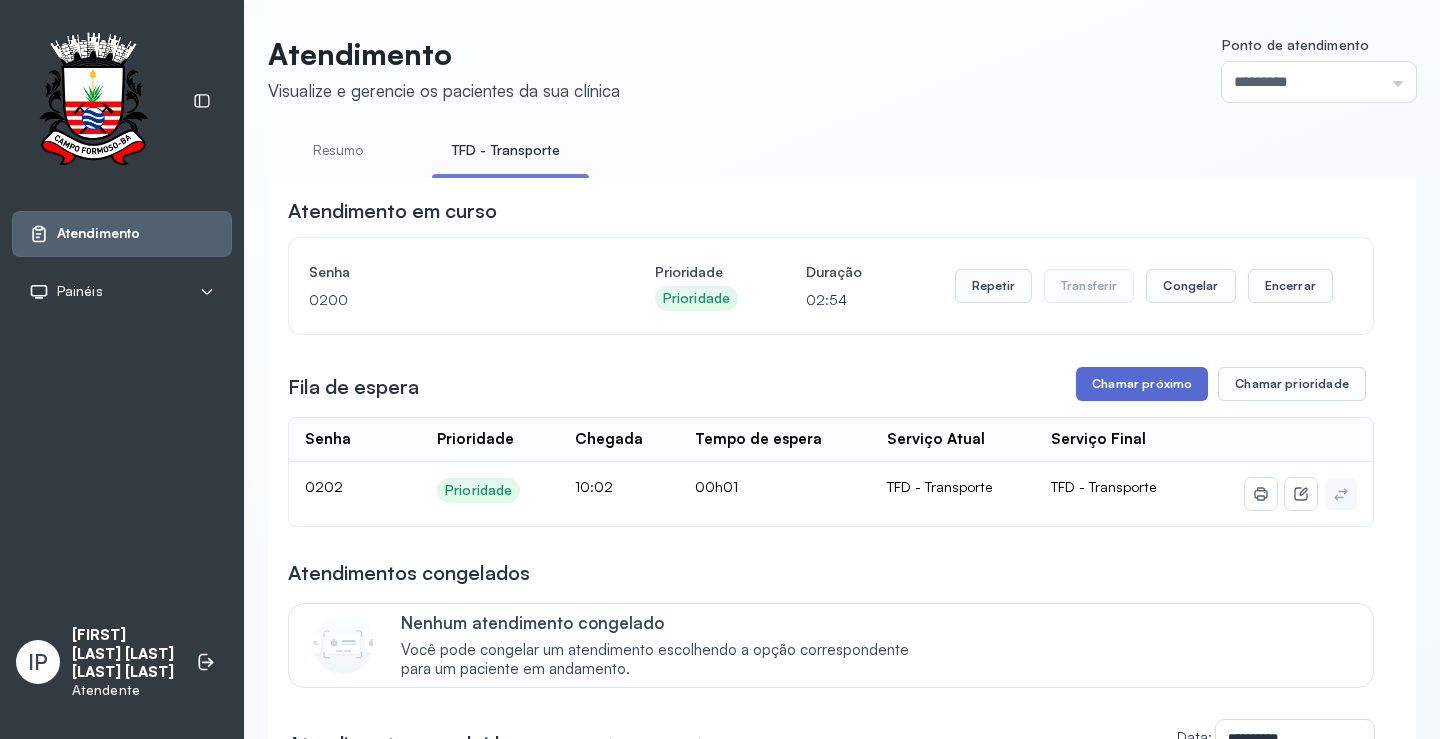 click on "Chamar próximo" at bounding box center (1142, 384) 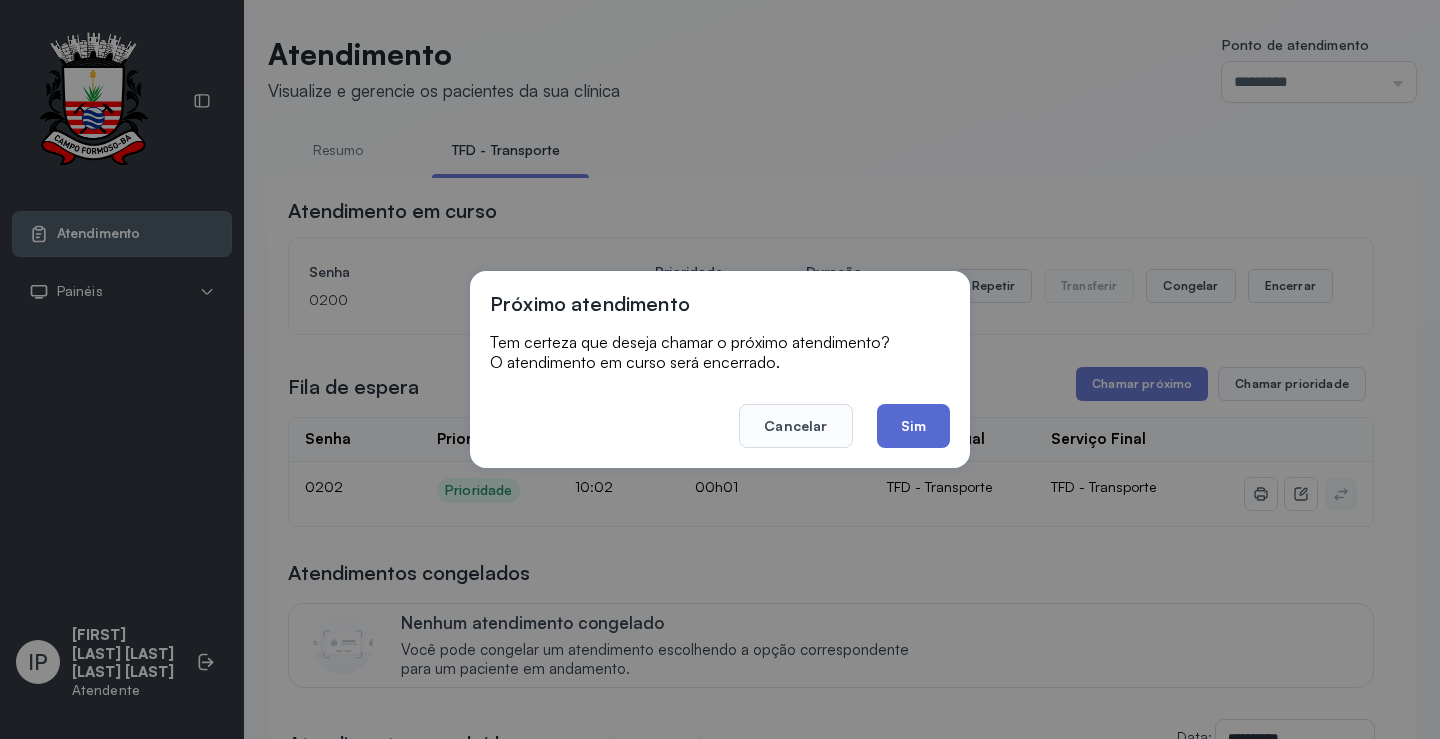 click on "Sim" 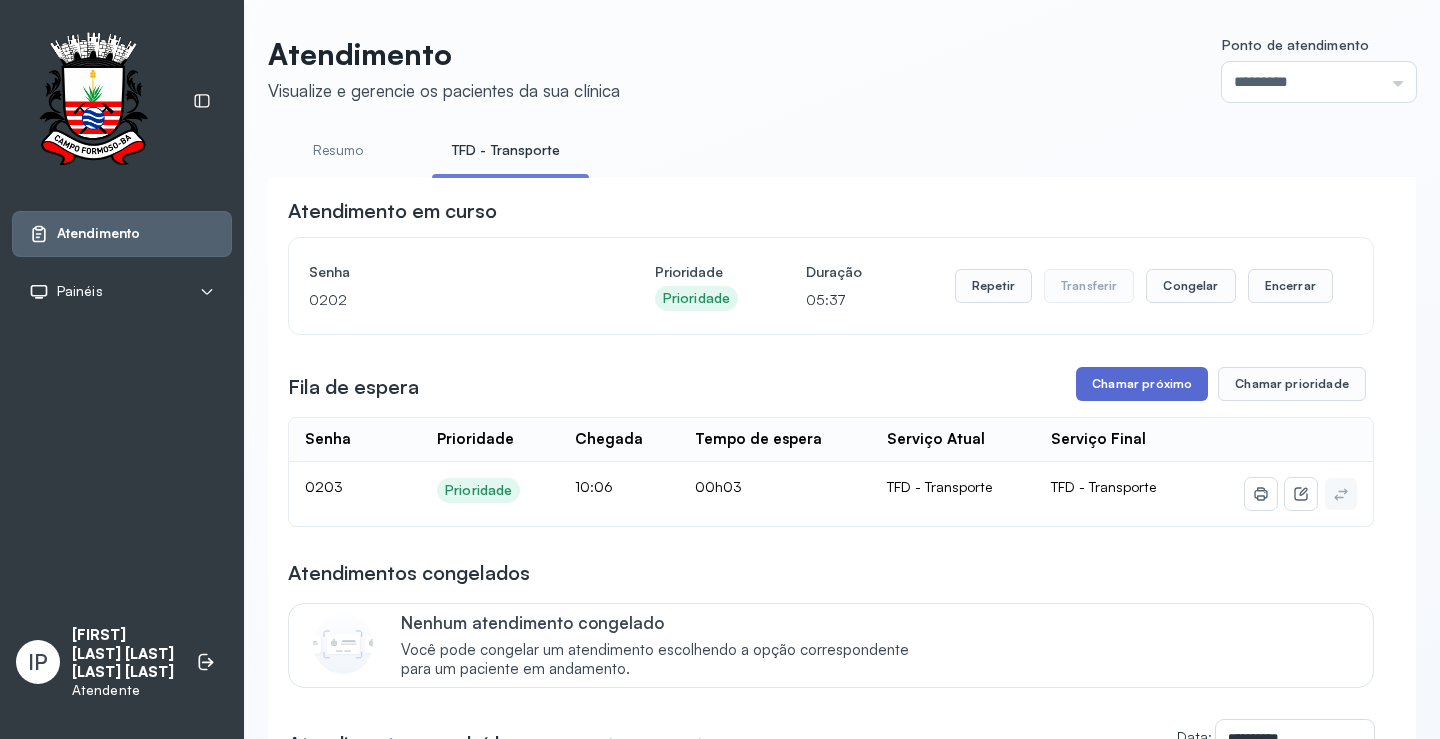 click on "Chamar próximo" at bounding box center (1142, 384) 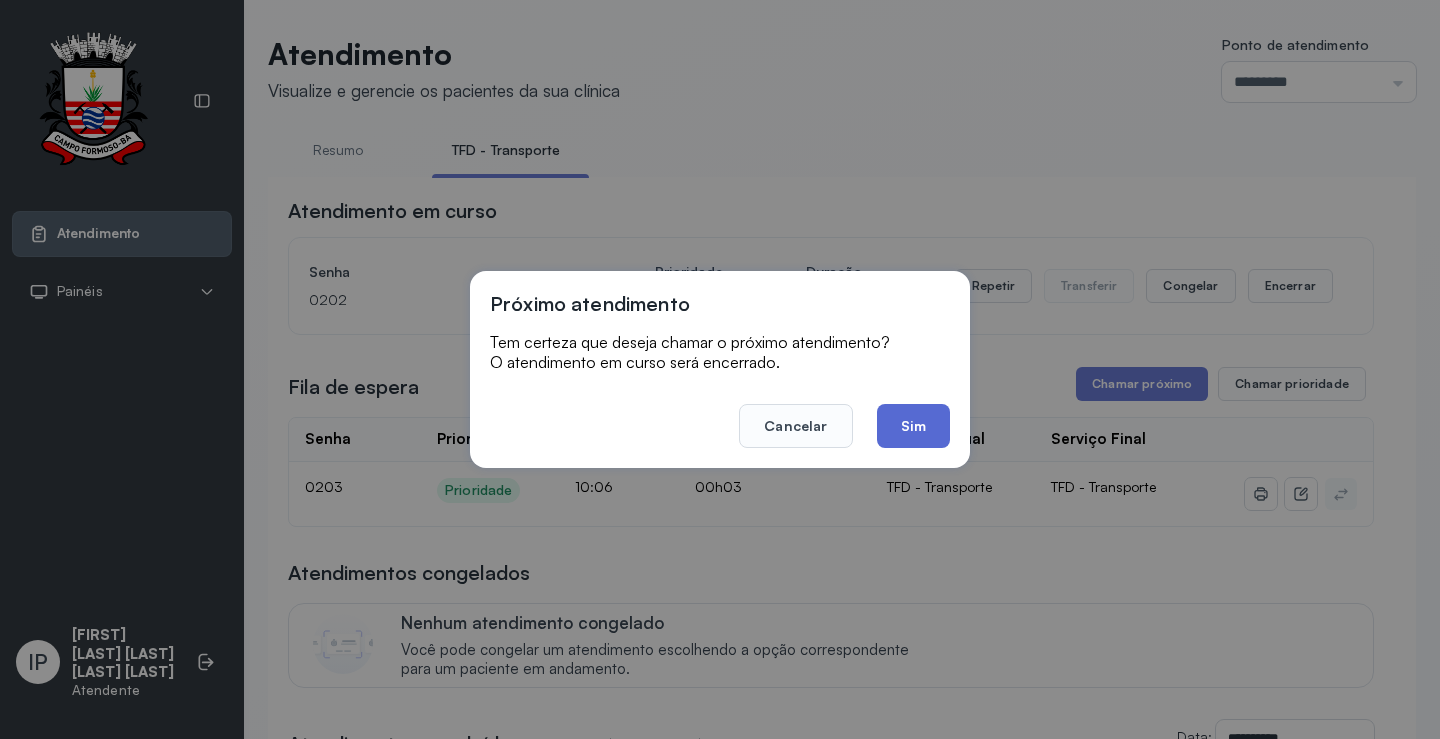 click on "Sim" 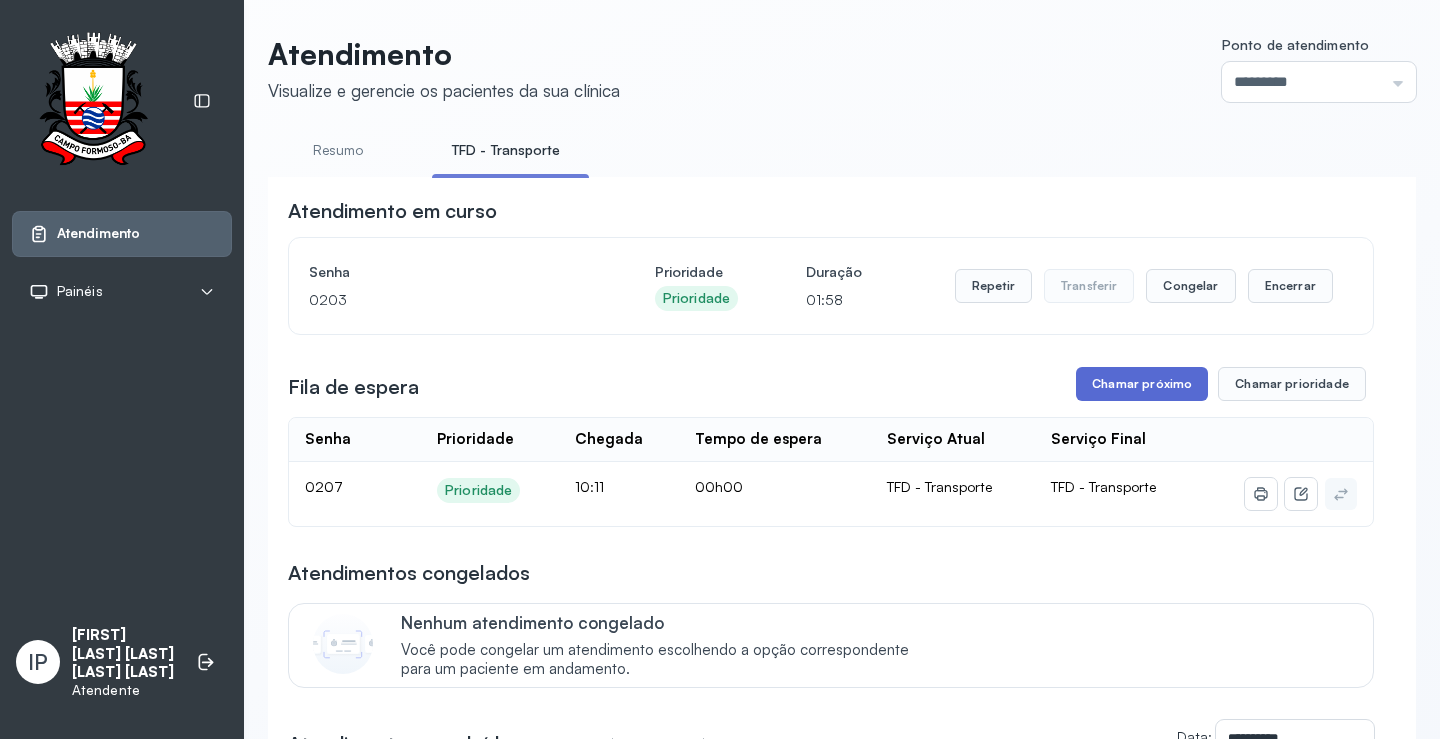 click on "Chamar próximo" at bounding box center (1142, 384) 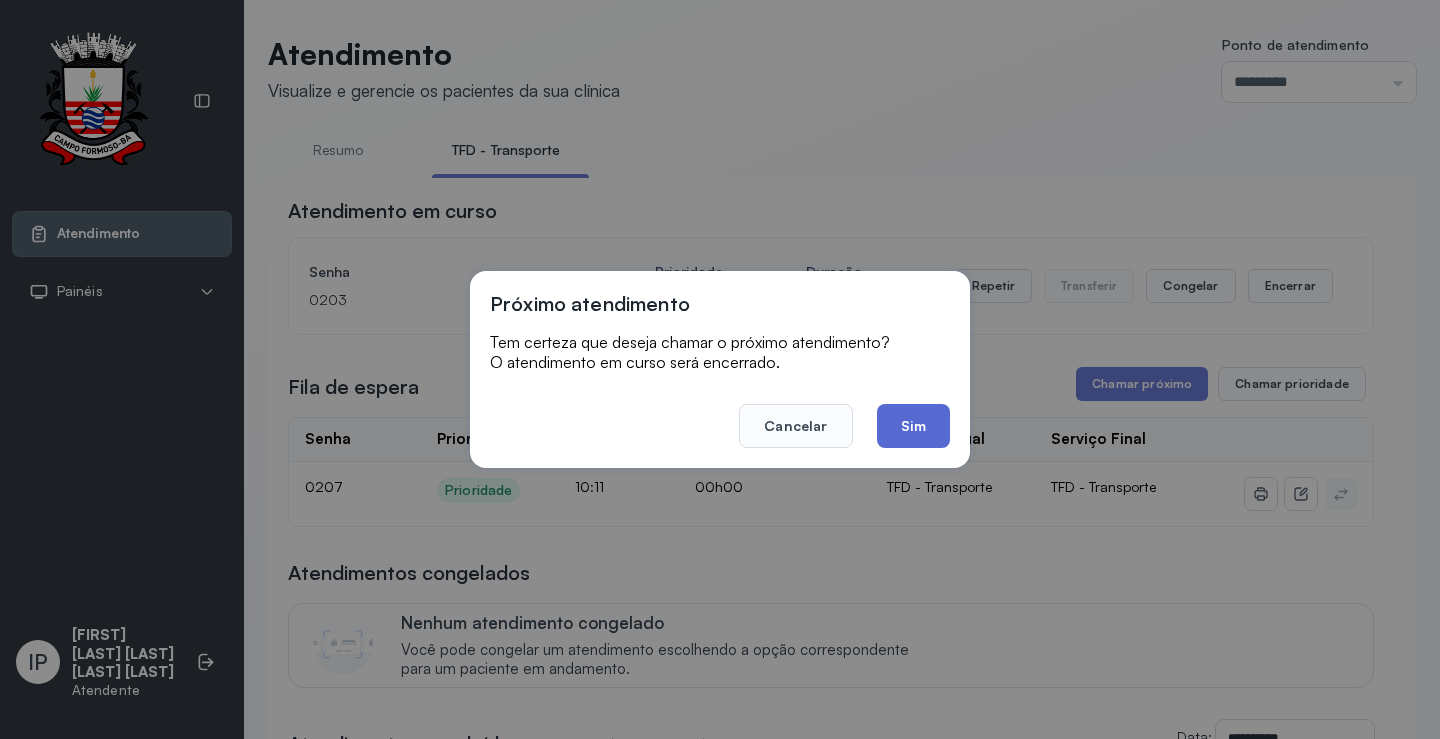 click on "Sim" 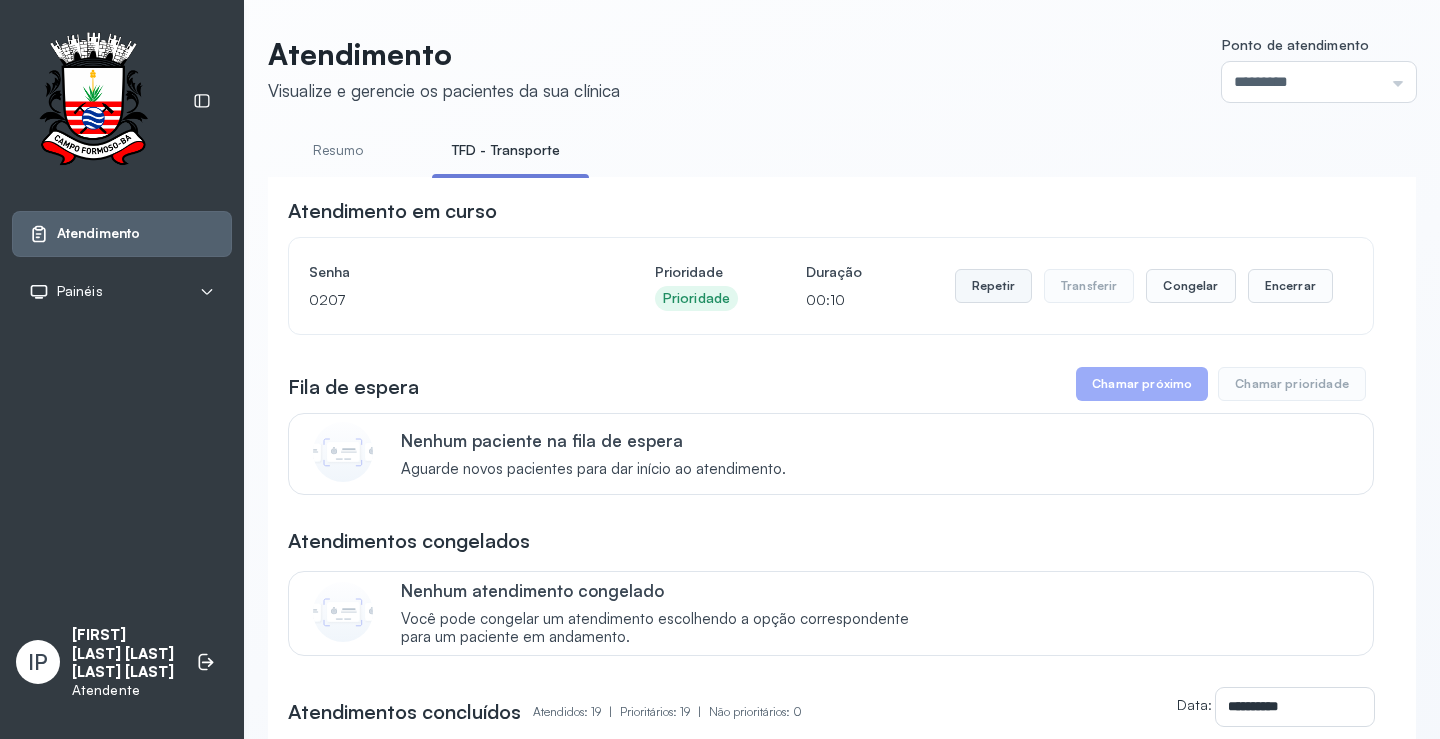 click on "Repetir" at bounding box center [993, 286] 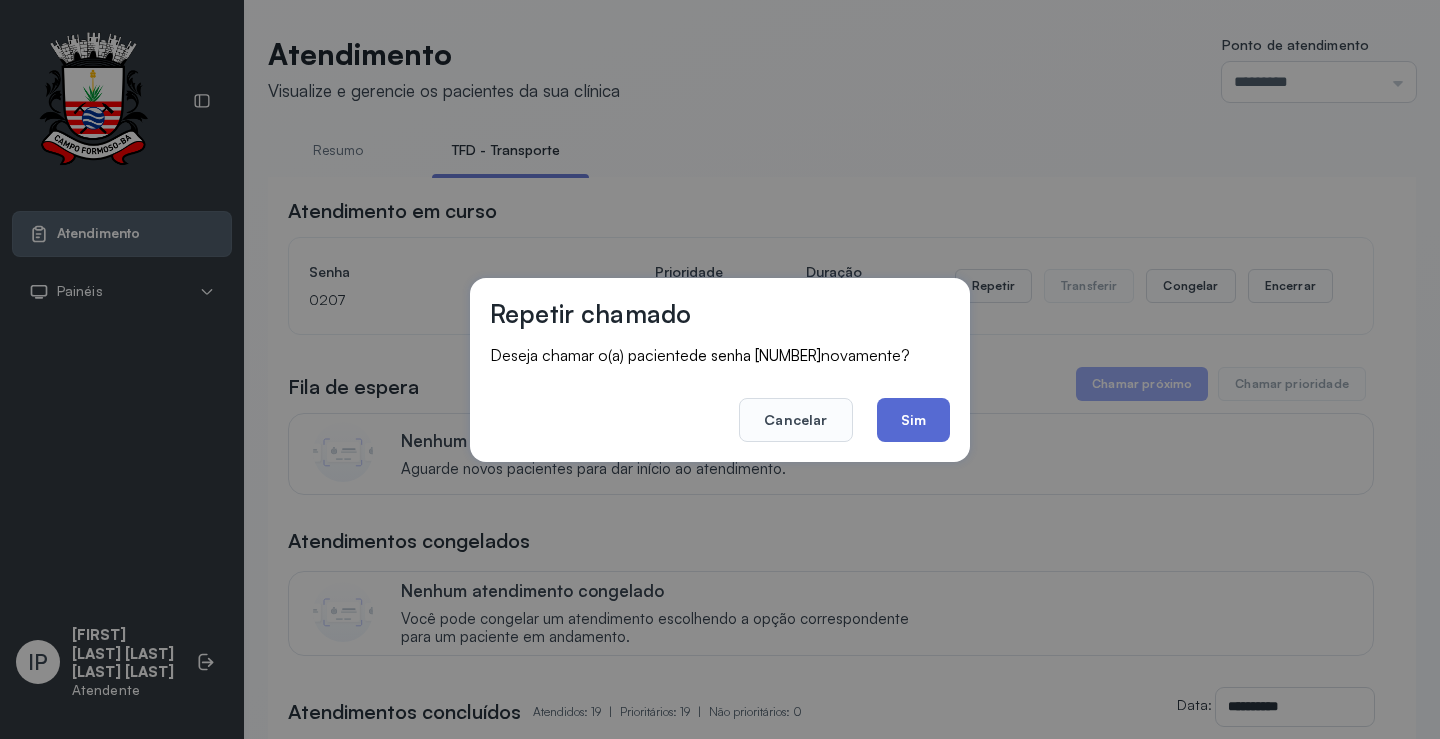 click on "Sim" 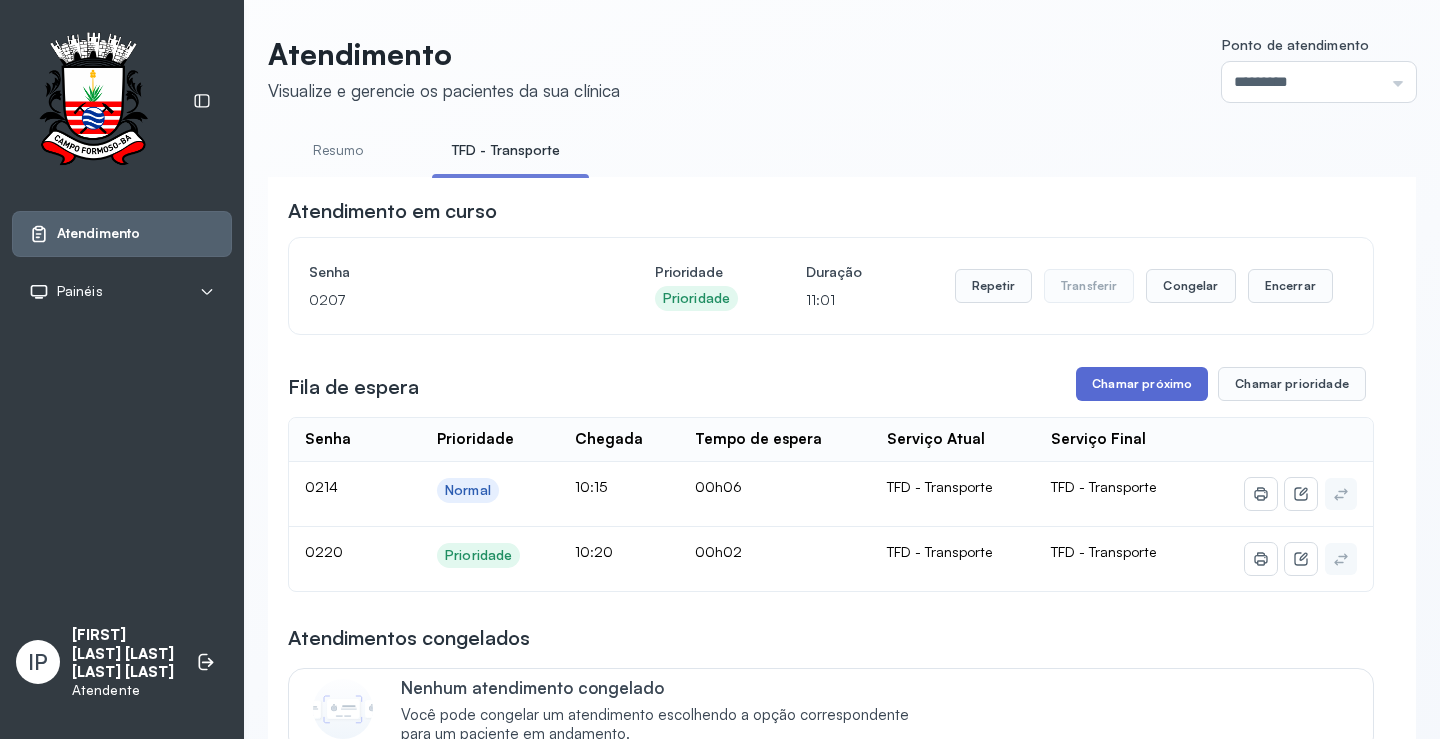 click on "Chamar próximo" at bounding box center (1142, 384) 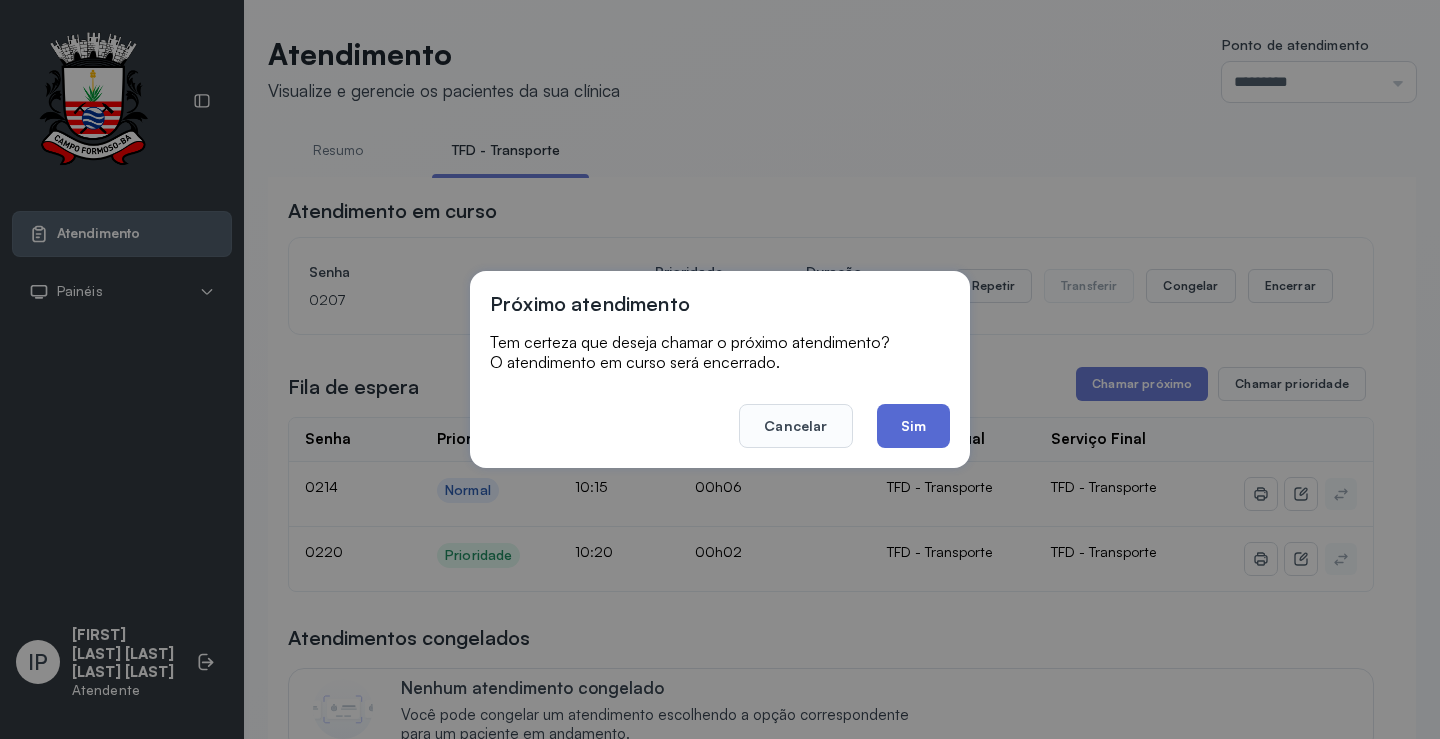 click on "Sim" 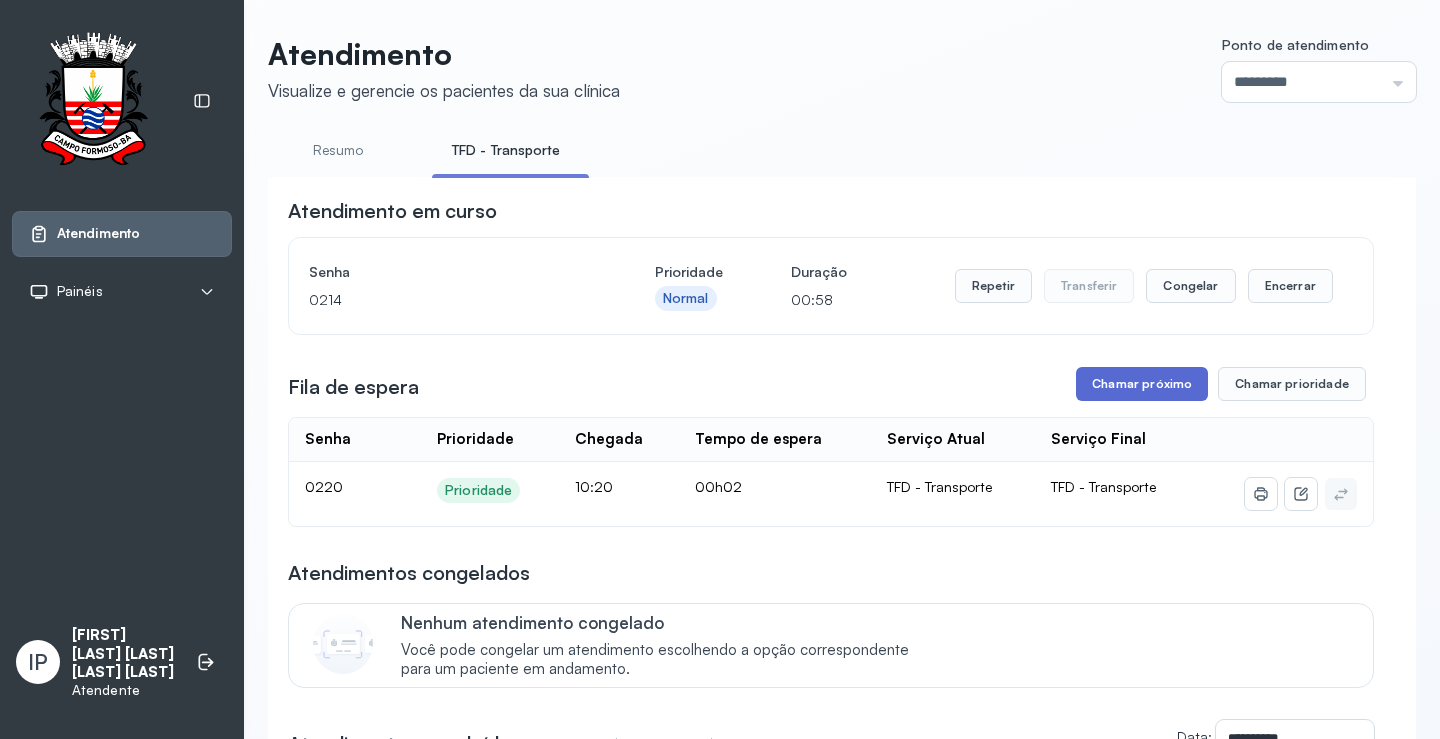 click on "Chamar próximo" at bounding box center [1142, 384] 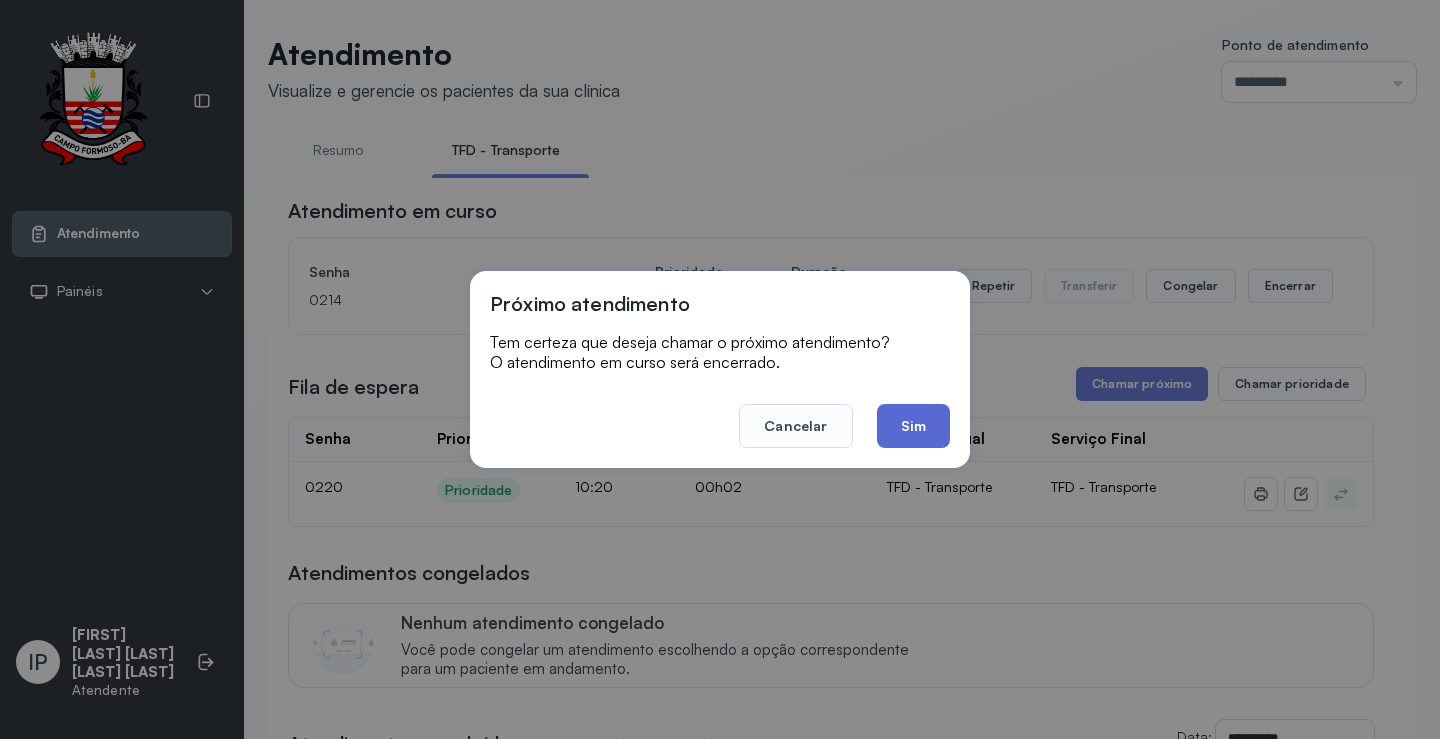 click on "Sim" 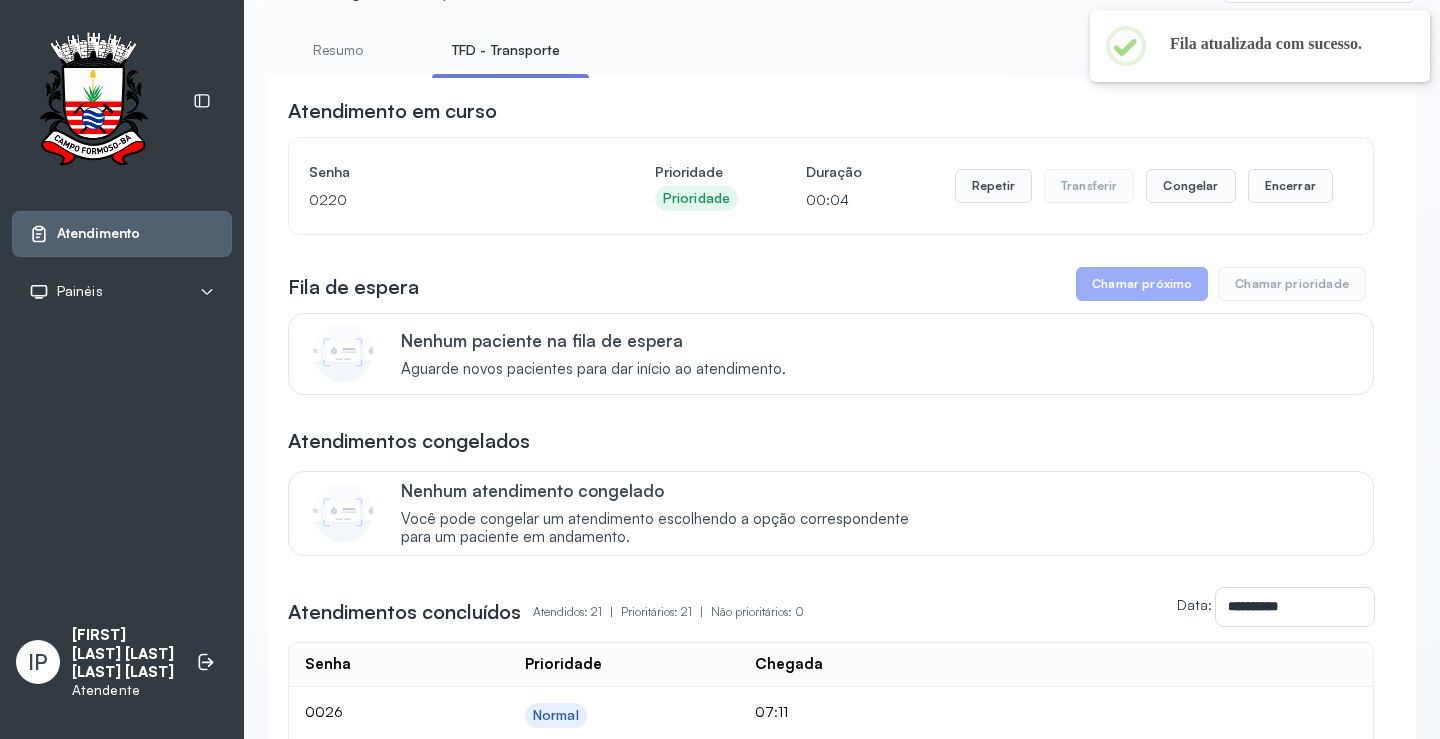scroll, scrollTop: 0, scrollLeft: 0, axis: both 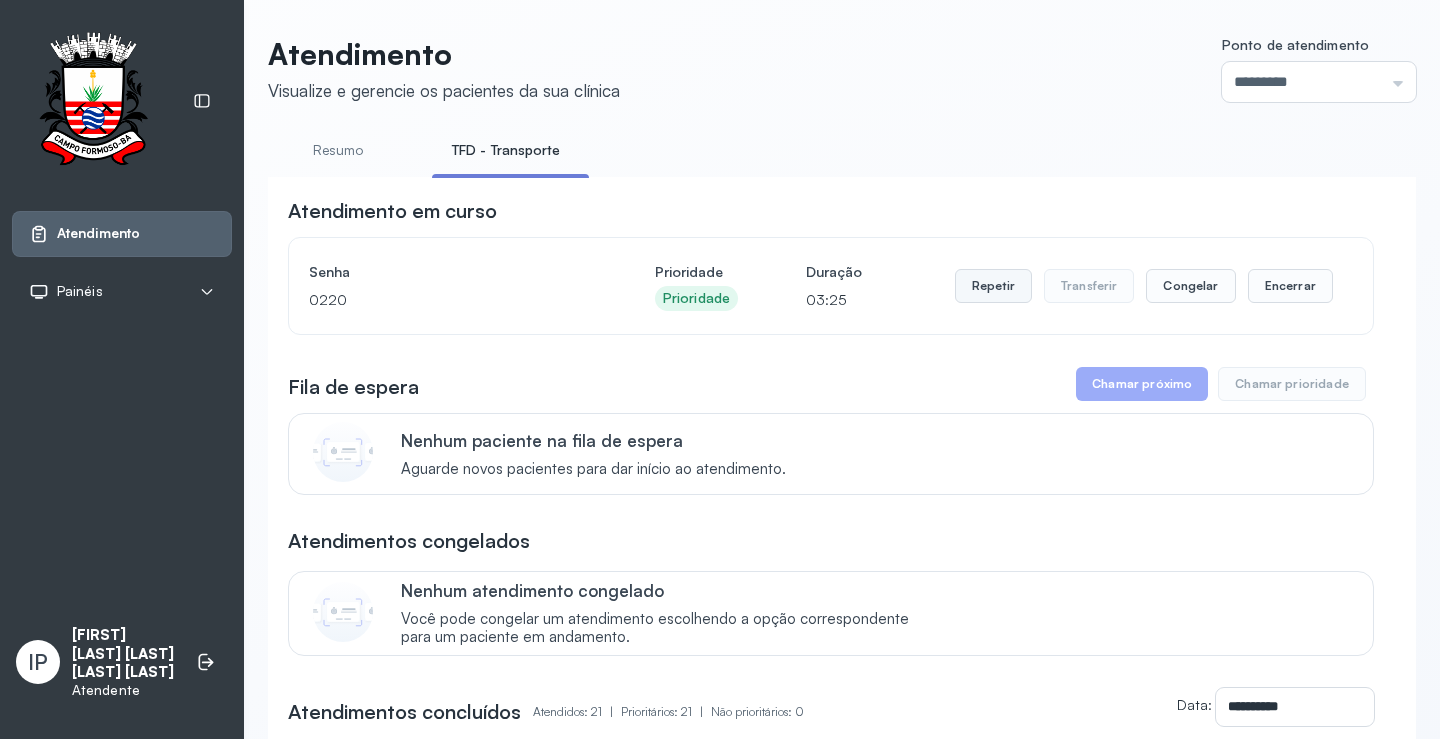 click on "Repetir" at bounding box center (993, 286) 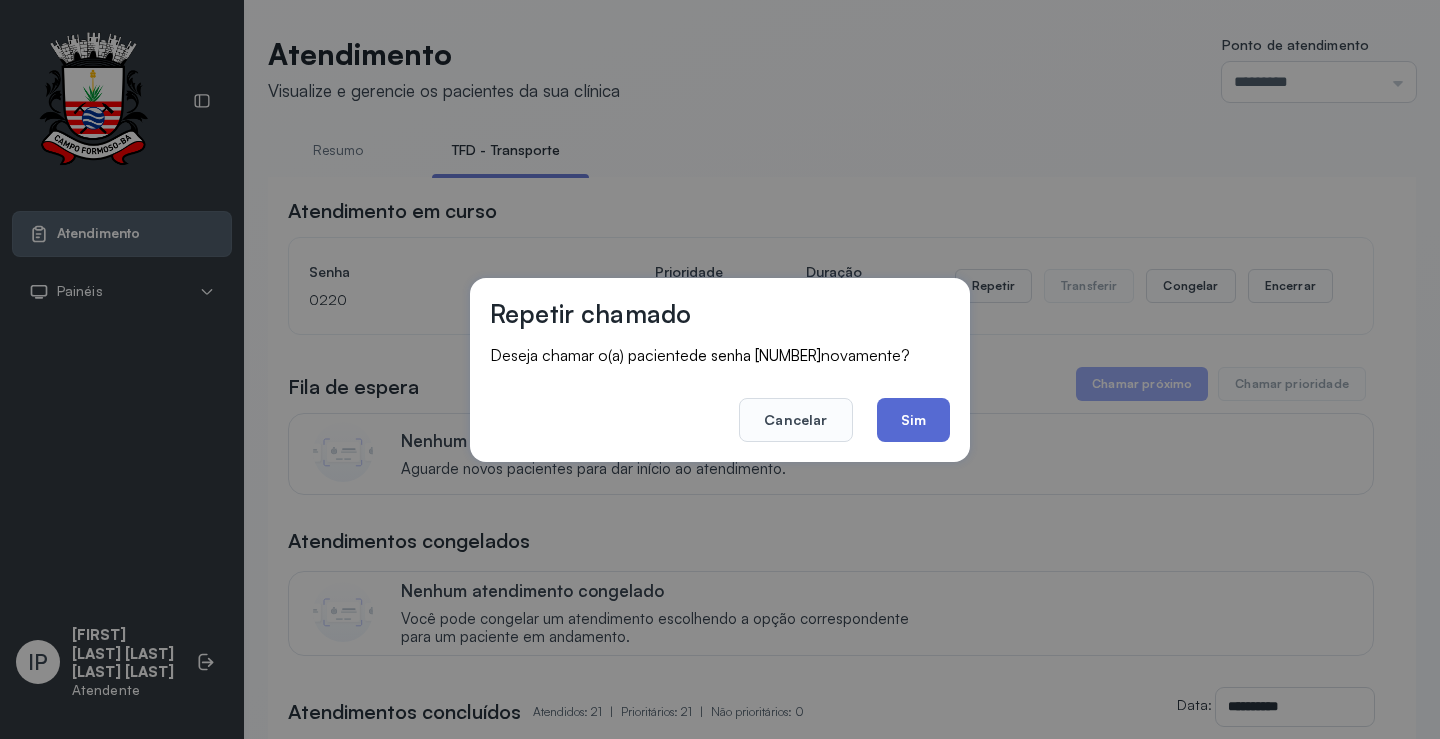 click on "Sim" 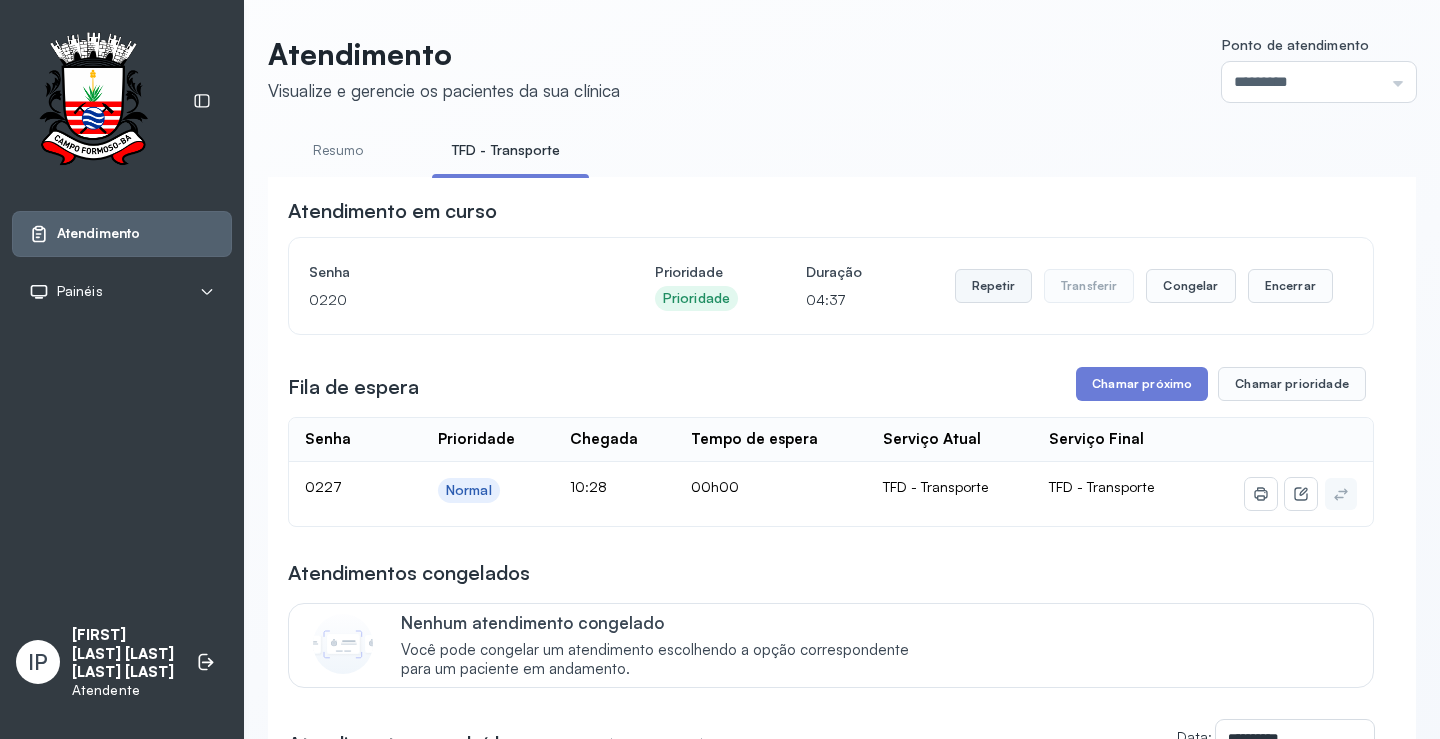 click on "Repetir" at bounding box center (993, 286) 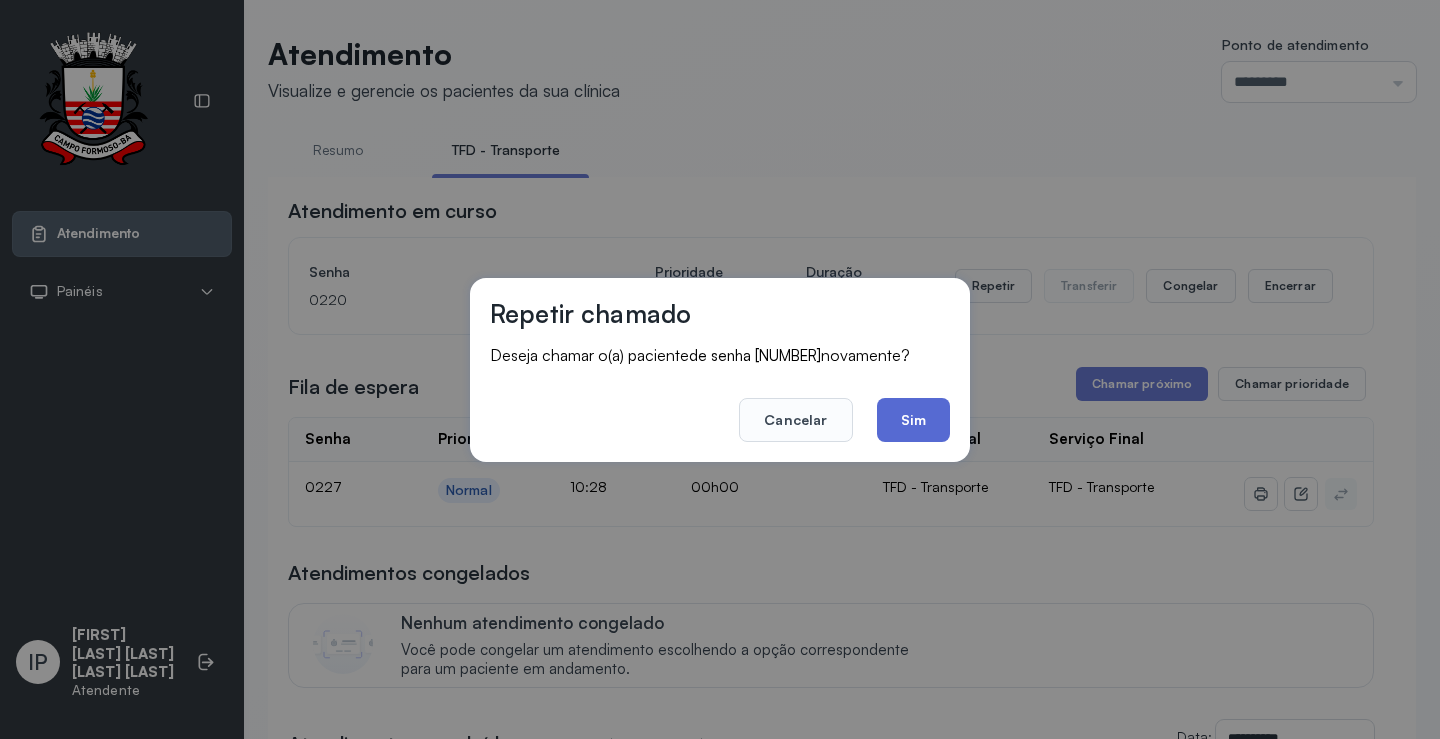 click on "Sim" 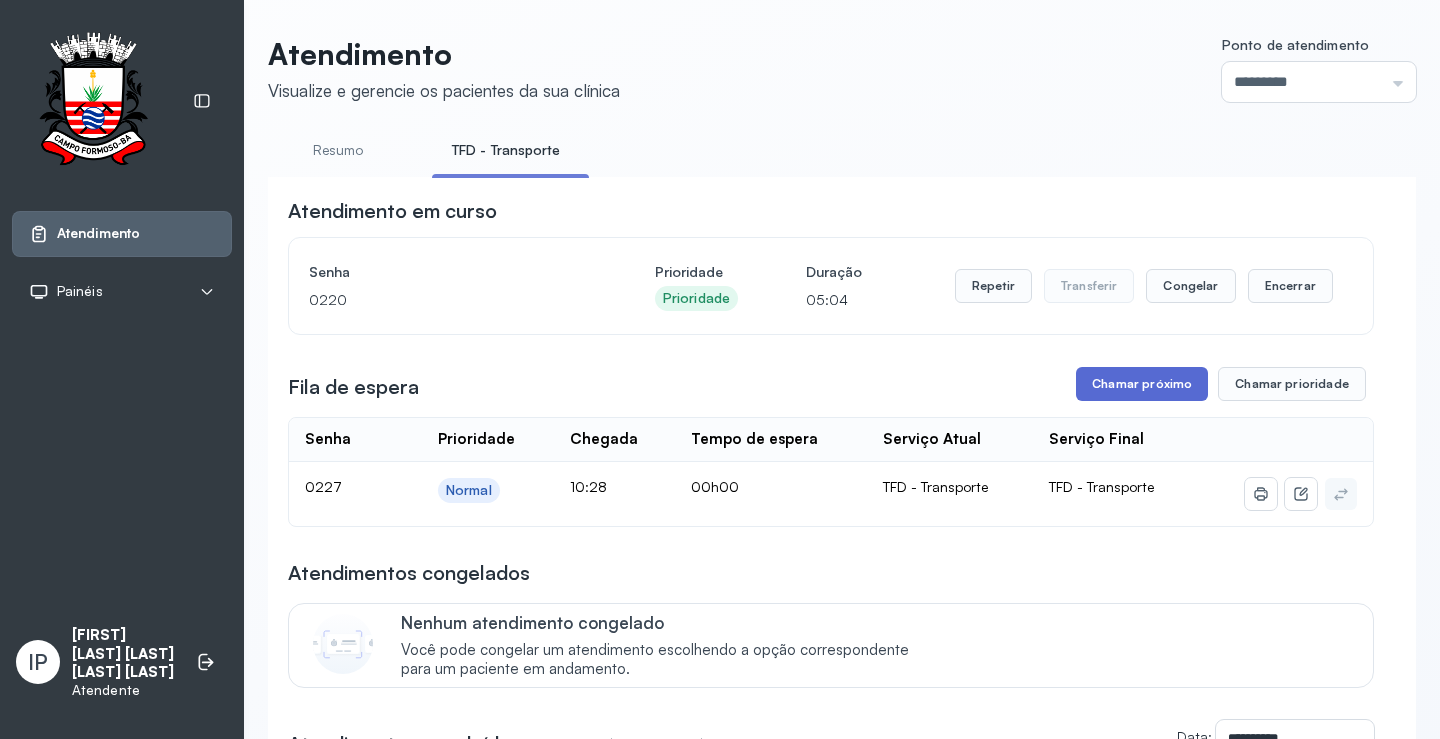 click on "Chamar próximo" at bounding box center (1142, 384) 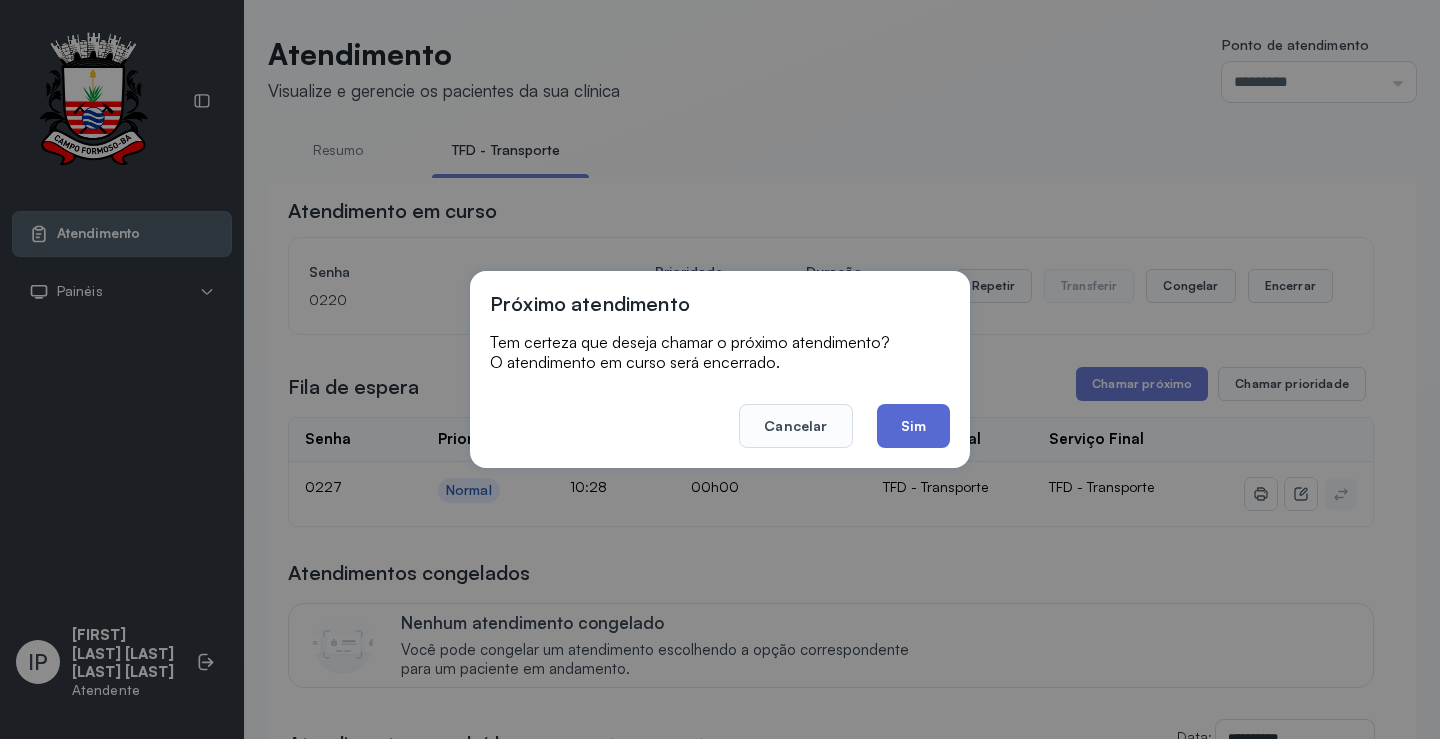 click on "Sim" 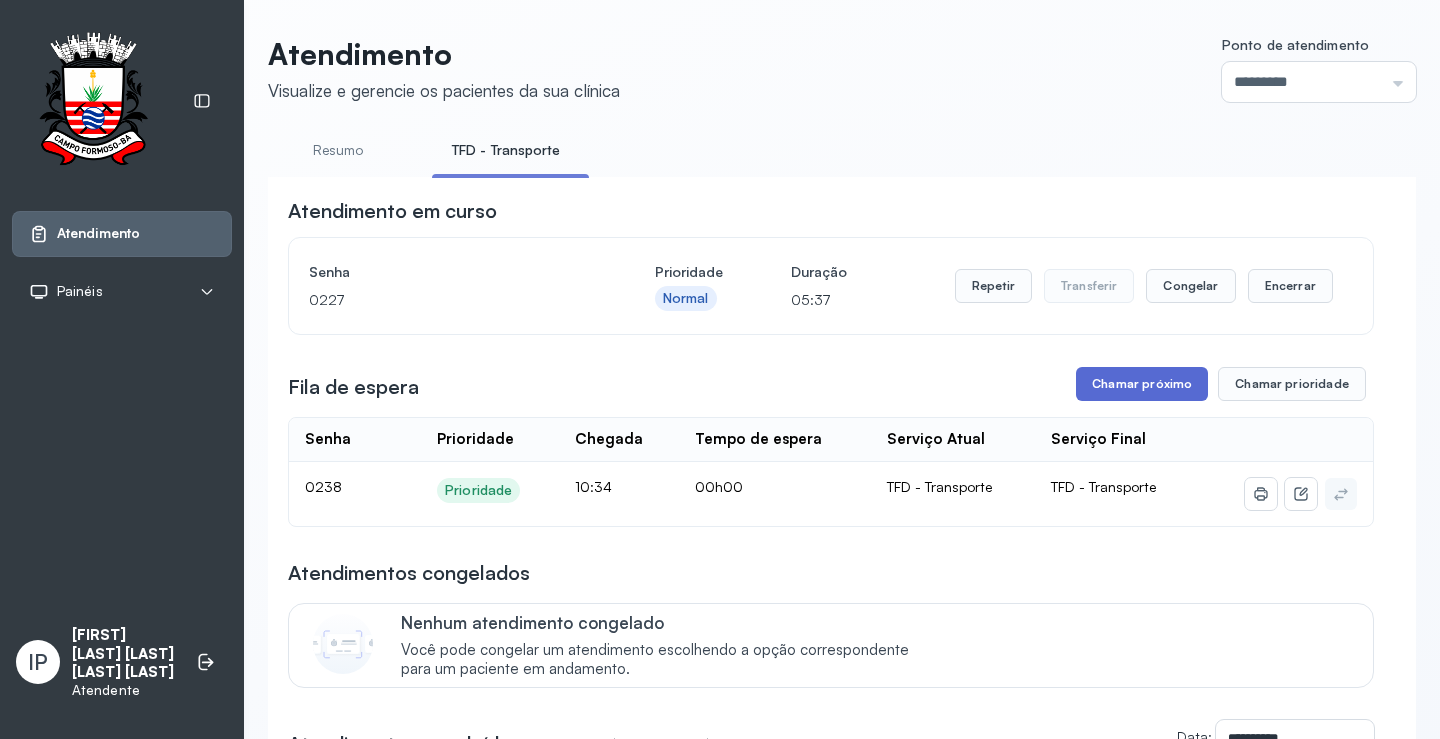 click on "Chamar próximo" at bounding box center [1142, 384] 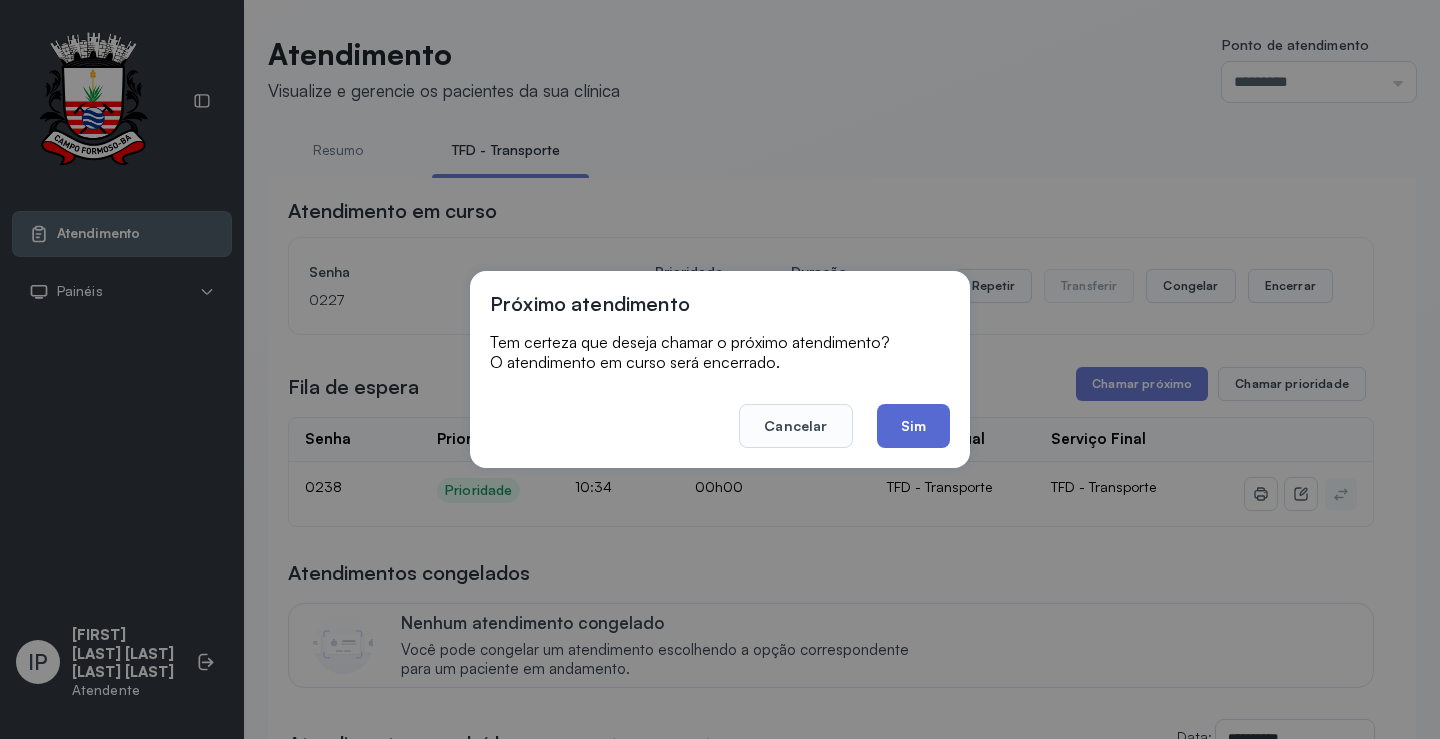 click on "Sim" 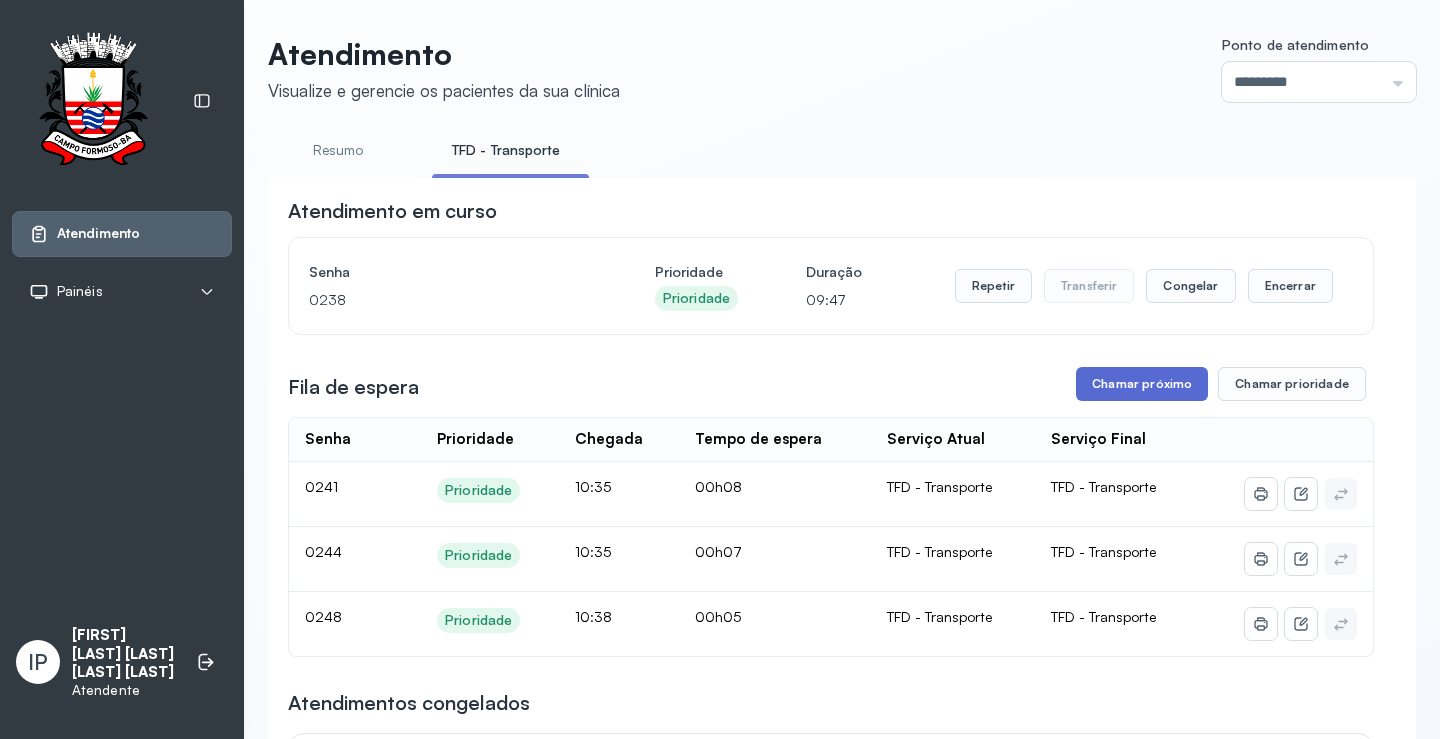 click on "Chamar próximo" at bounding box center [1142, 384] 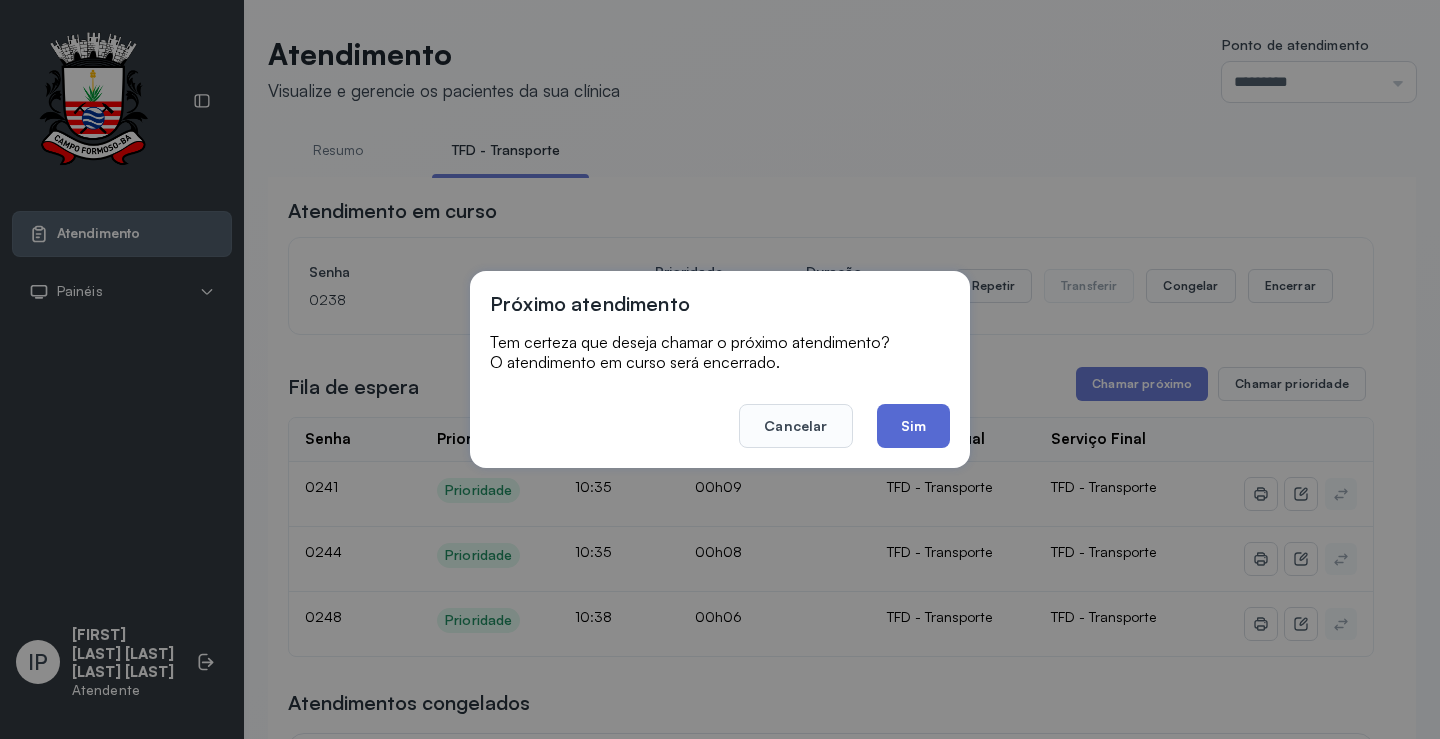 click on "Sim" 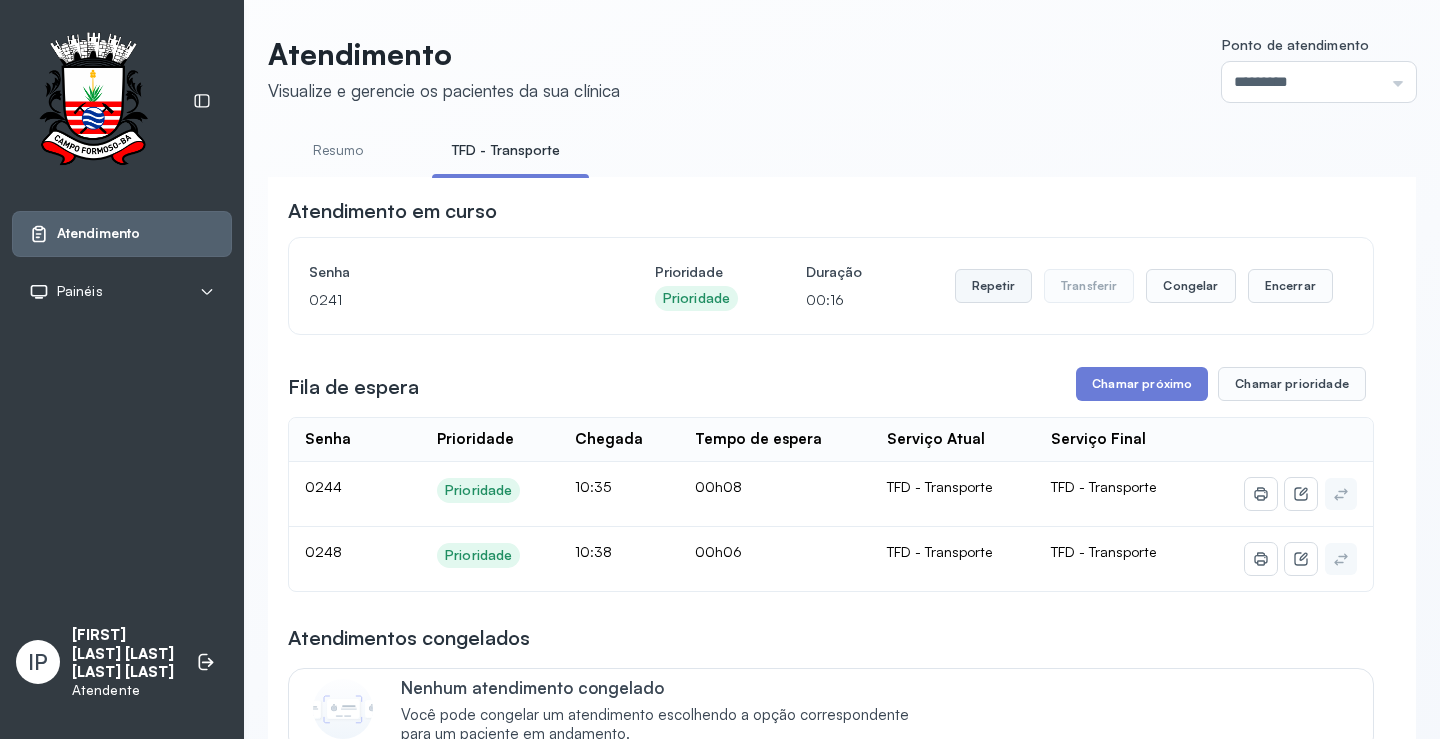 click on "Repetir" at bounding box center [993, 286] 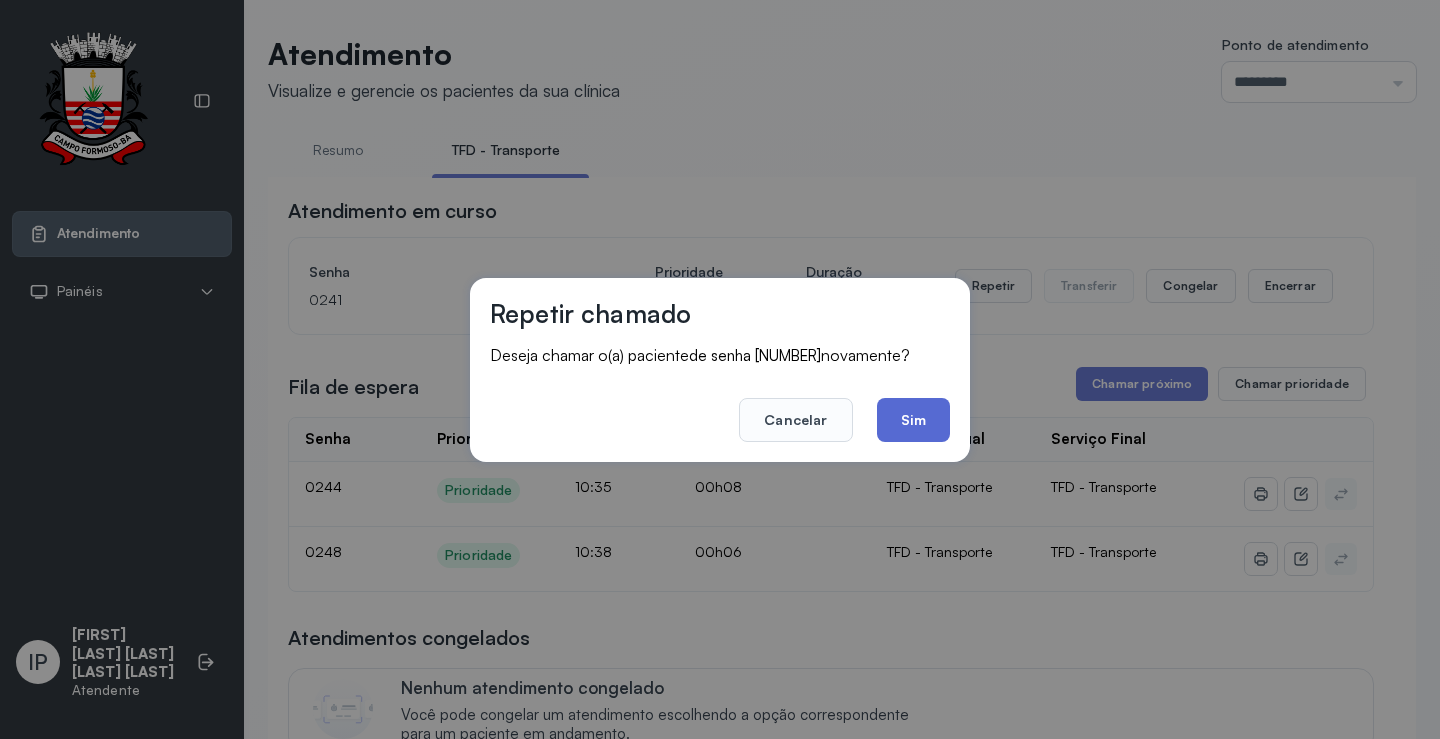 click on "Sim" 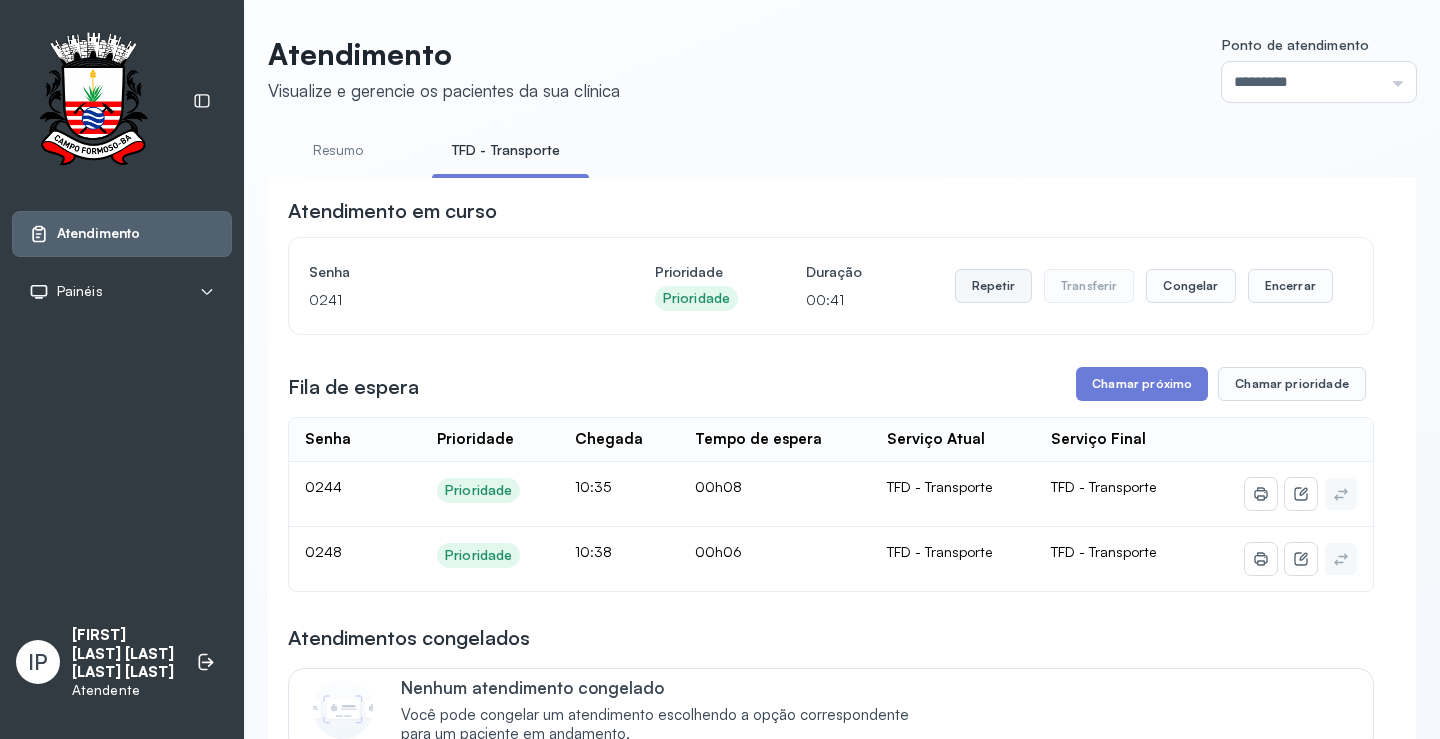 click on "Repetir" at bounding box center [993, 286] 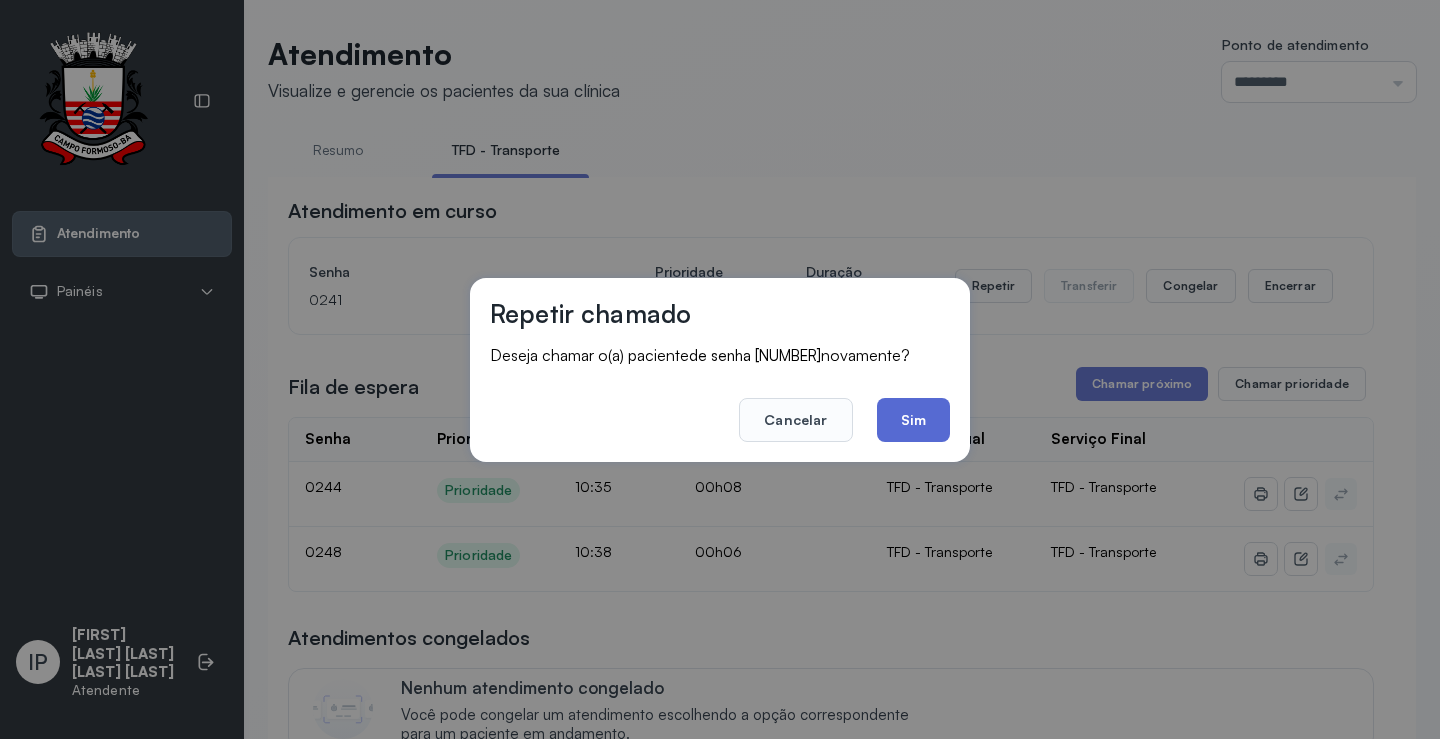 click on "Sim" 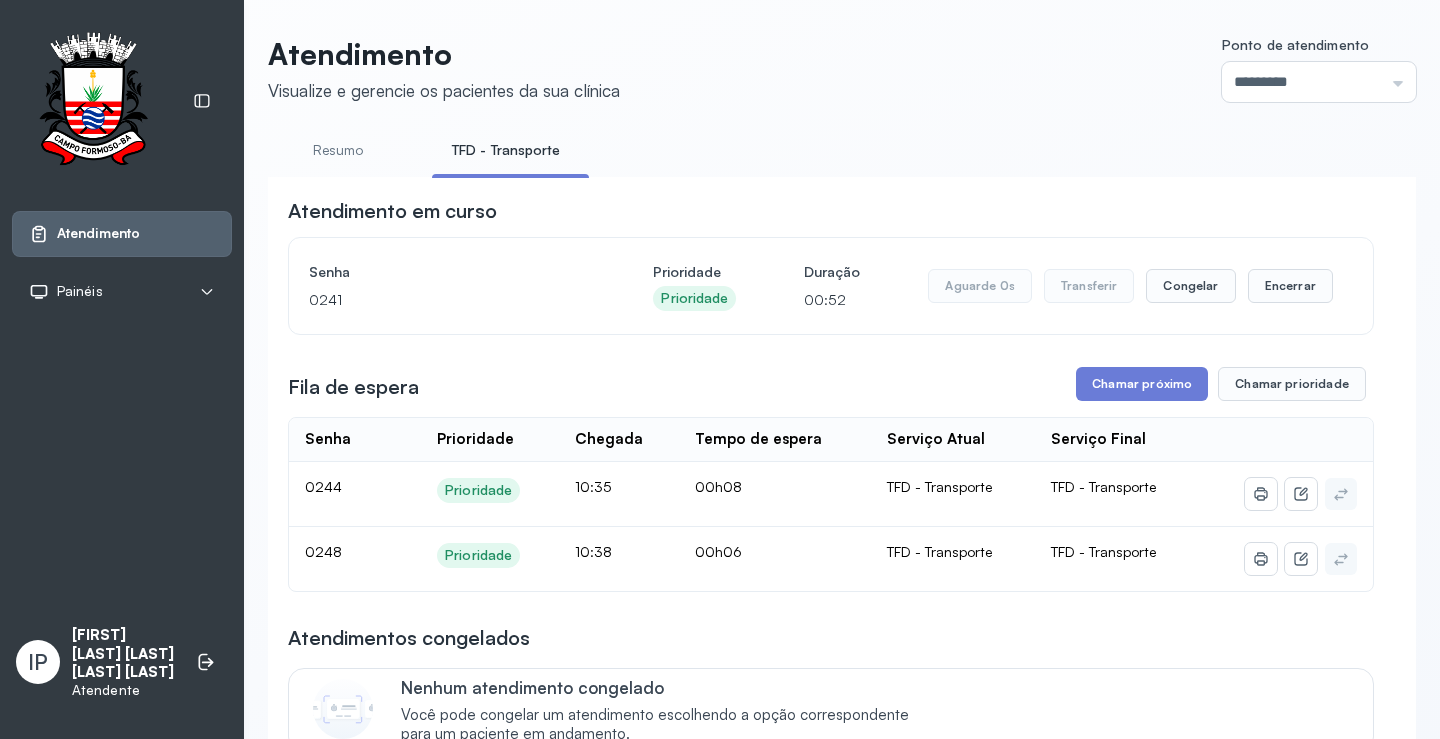 click on "**********" at bounding box center [831, 1234] 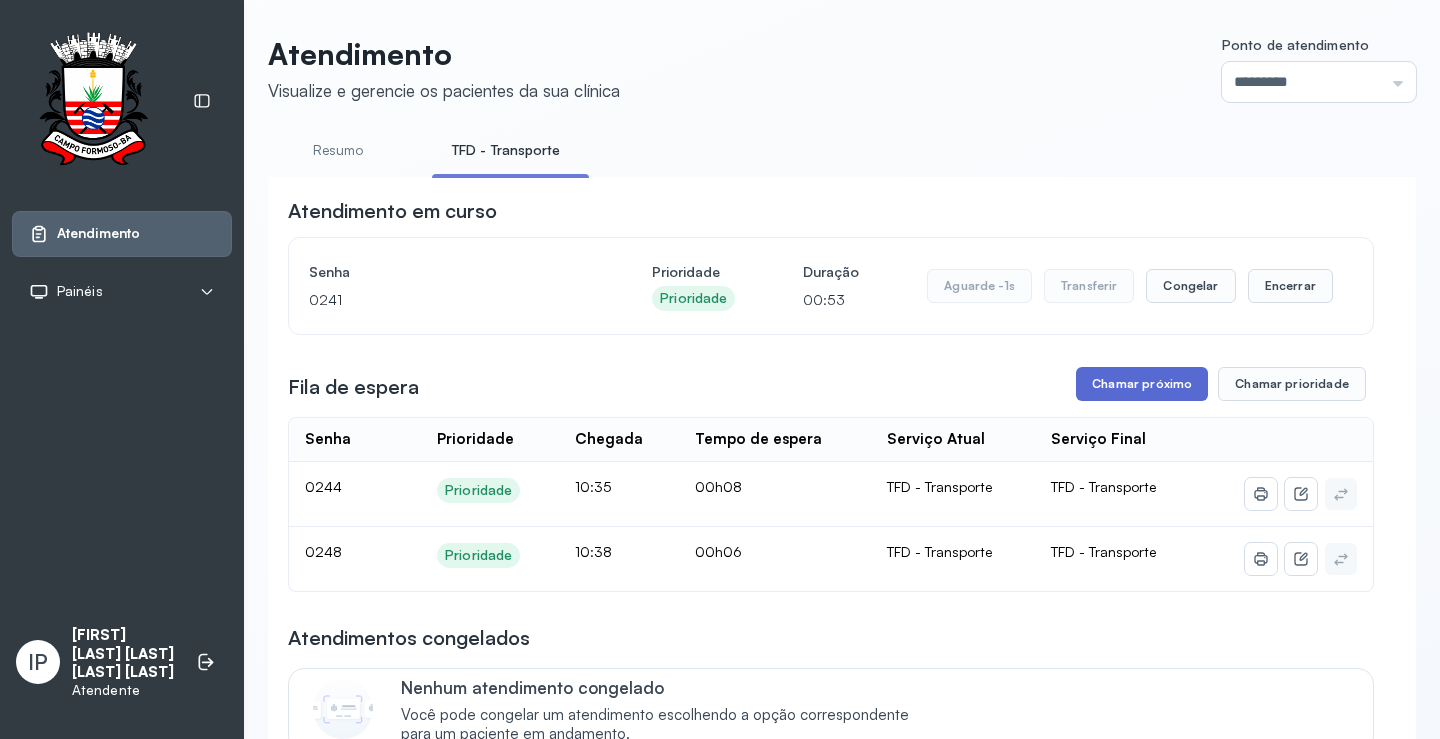click on "Chamar próximo" at bounding box center (1142, 384) 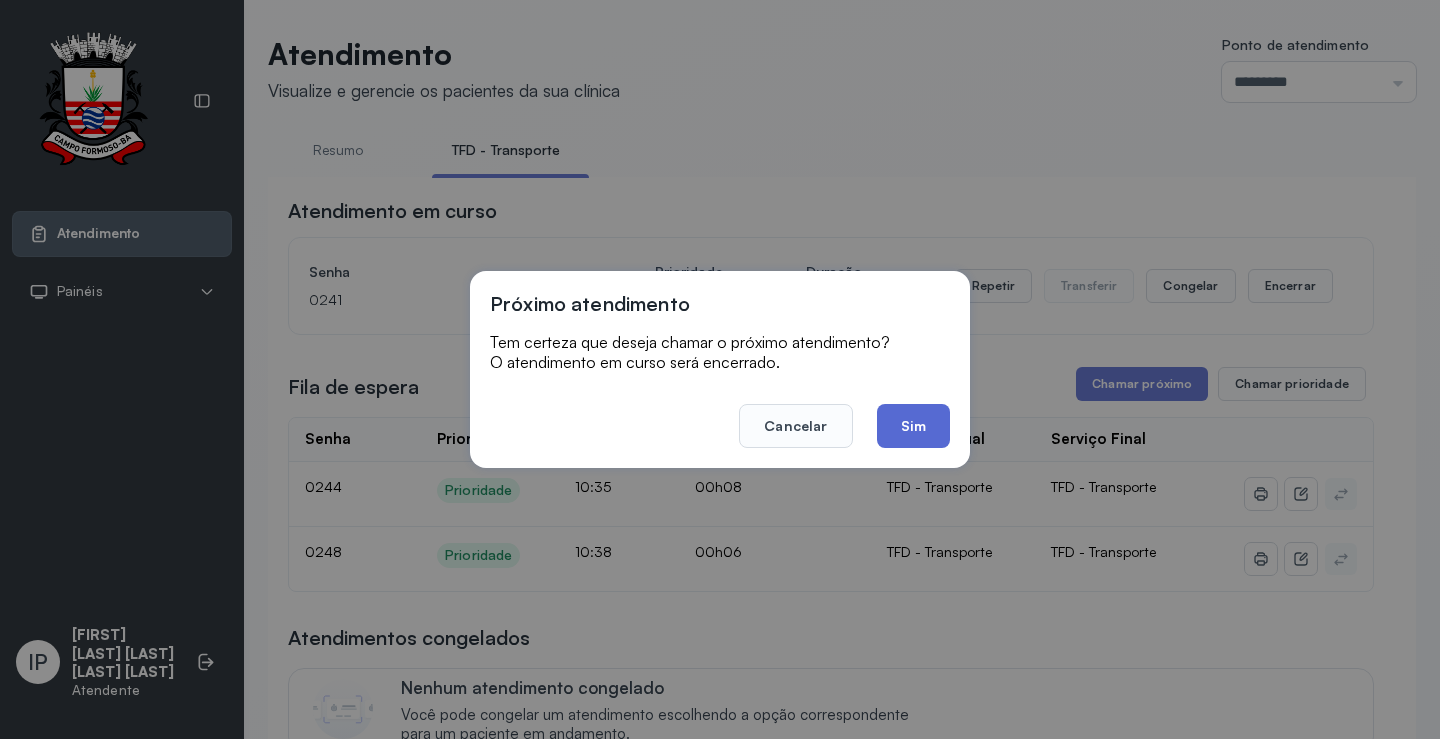 click on "Sim" 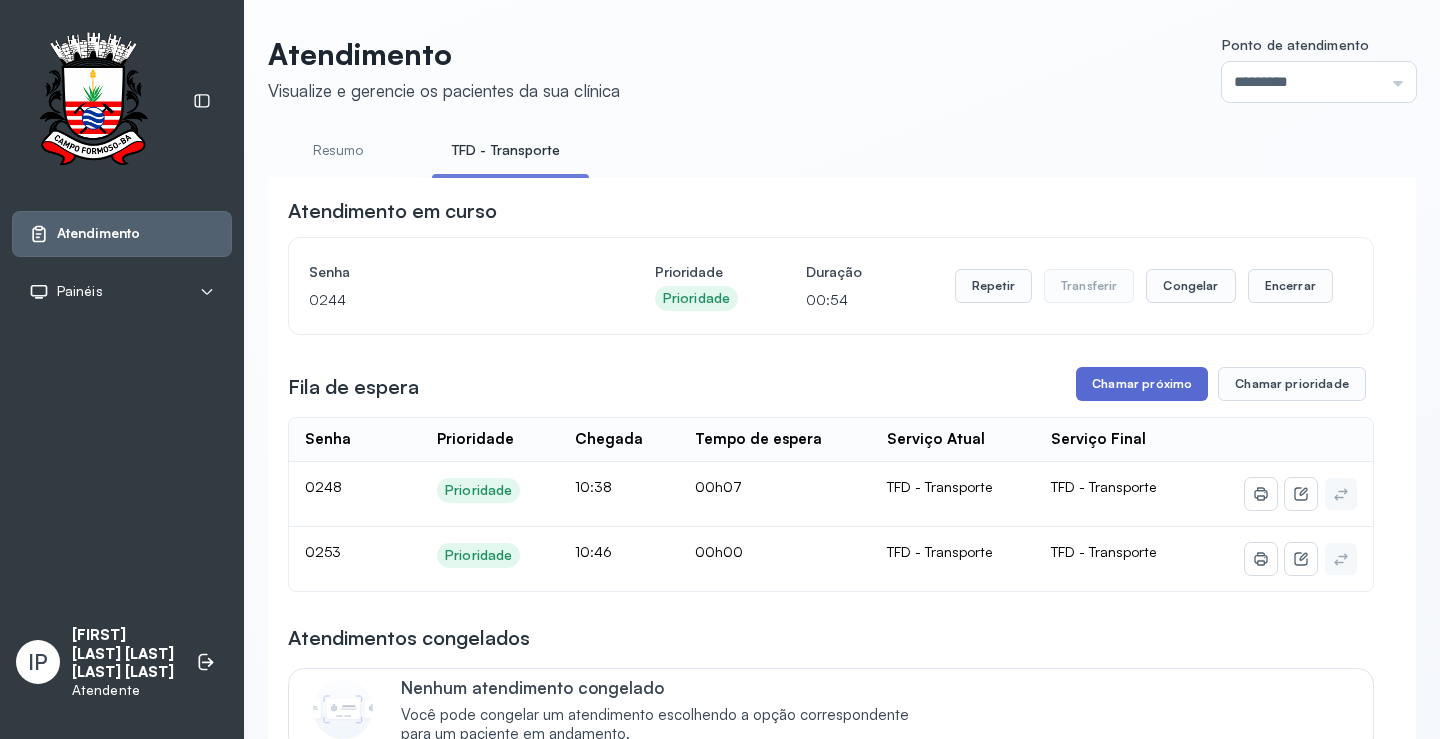 click on "Chamar próximo" at bounding box center [1142, 384] 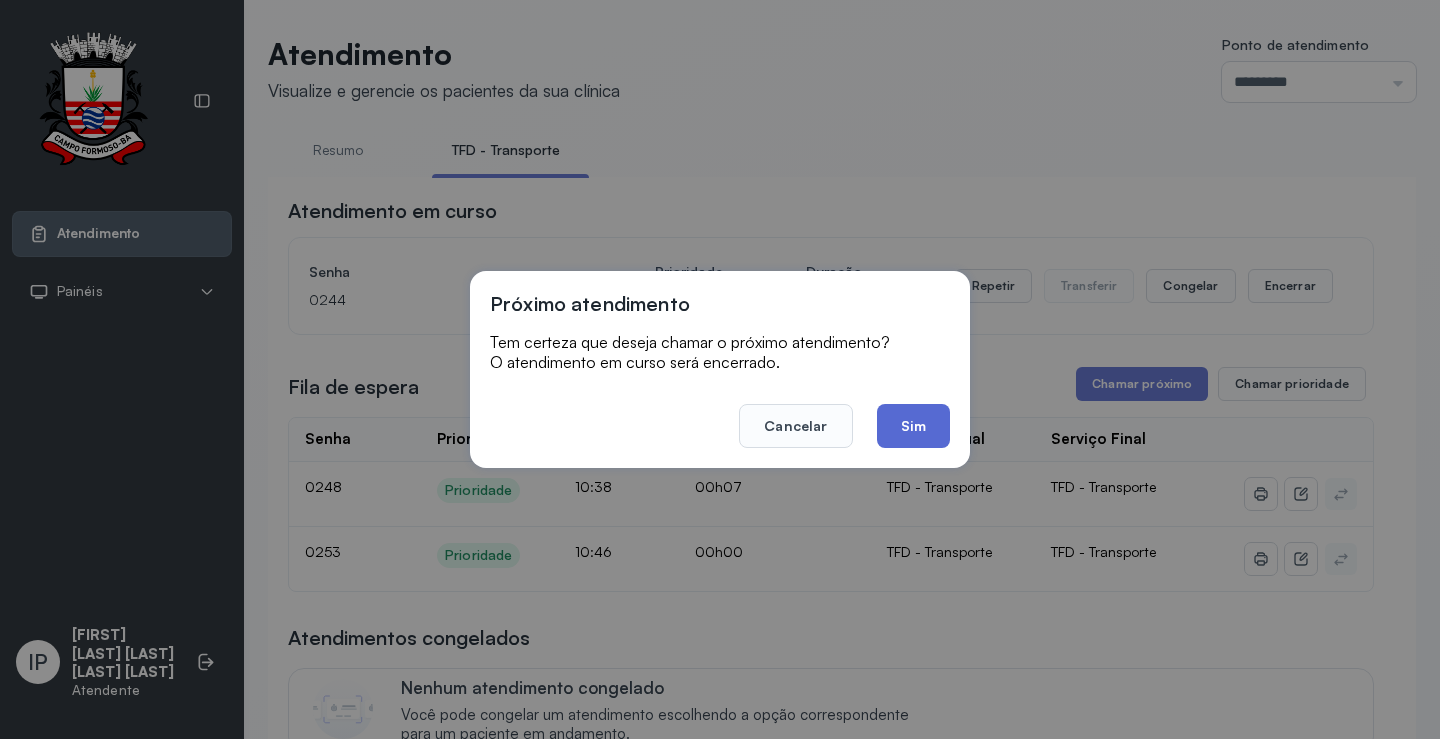 click on "Sim" 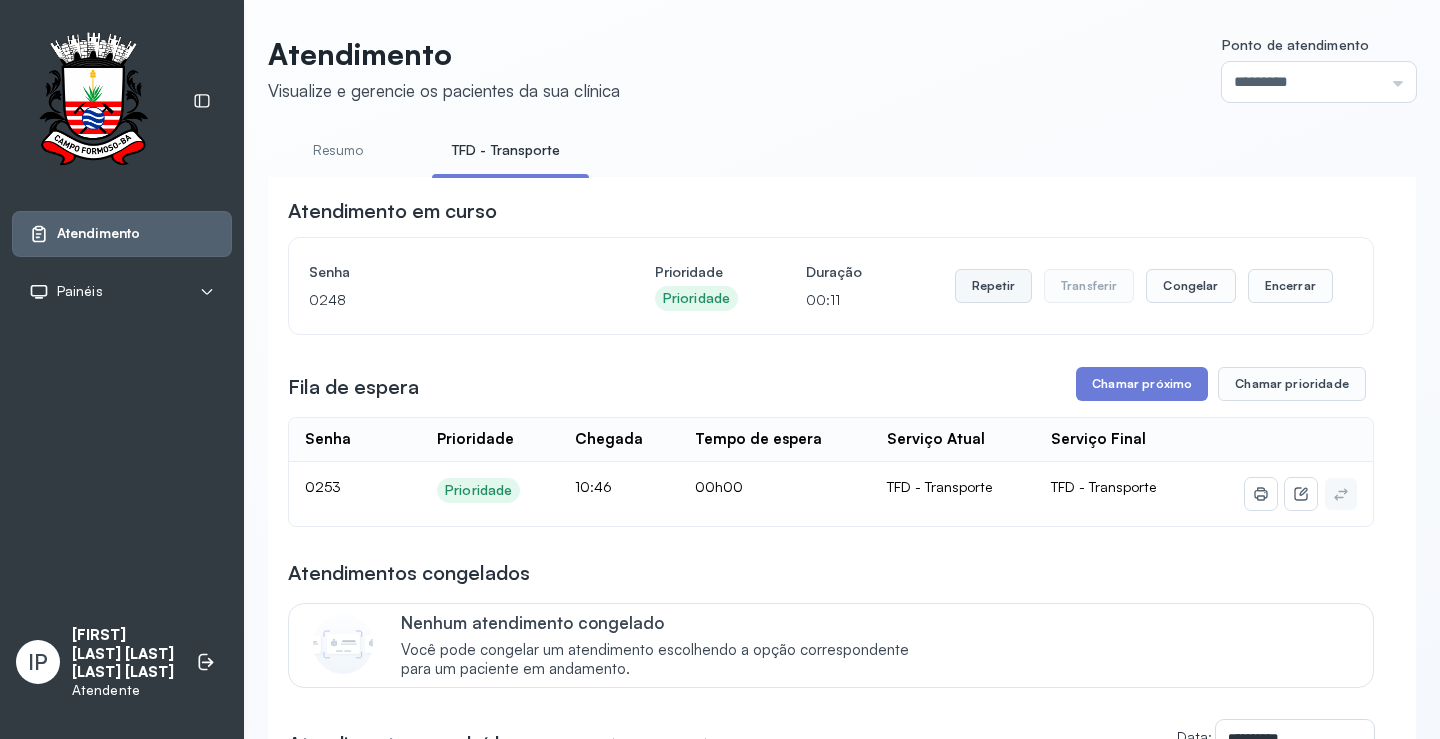 click on "Repetir" at bounding box center [993, 286] 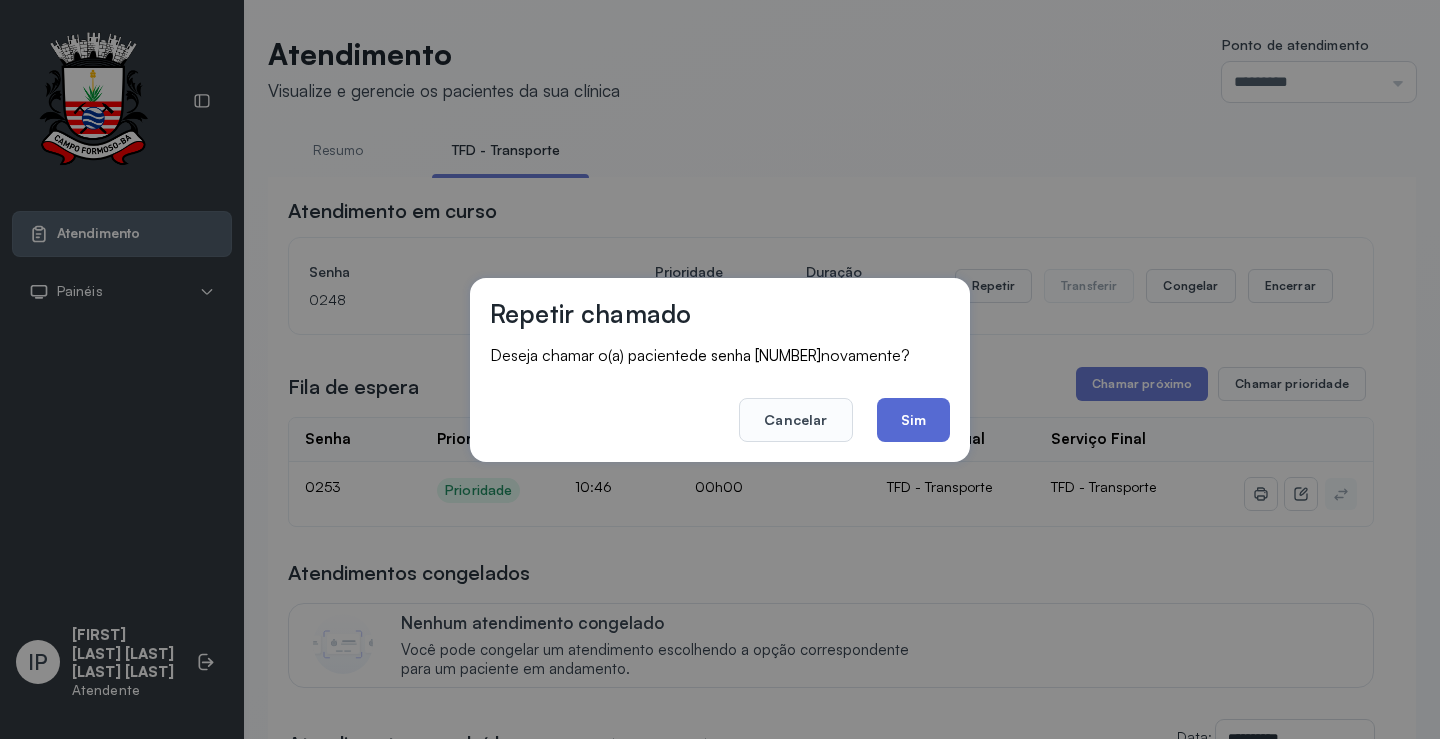 click on "Sim" 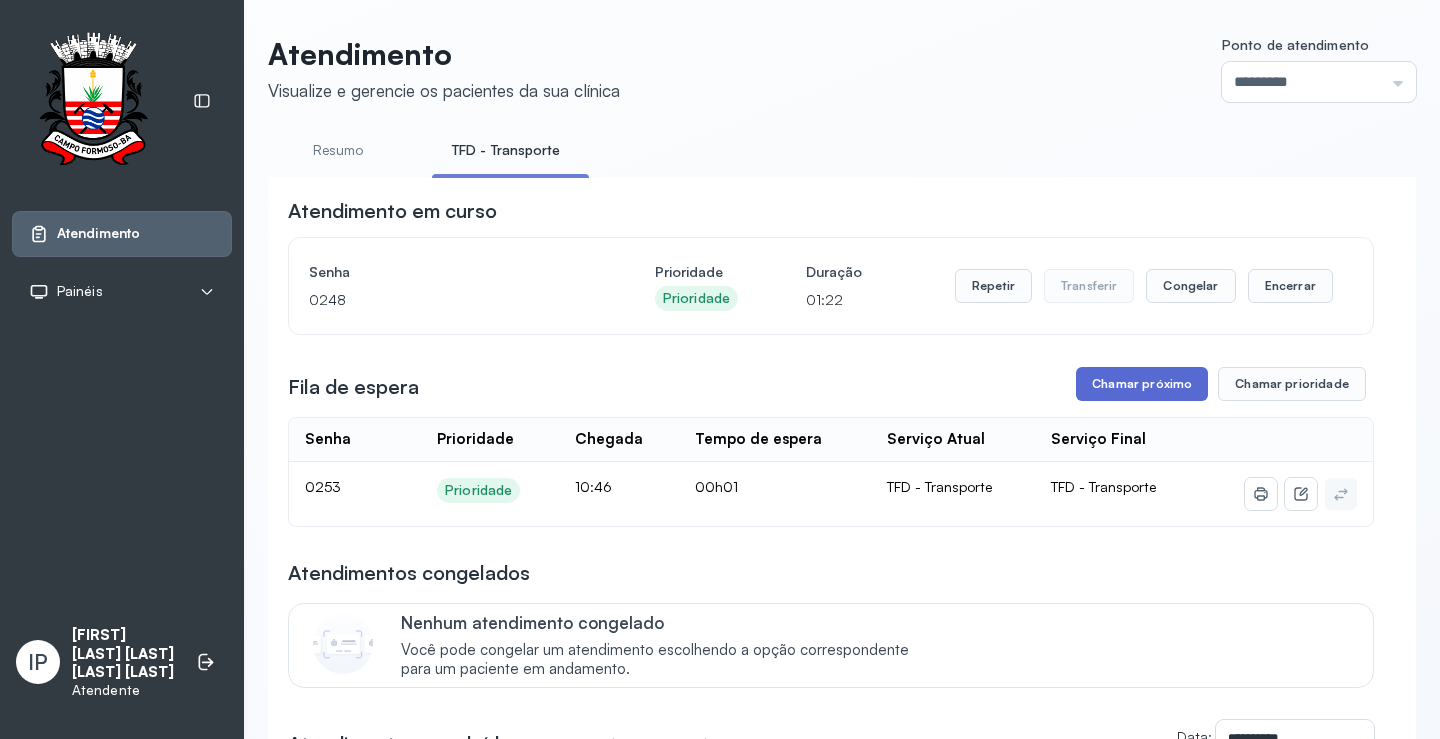click on "Chamar próximo" at bounding box center [1142, 384] 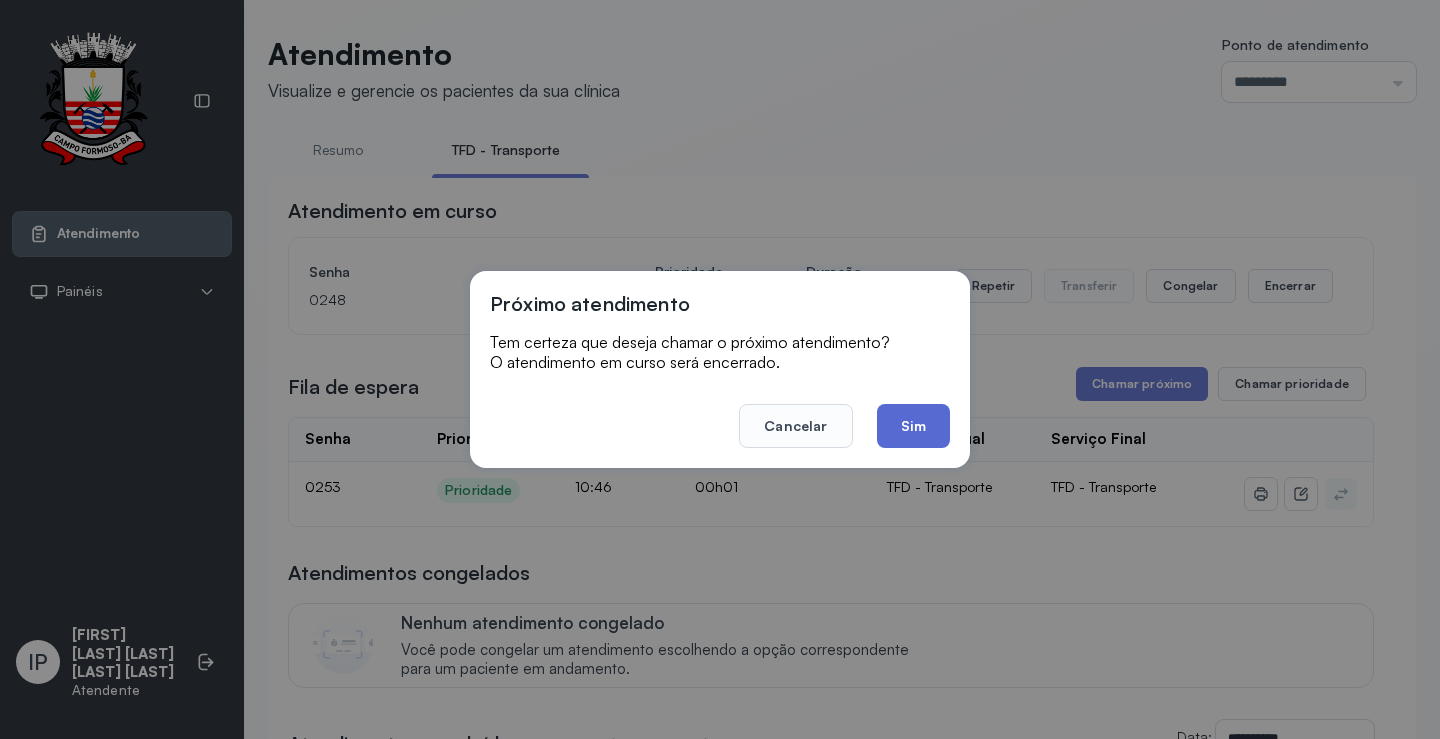 click on "Sim" 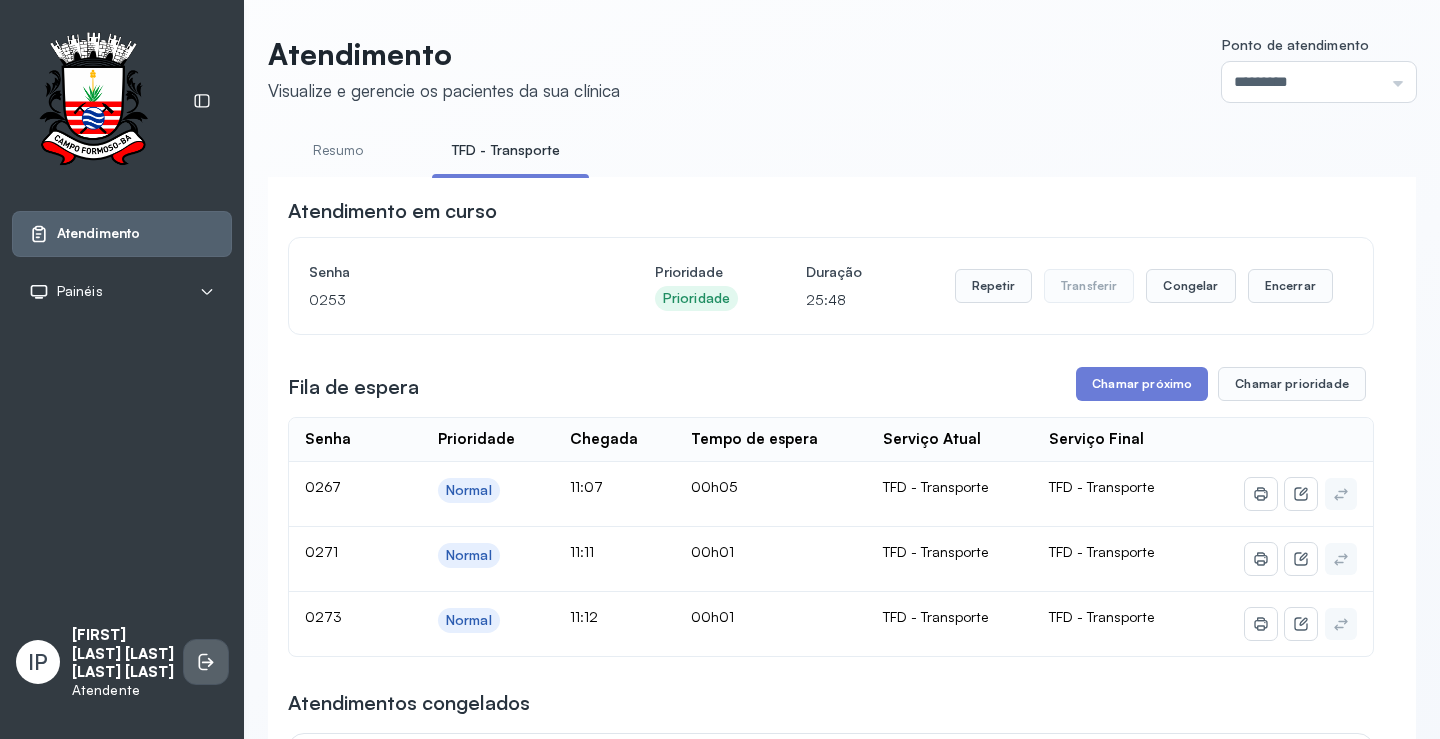 click 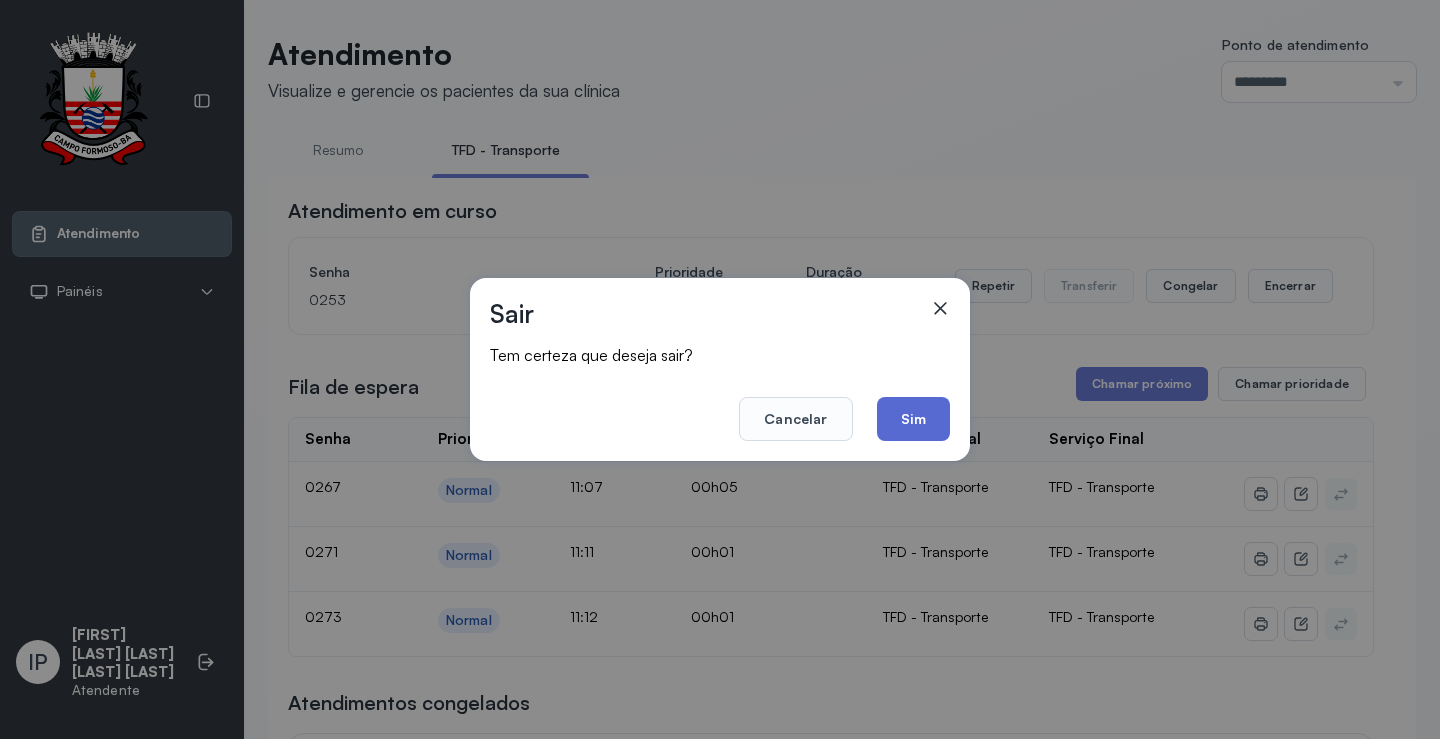 click on "Sim" 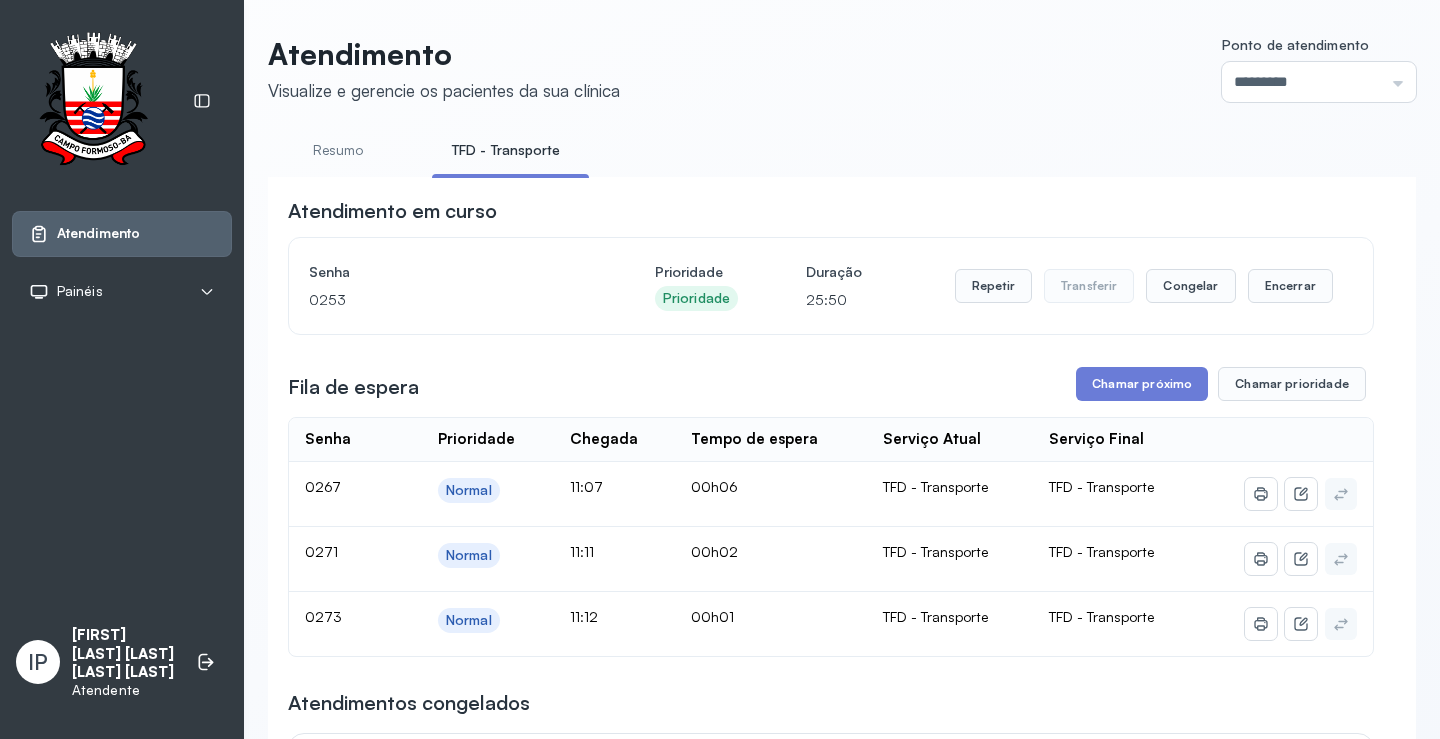 click on "**********" at bounding box center [831, 1354] 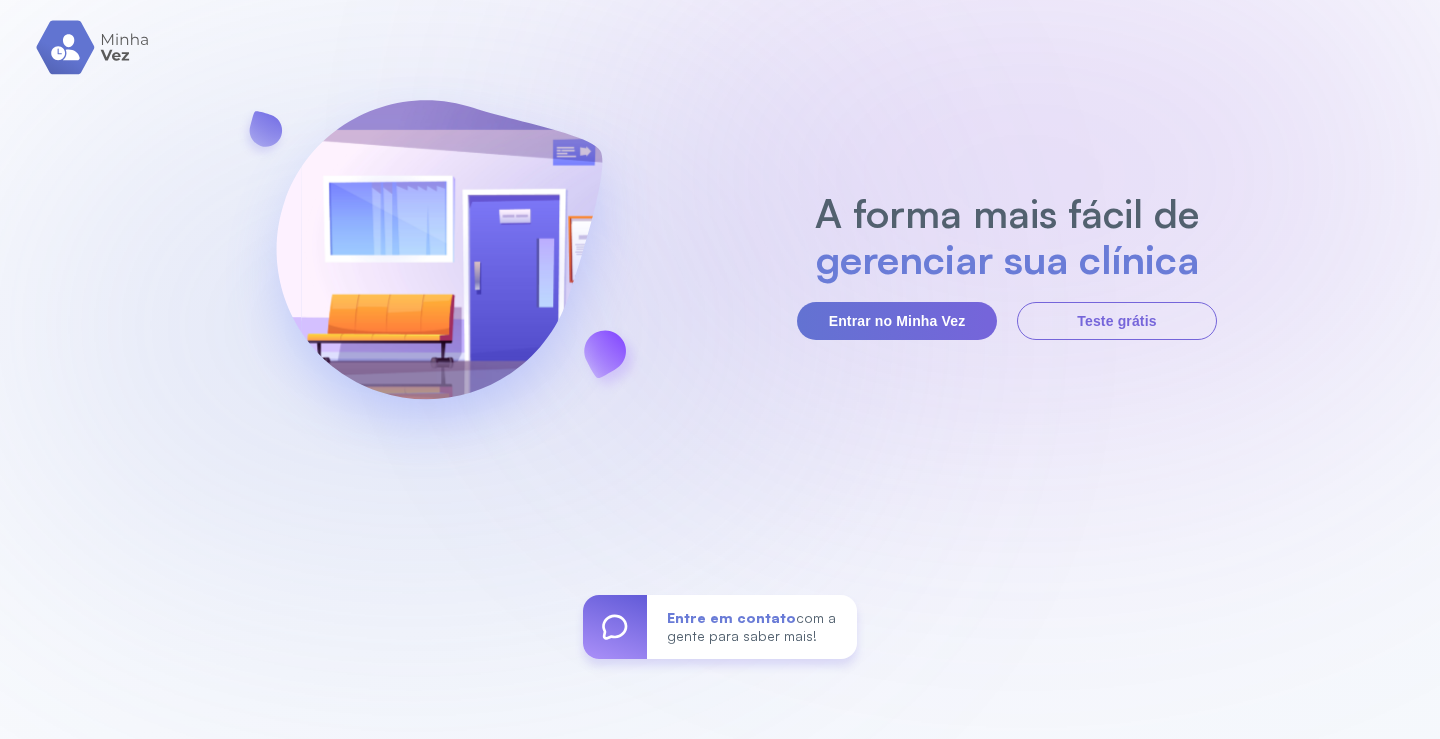 scroll, scrollTop: 0, scrollLeft: 0, axis: both 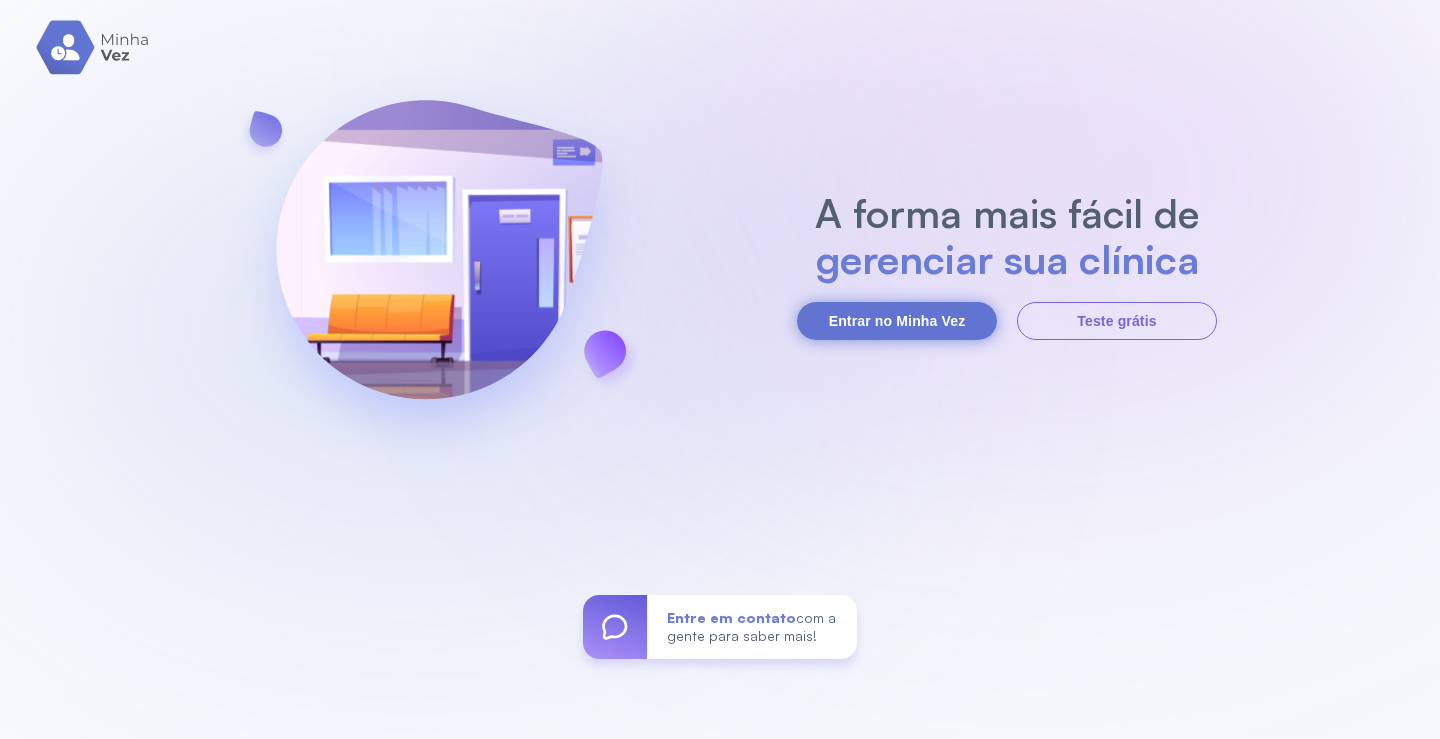 click on "Entrar no Minha Vez" at bounding box center (897, 321) 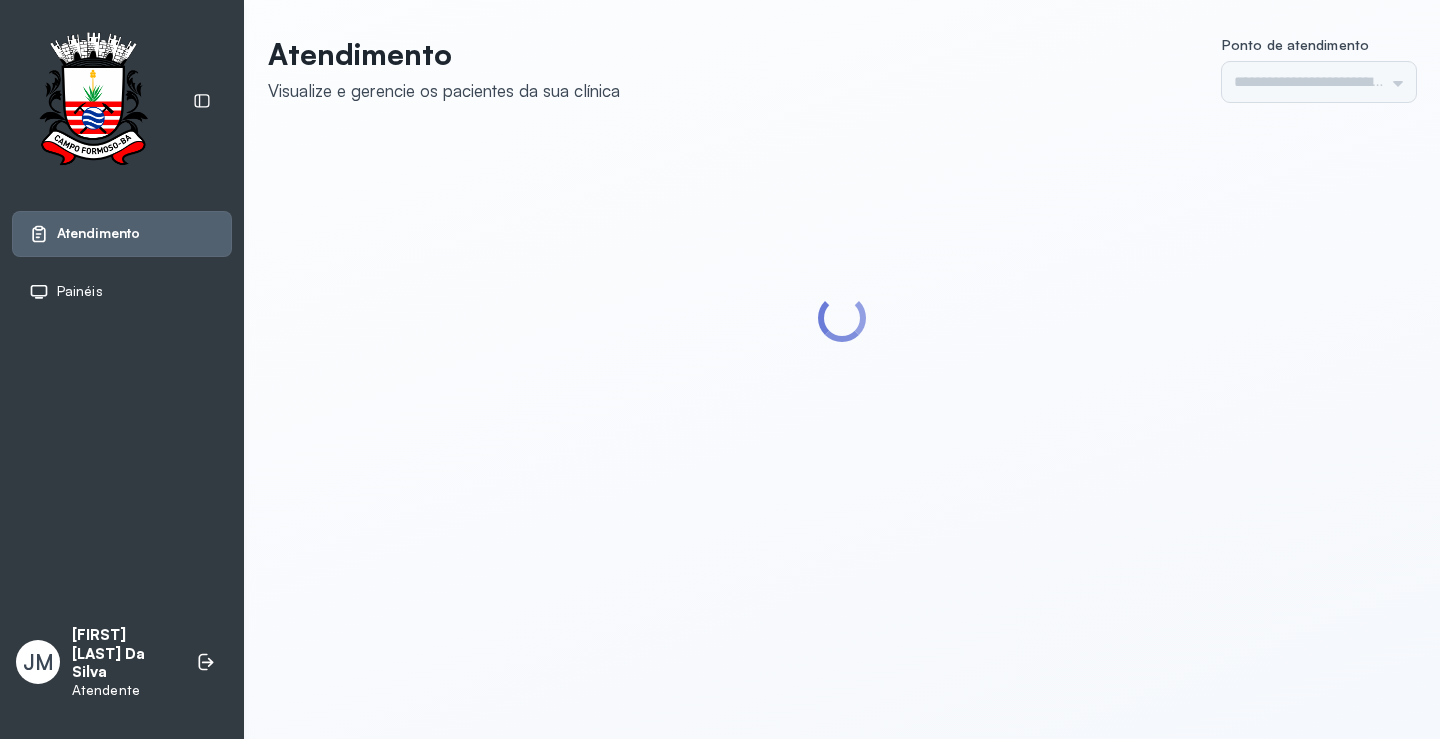 scroll, scrollTop: 0, scrollLeft: 0, axis: both 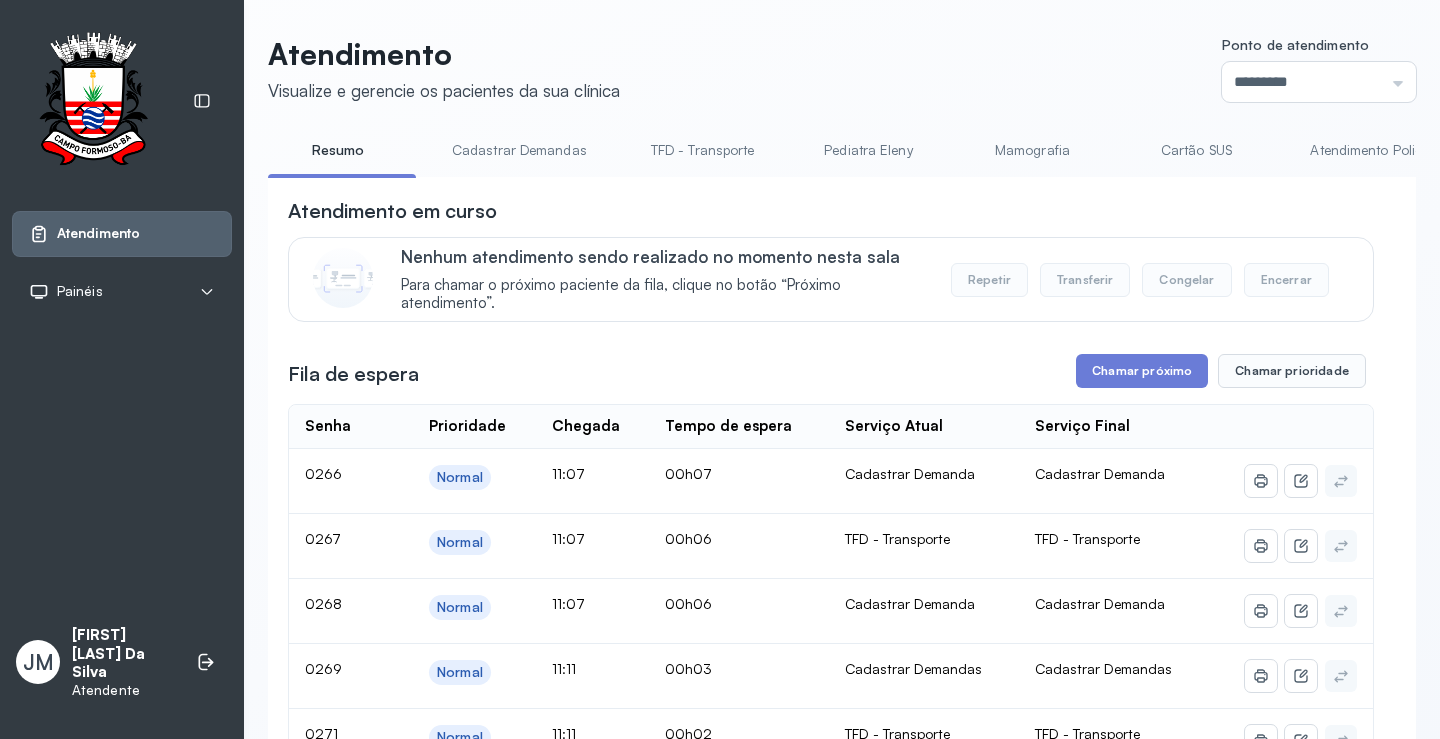 click on "TFD - Transporte" at bounding box center [703, 150] 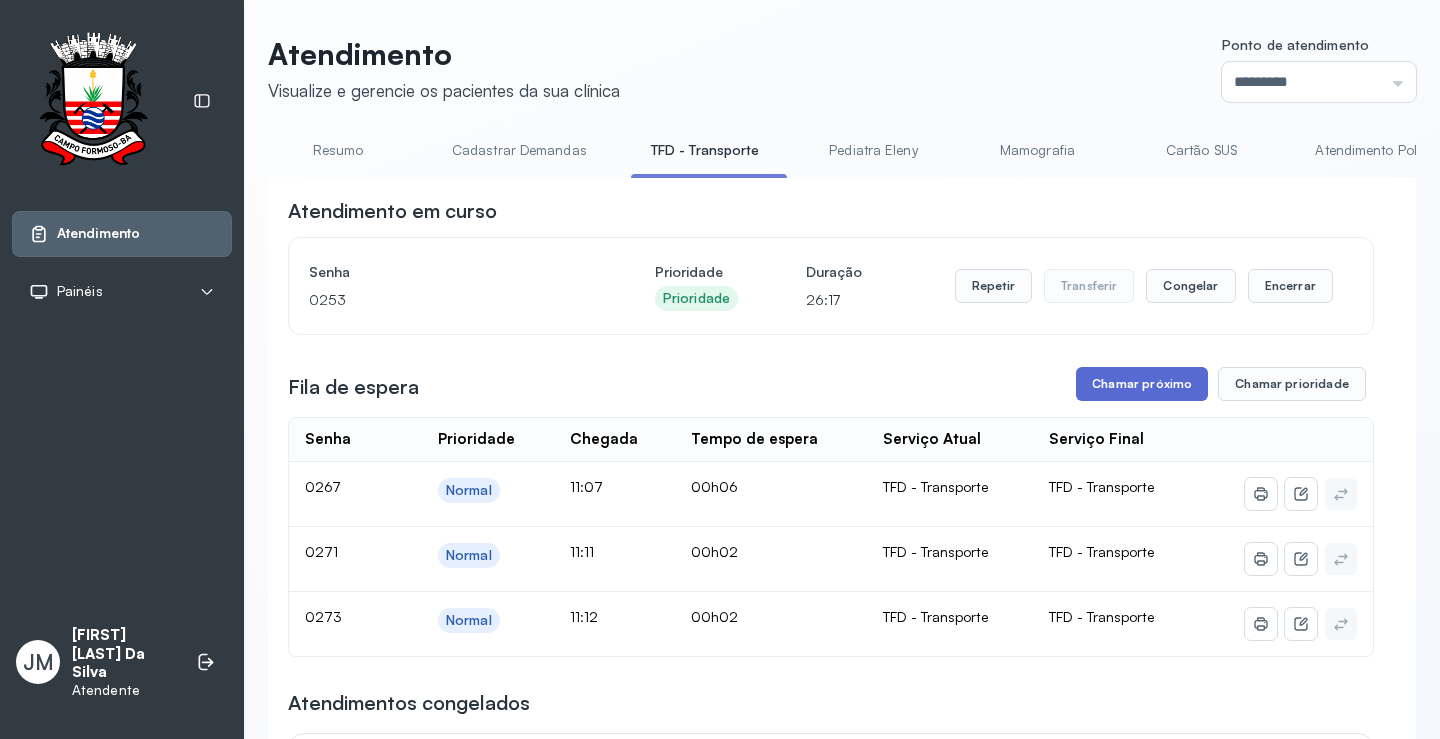 click on "Chamar próximo" at bounding box center [1142, 384] 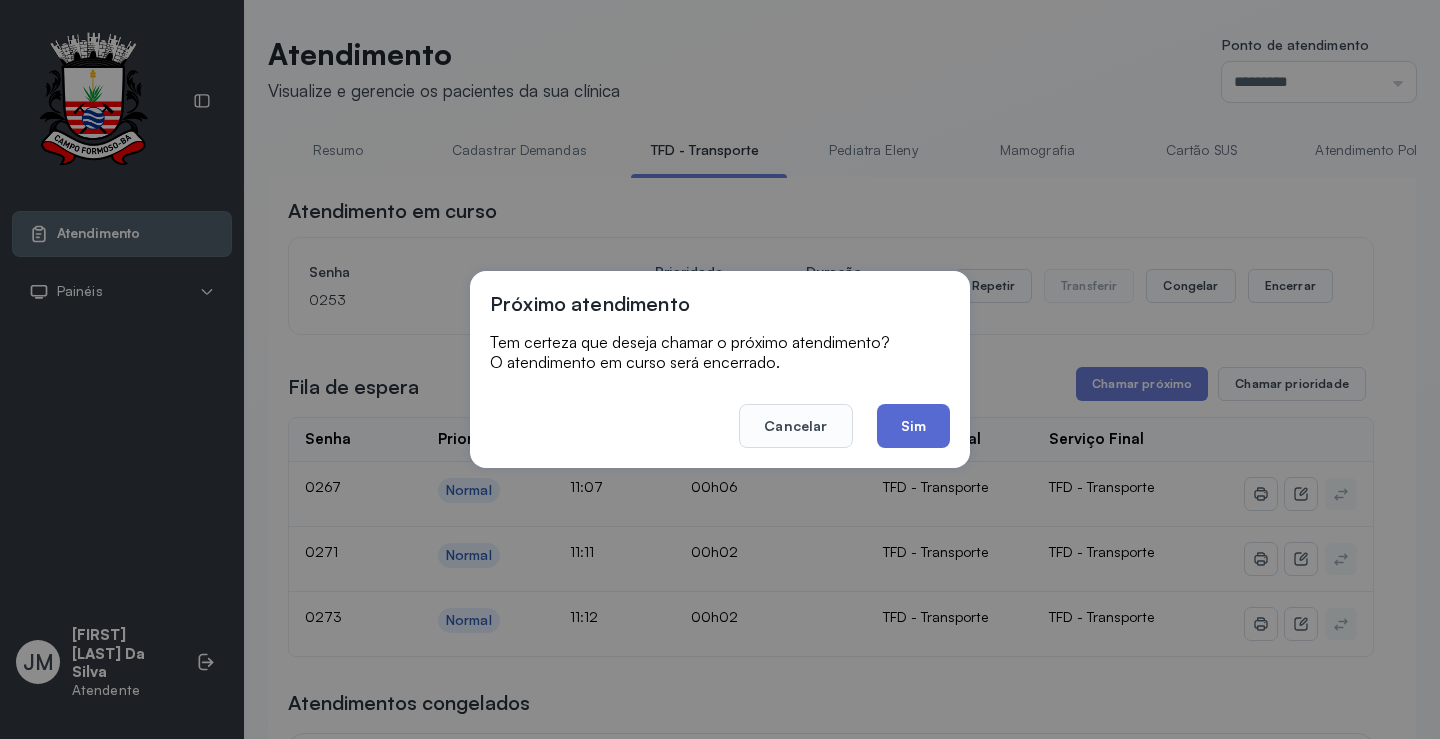 click on "Sim" 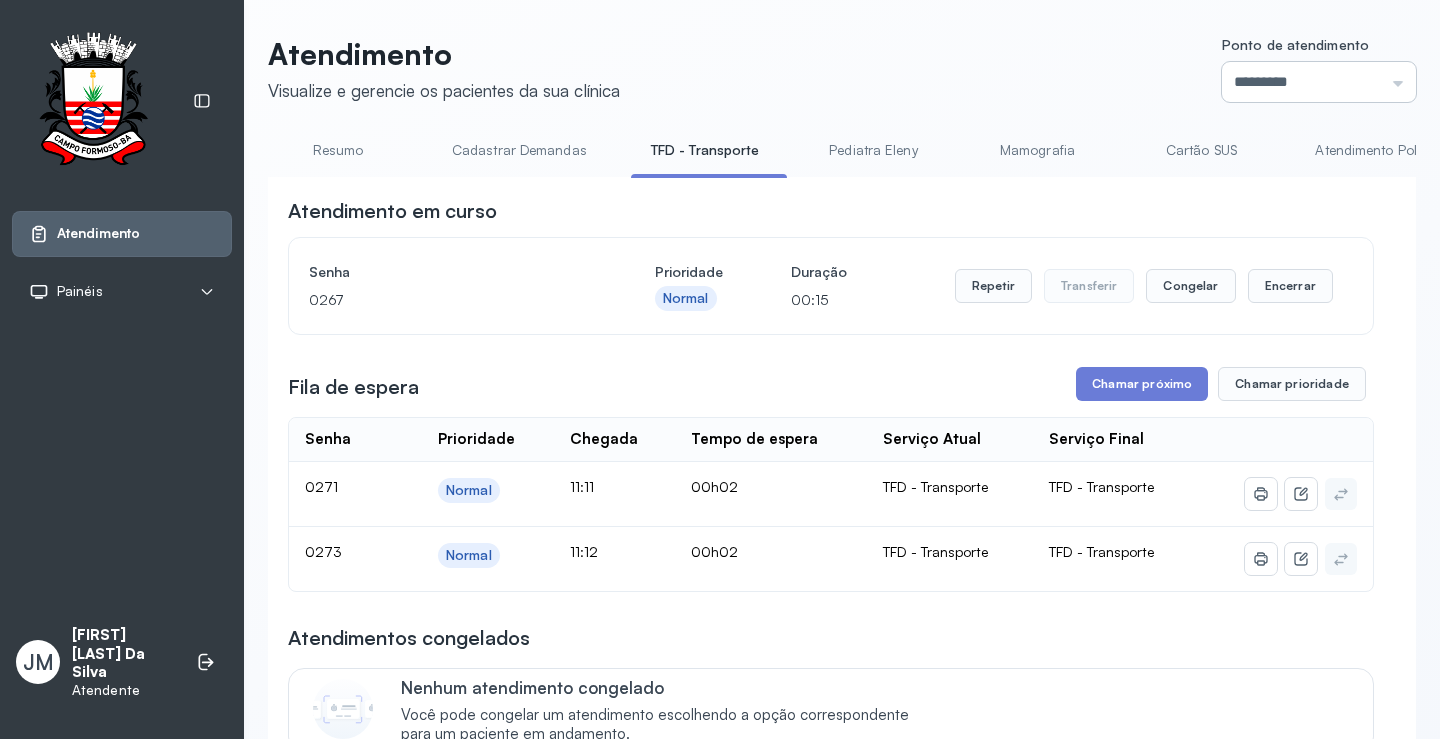 click on "*********" at bounding box center [1319, 82] 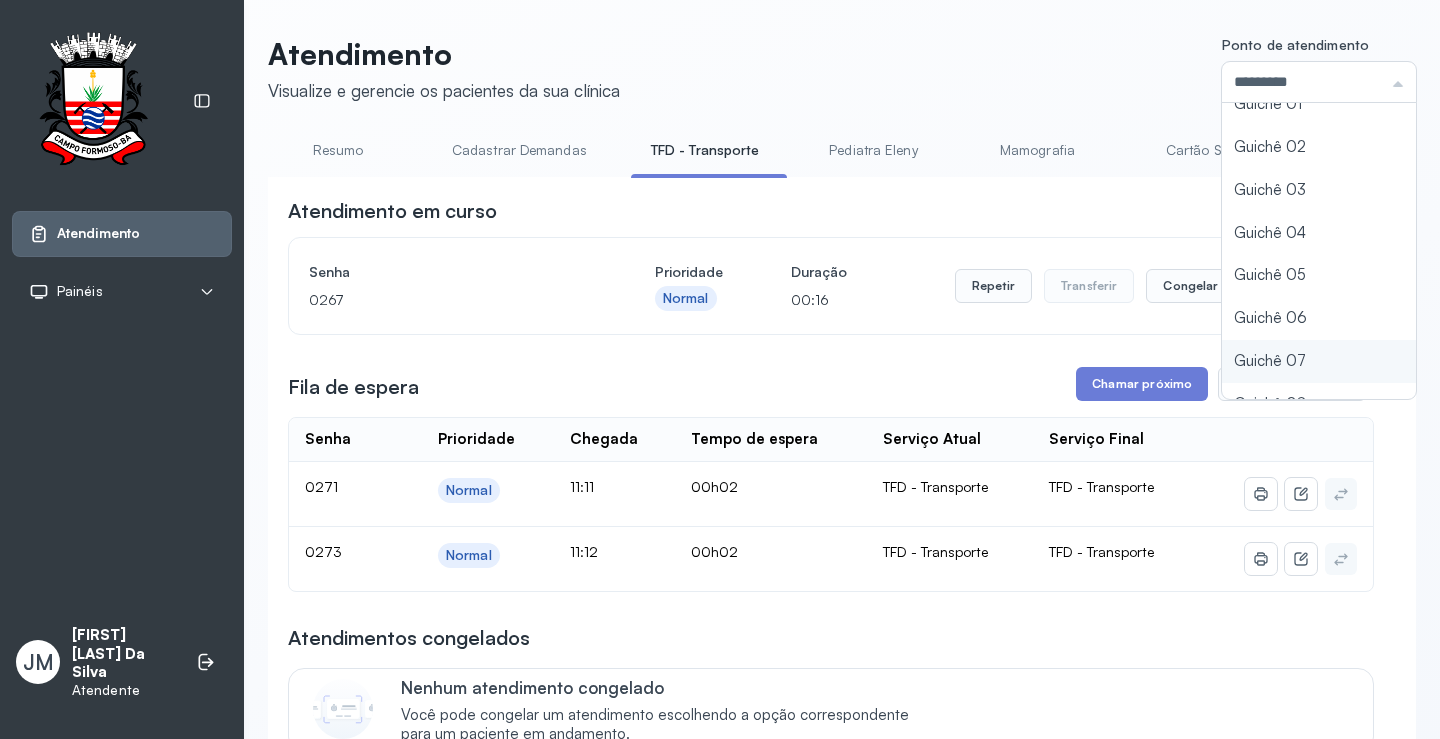 scroll, scrollTop: 88, scrollLeft: 0, axis: vertical 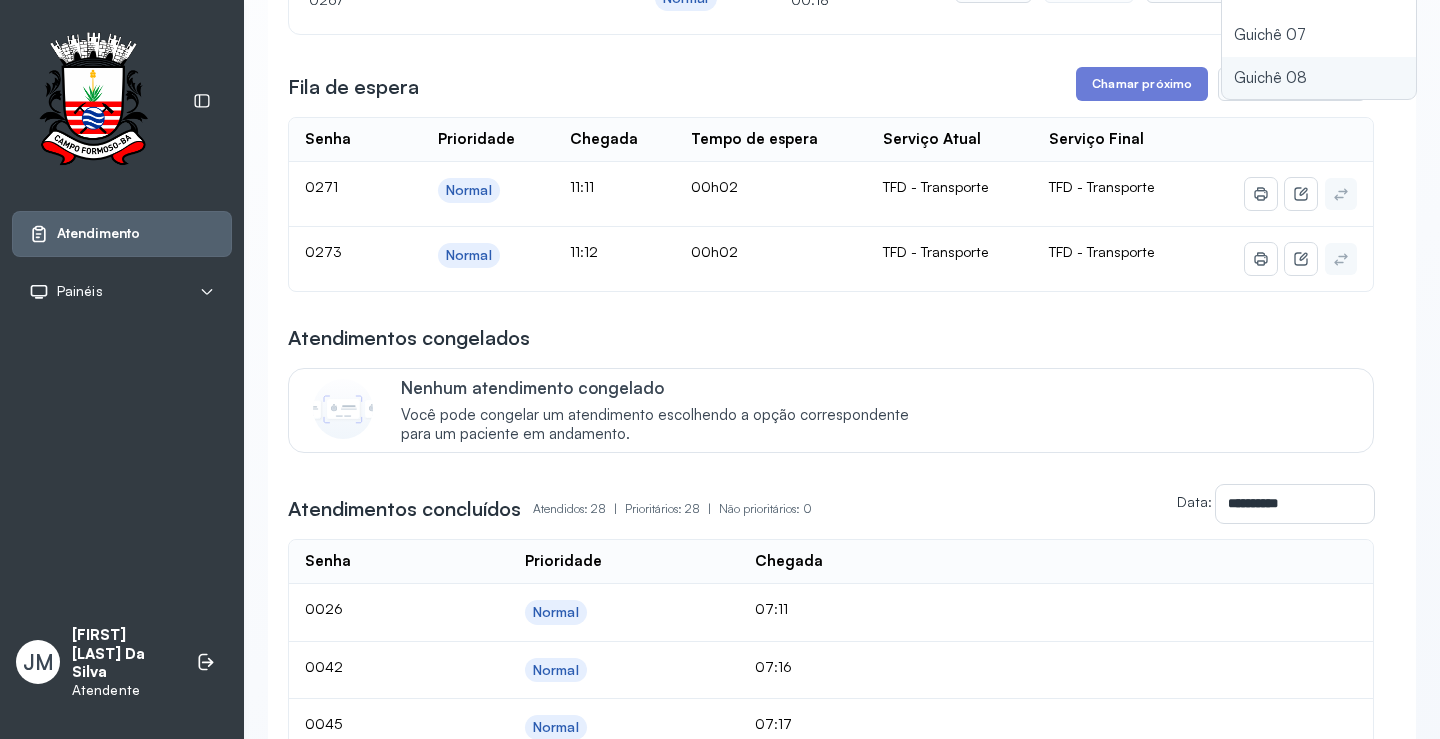 type on "*********" 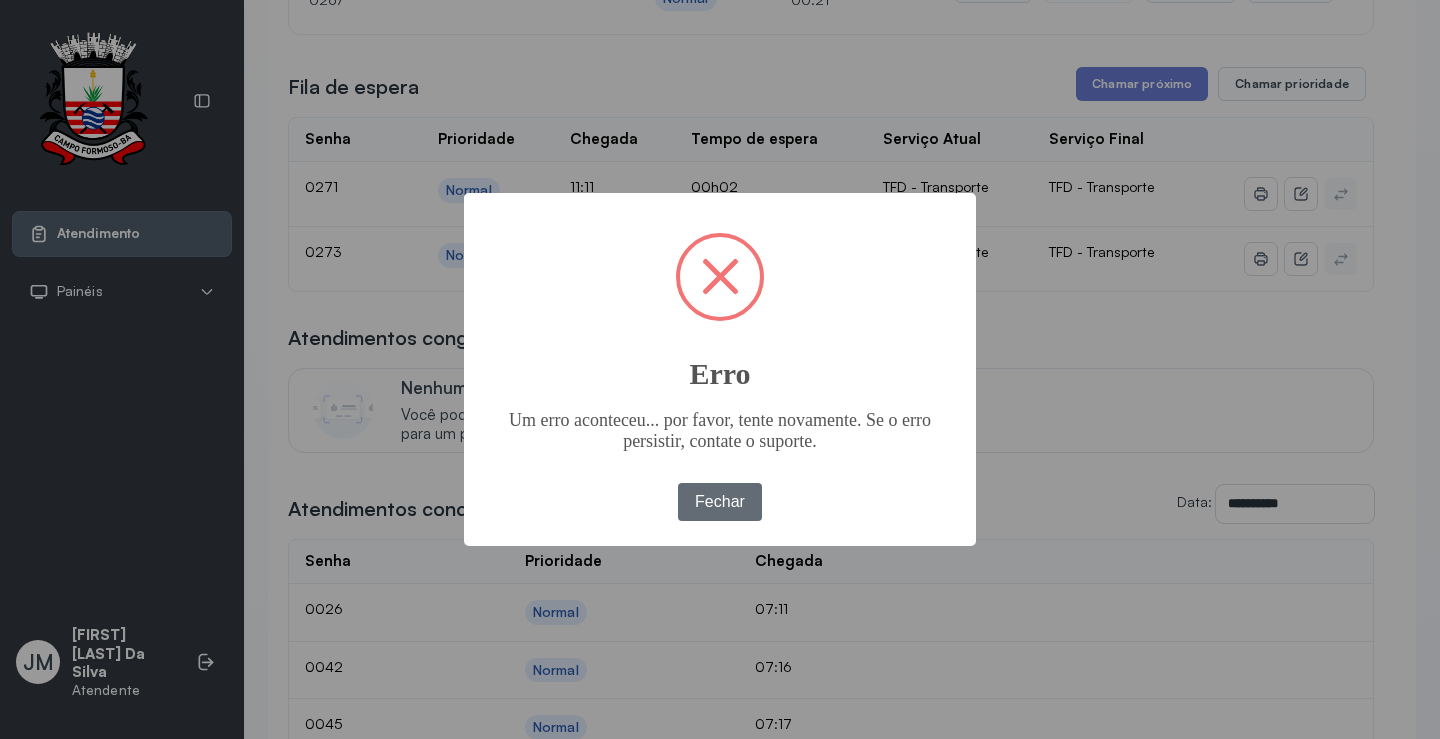 click on "Fechar" at bounding box center [720, 502] 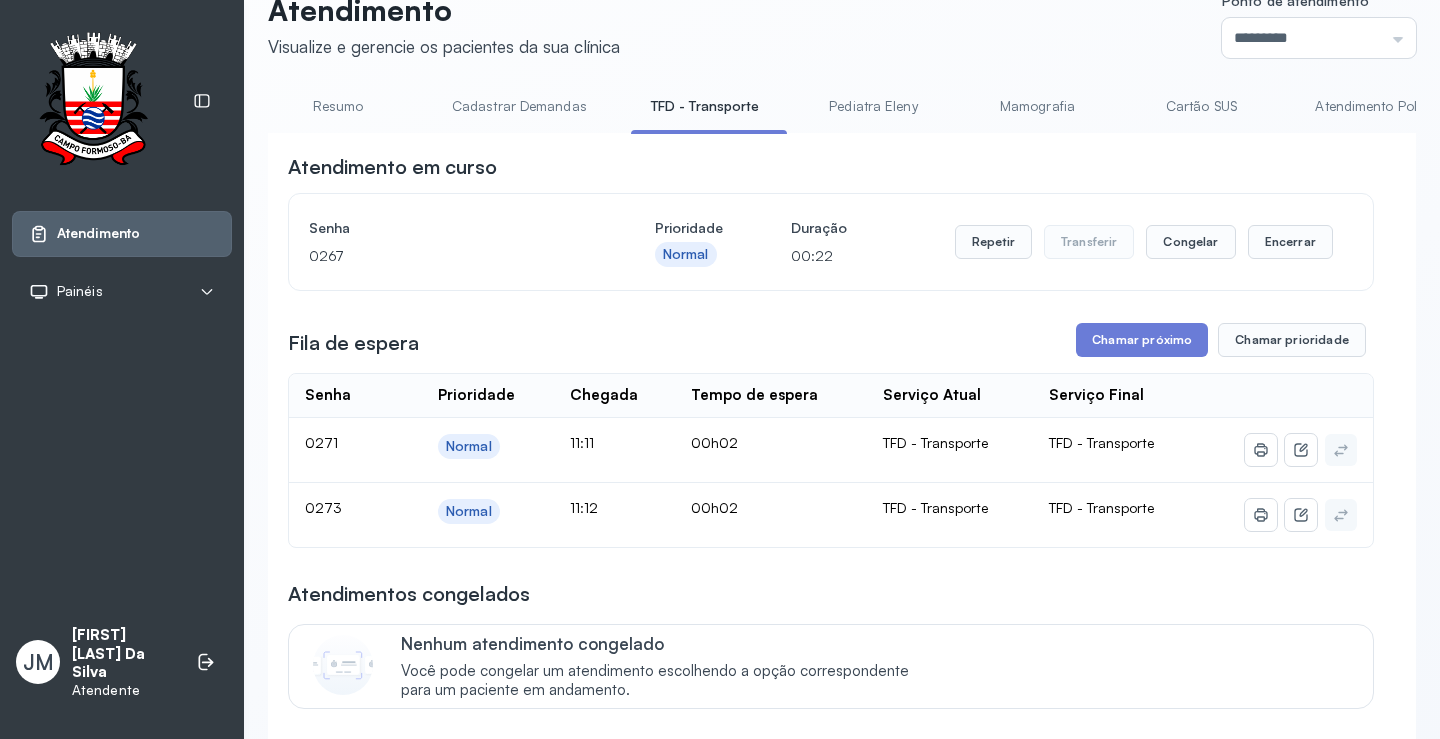 scroll, scrollTop: 0, scrollLeft: 0, axis: both 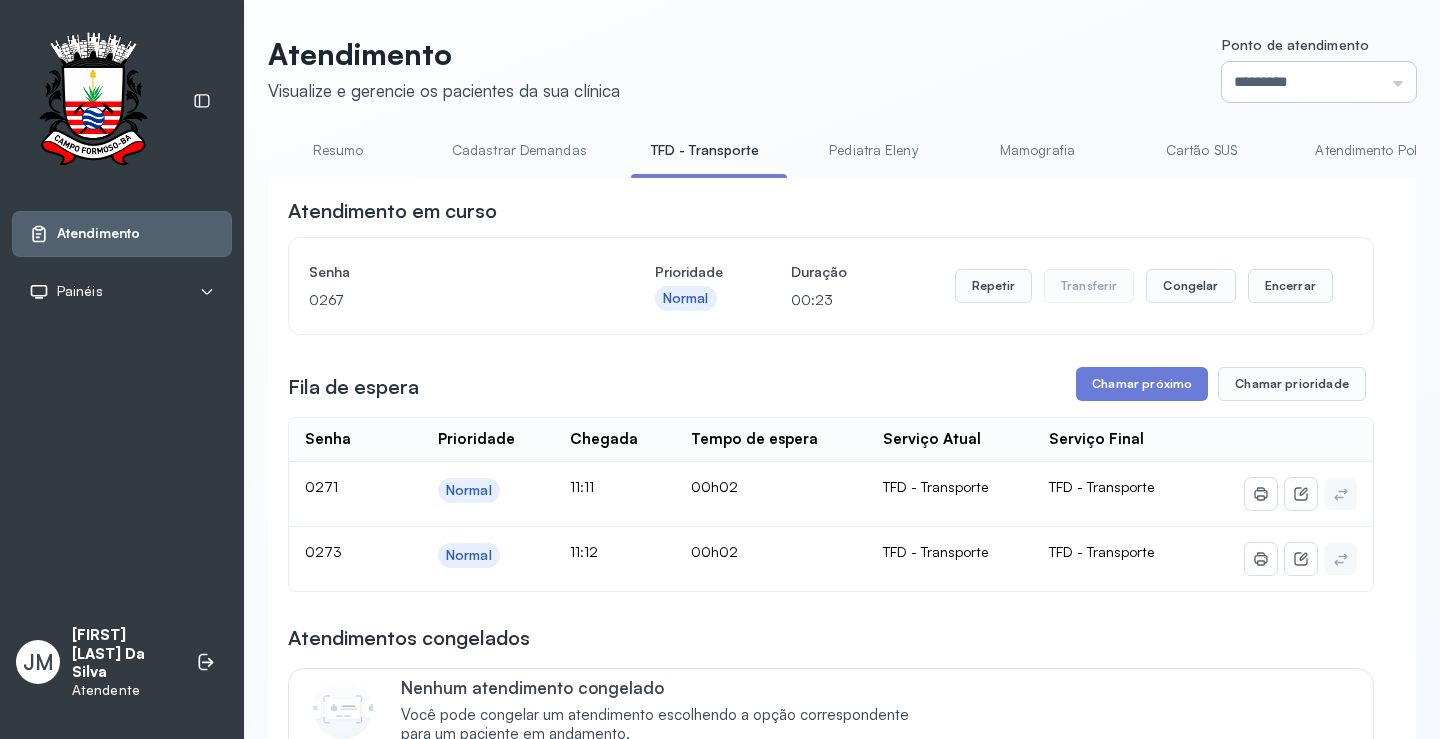 click on "*********" at bounding box center [1319, 82] 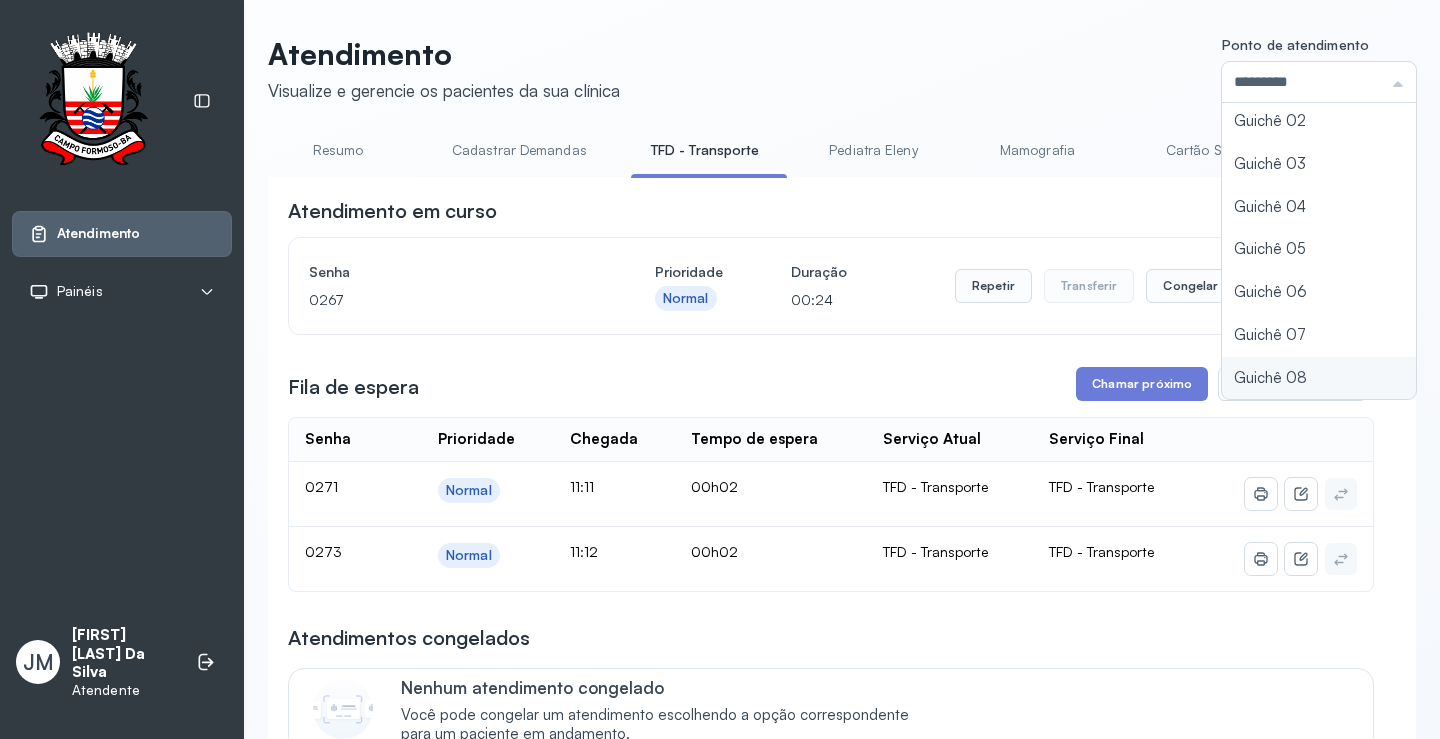 click on "Atendimento Visualize e gerencie os pacientes da sua clínica Ponto de atendimento ********* Nenhum Guichê 01 Guichê 02 Guichê 03 Guichê 04 Guichê 05 Guichê 06 Guichê 07 Guichê 08 Resumo Cadastrar Demandas TFD - Transporte Pediatra Eleny Mamografia Cartão SUS Atendimento Policlínica Cadastrar Demanda Fila de Espera Pediatra Ubaldina Pediatra Hamilton Ortopedista Mauricio Ortopedista Ramon Ginecologista Luana Ginecologista Amilton Endocrinologista Poliercio Endocrinologista Washington Obstetra Nefrologista Laboratório Atendimento em curso Senha 0267 Prioridade Normal Duração 00:24 Repetir Transferir Congelar Encerrar Fila de espera Chamar próximo Chamar prioridade Senha    Prioridade  Chegada  Tempo de espera  Serviço Atual  Serviço Final    0271 Normal 11:11 00h02 TFD - Transporte TFD - Transporte 0273 Normal 11:12 00h02 TFD - Transporte TFD - Transporte Atendimentos congelados Nenhum atendimento congelado Atendimentos concluídos  Atendidos: 28  |  Prioritários: 28  |  Não prioritários: 0" 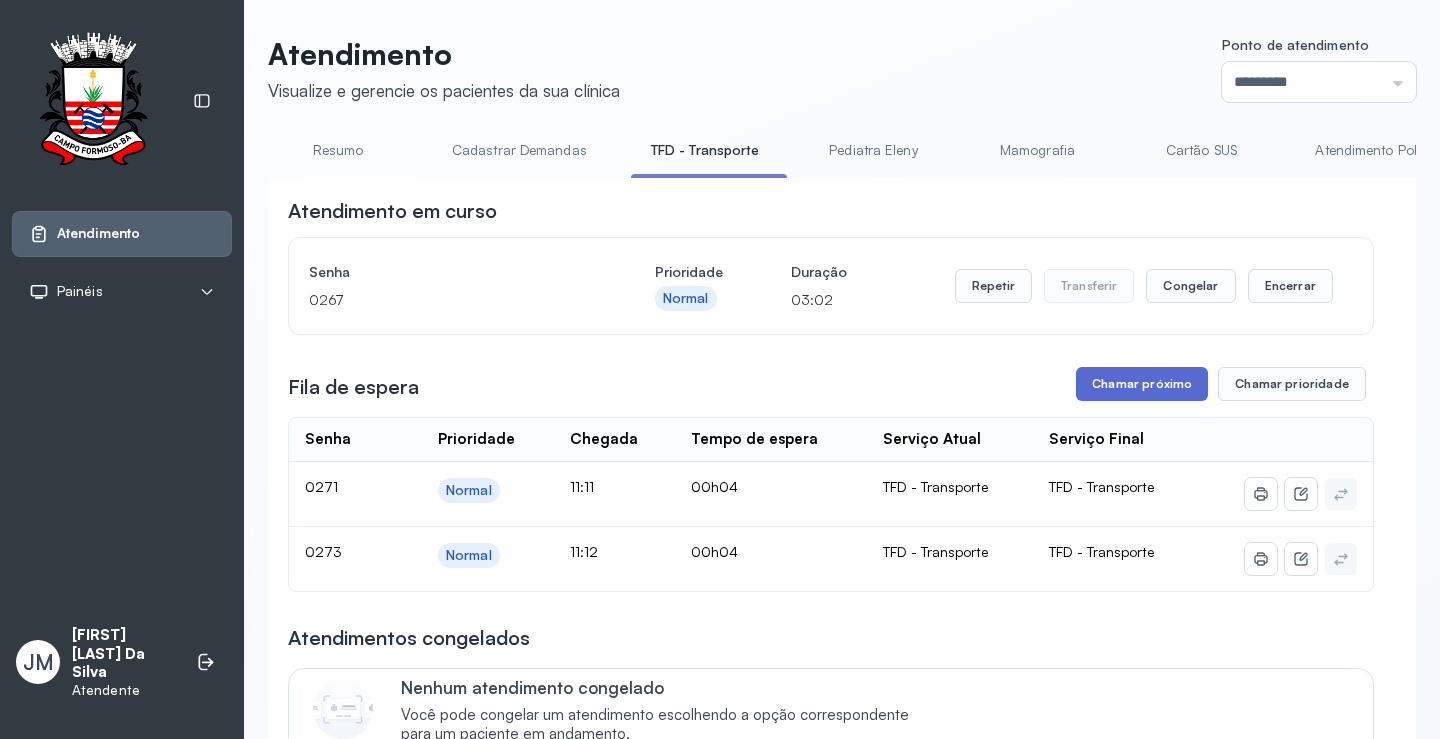 click on "Chamar próximo" at bounding box center (1142, 384) 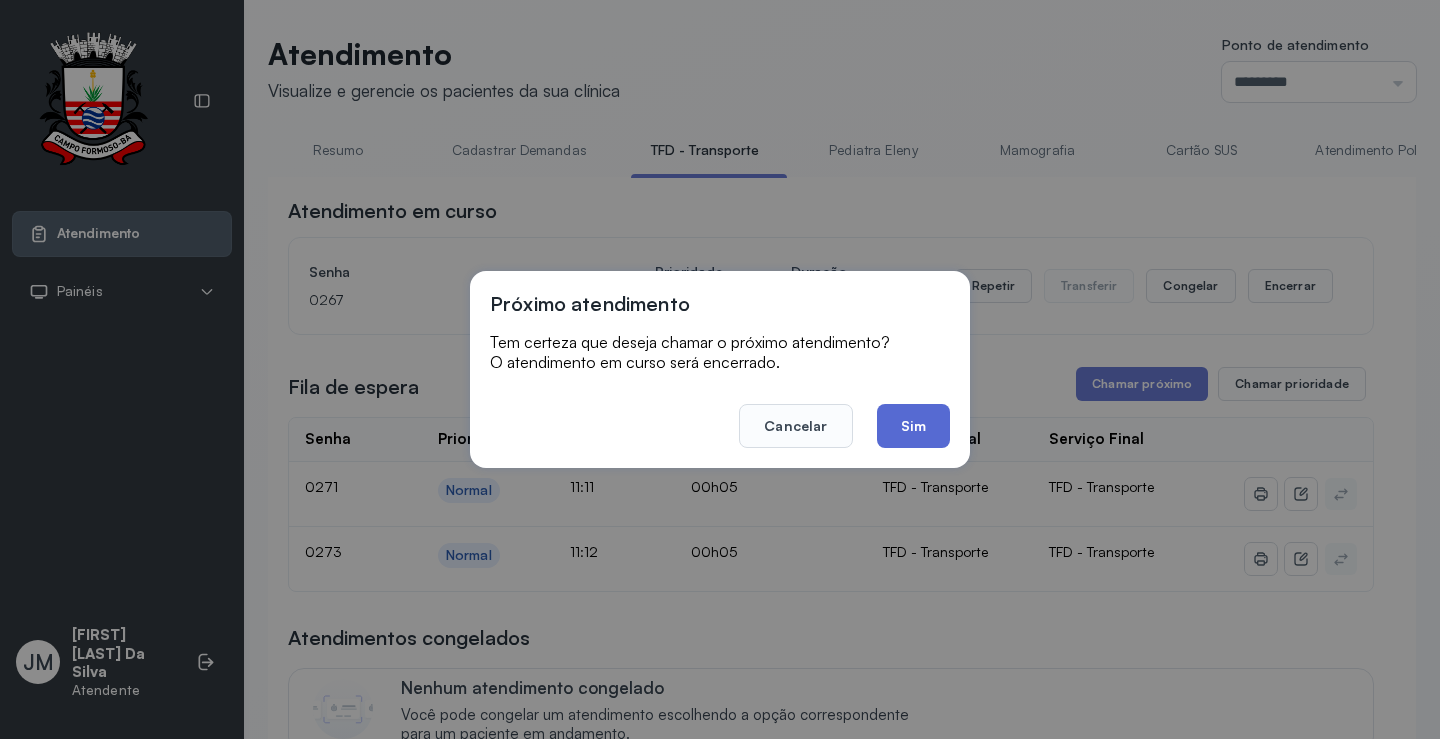 click on "Sim" 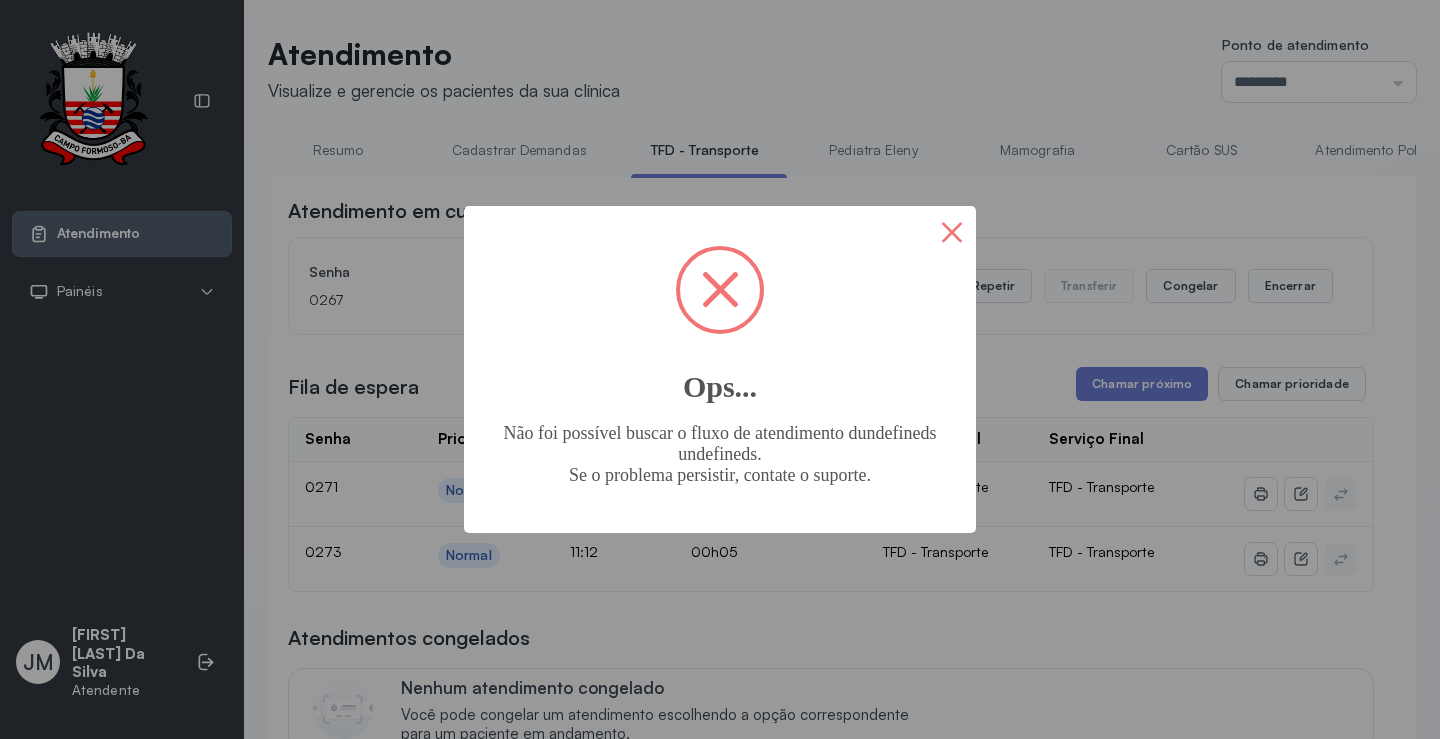 click on "×" at bounding box center (952, 230) 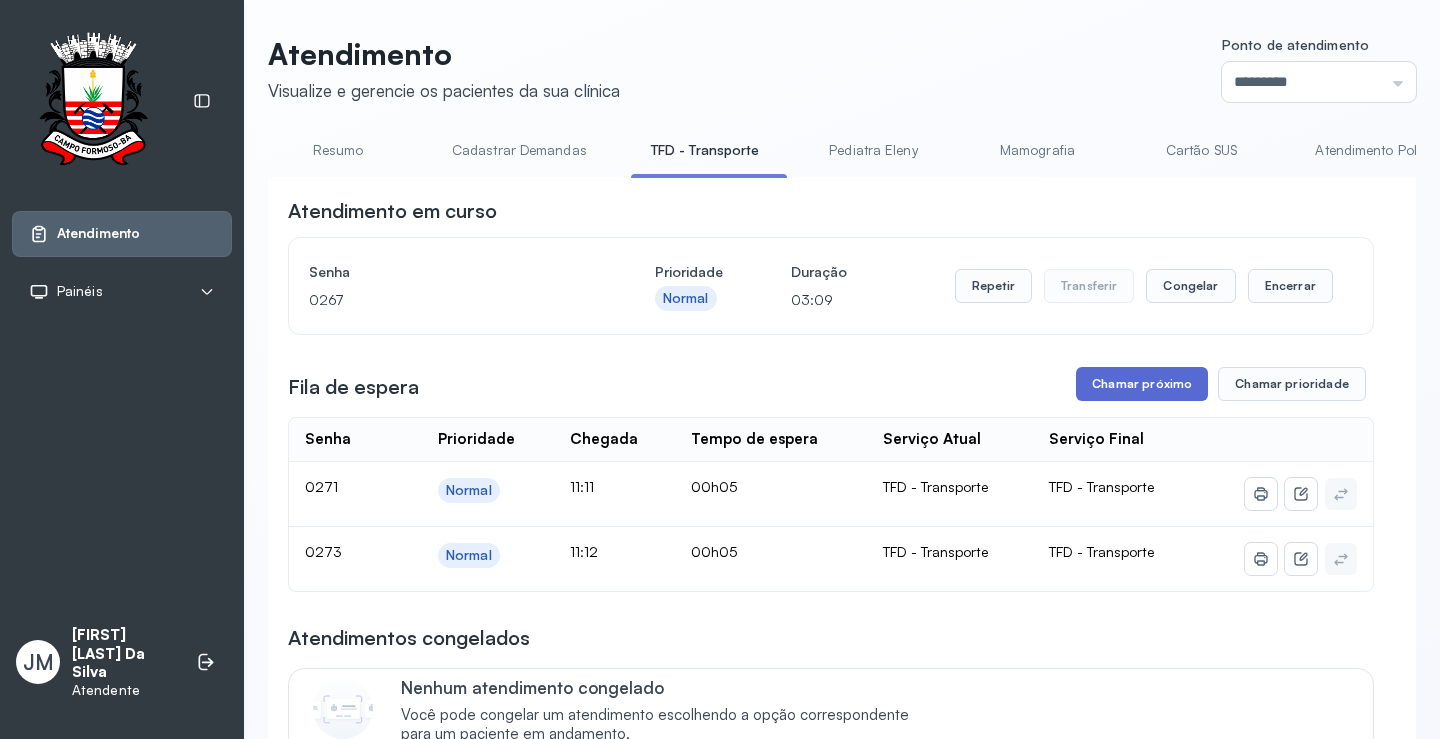 click on "Chamar próximo" at bounding box center [1142, 384] 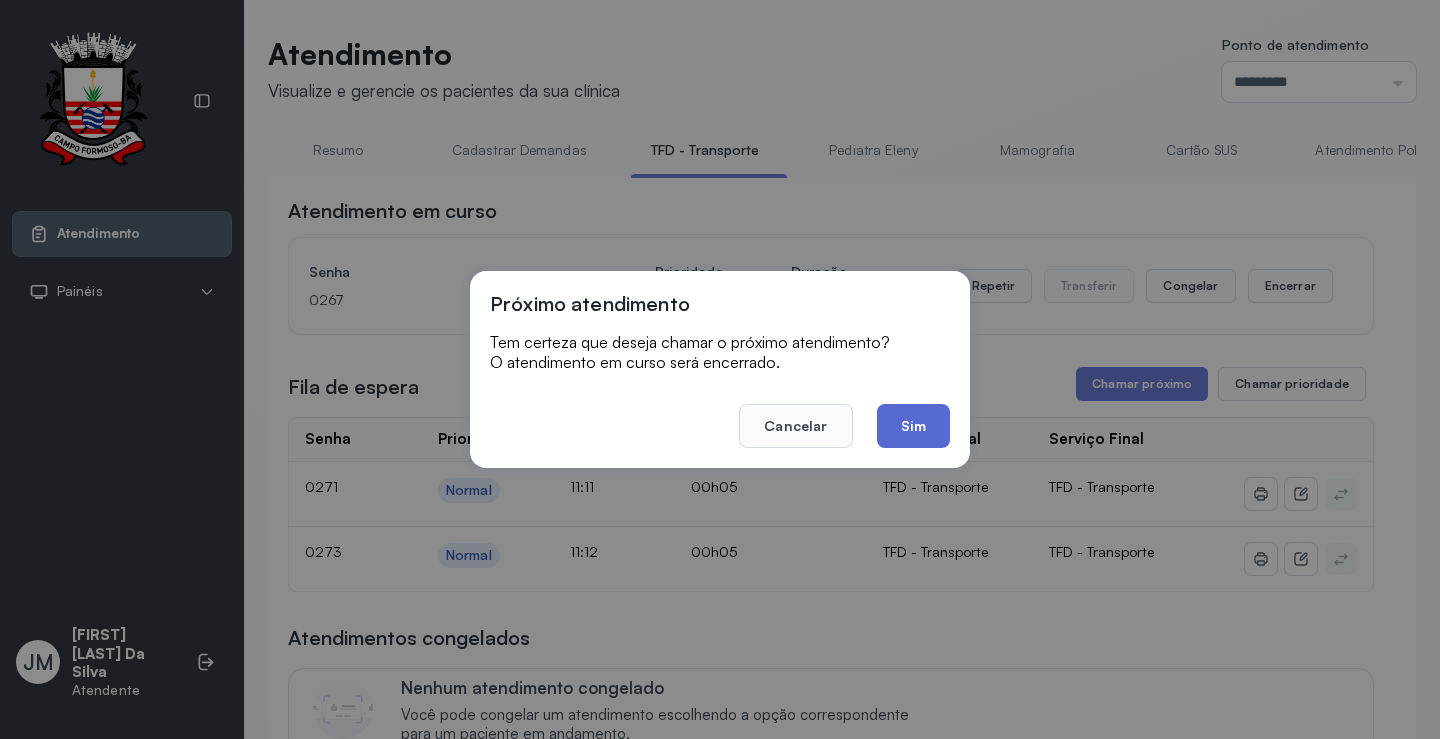 click on "Sim" 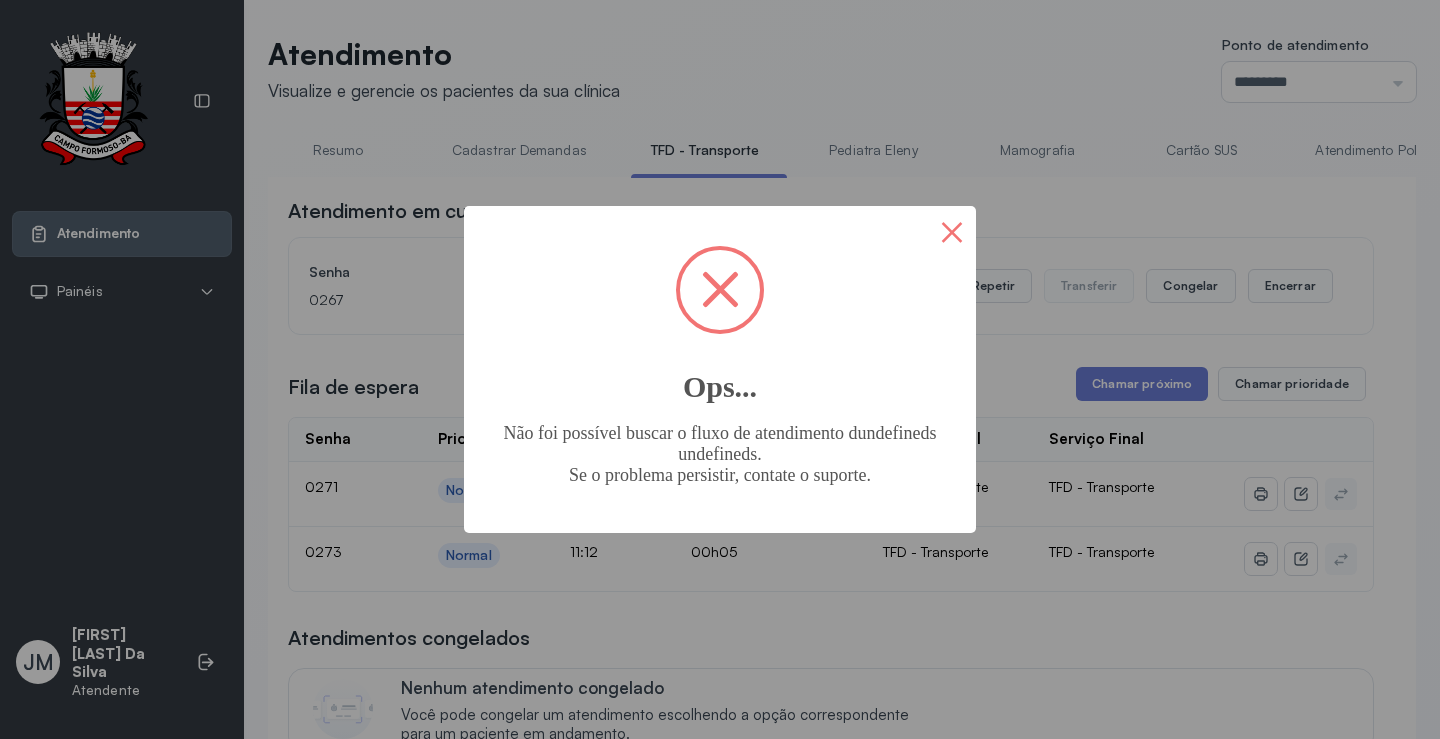 click on "×" at bounding box center (952, 230) 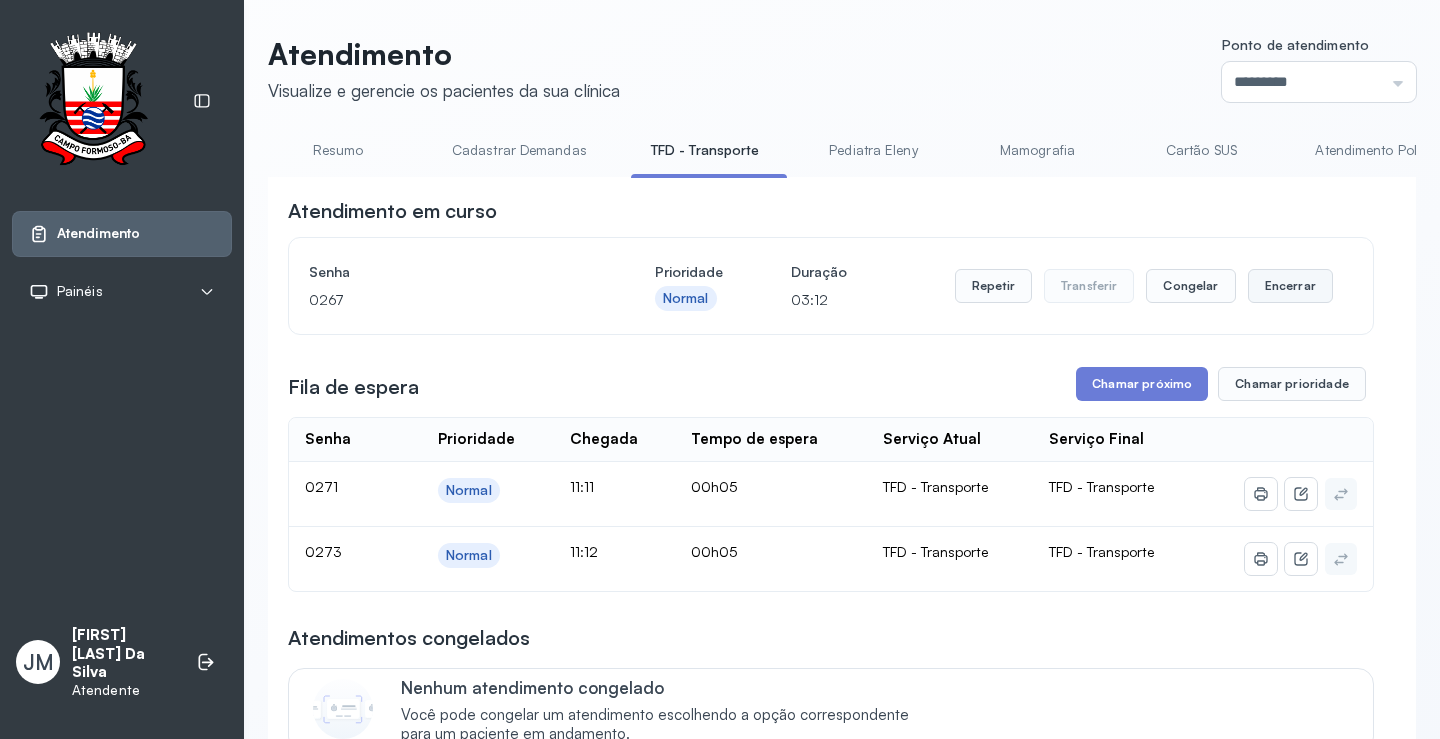 click on "Encerrar" at bounding box center (1290, 286) 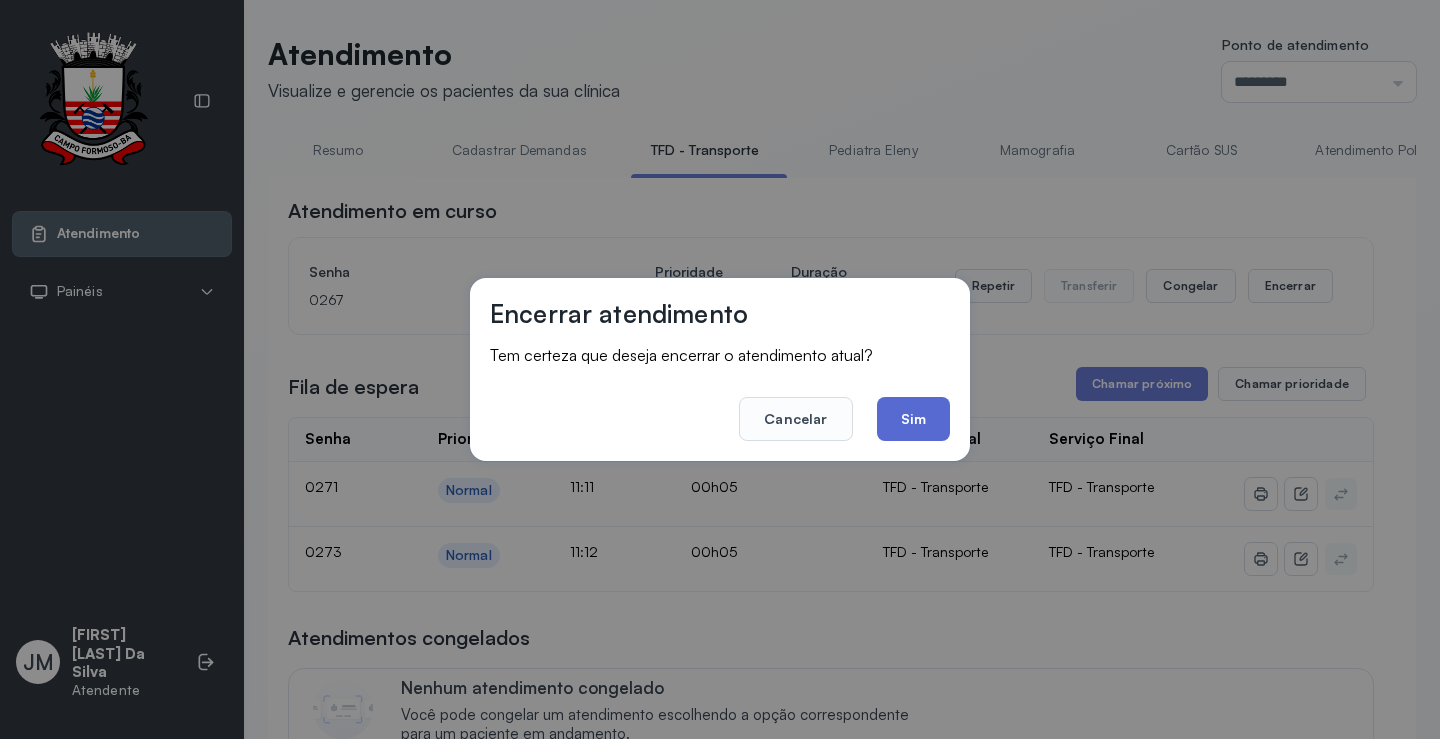 click on "Sim" 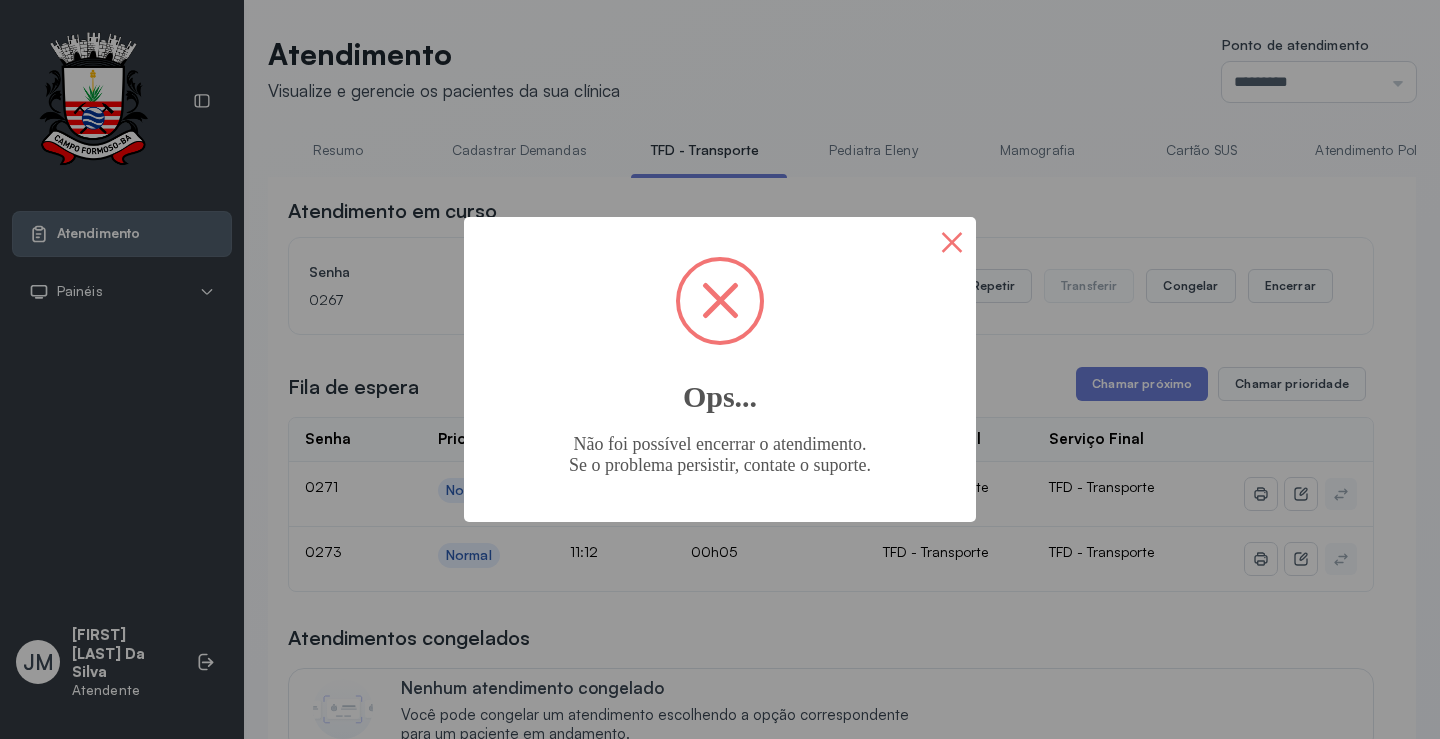 click on "×" at bounding box center (952, 241) 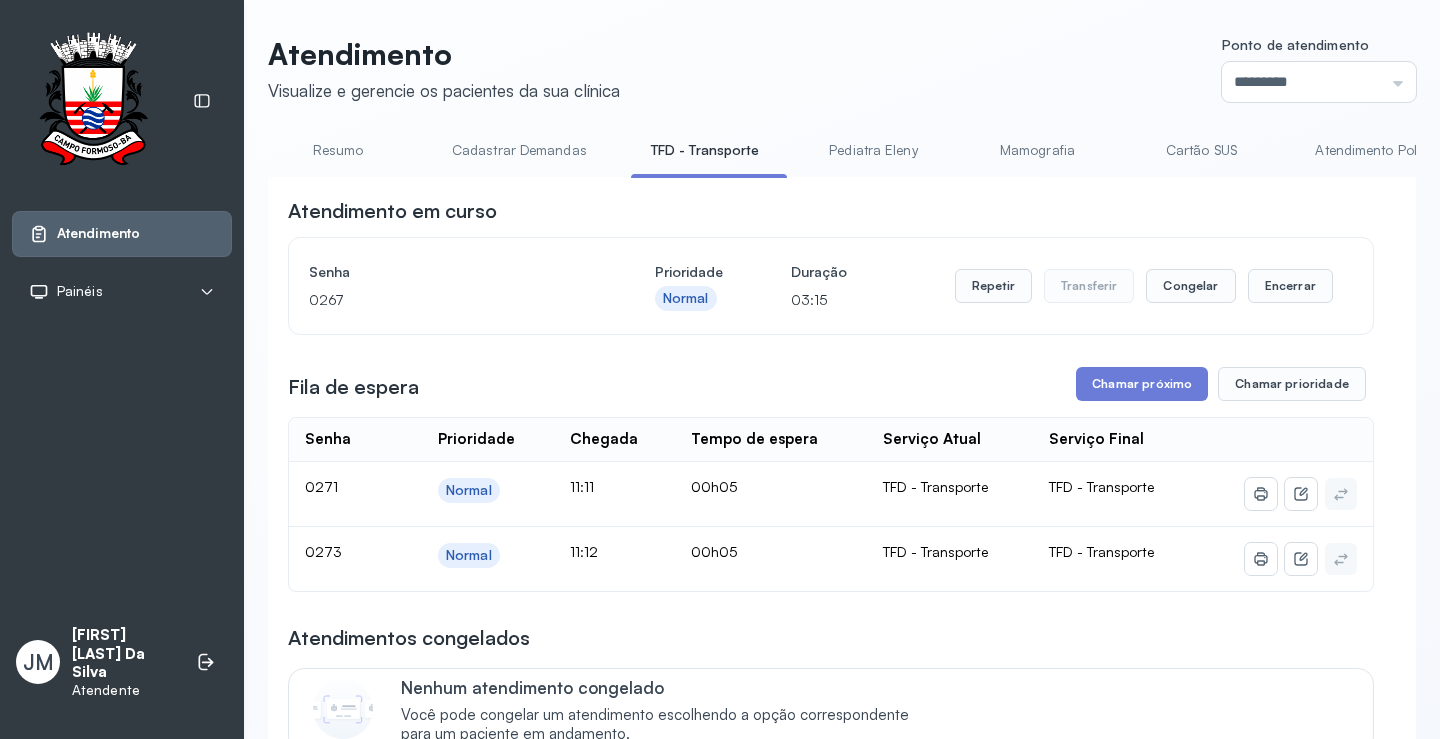 click on "Atendimento em curso" at bounding box center [831, 211] 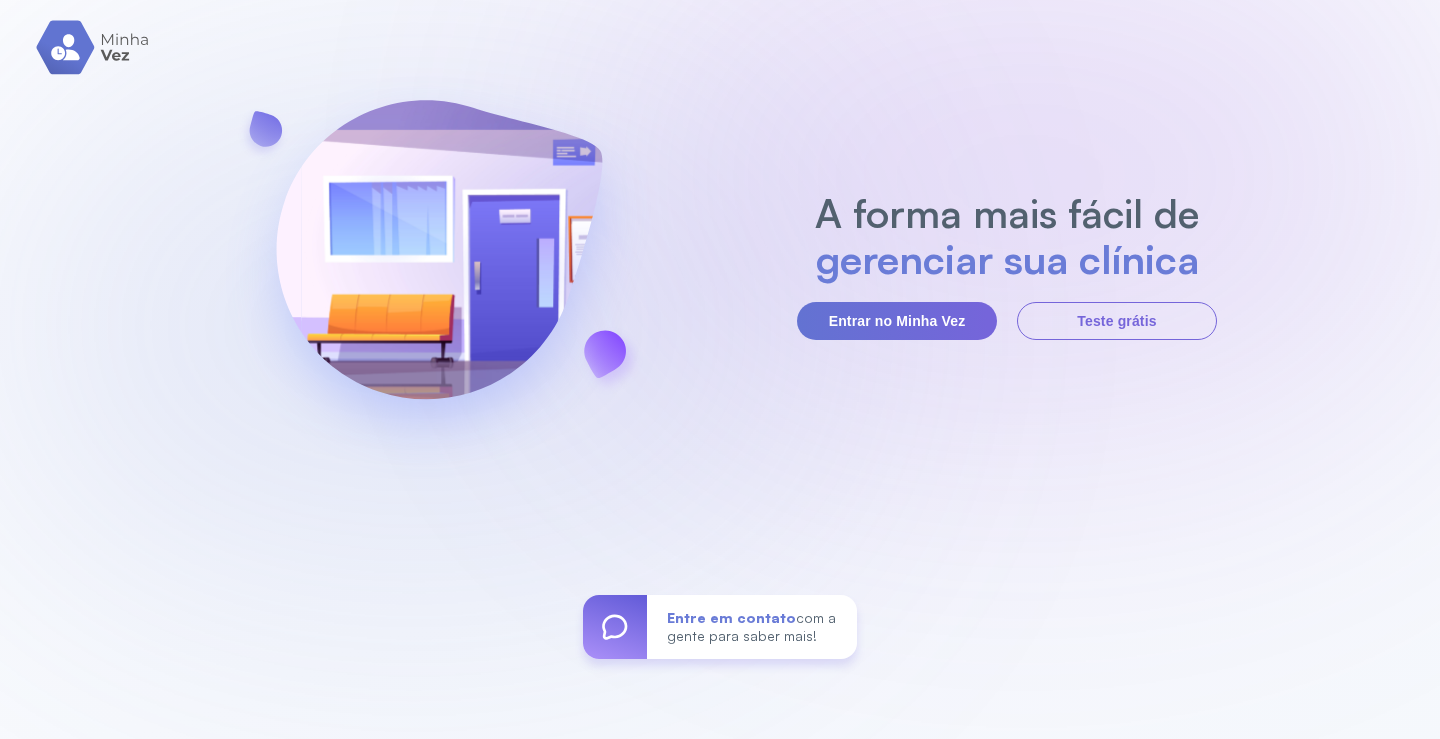 scroll, scrollTop: 0, scrollLeft: 0, axis: both 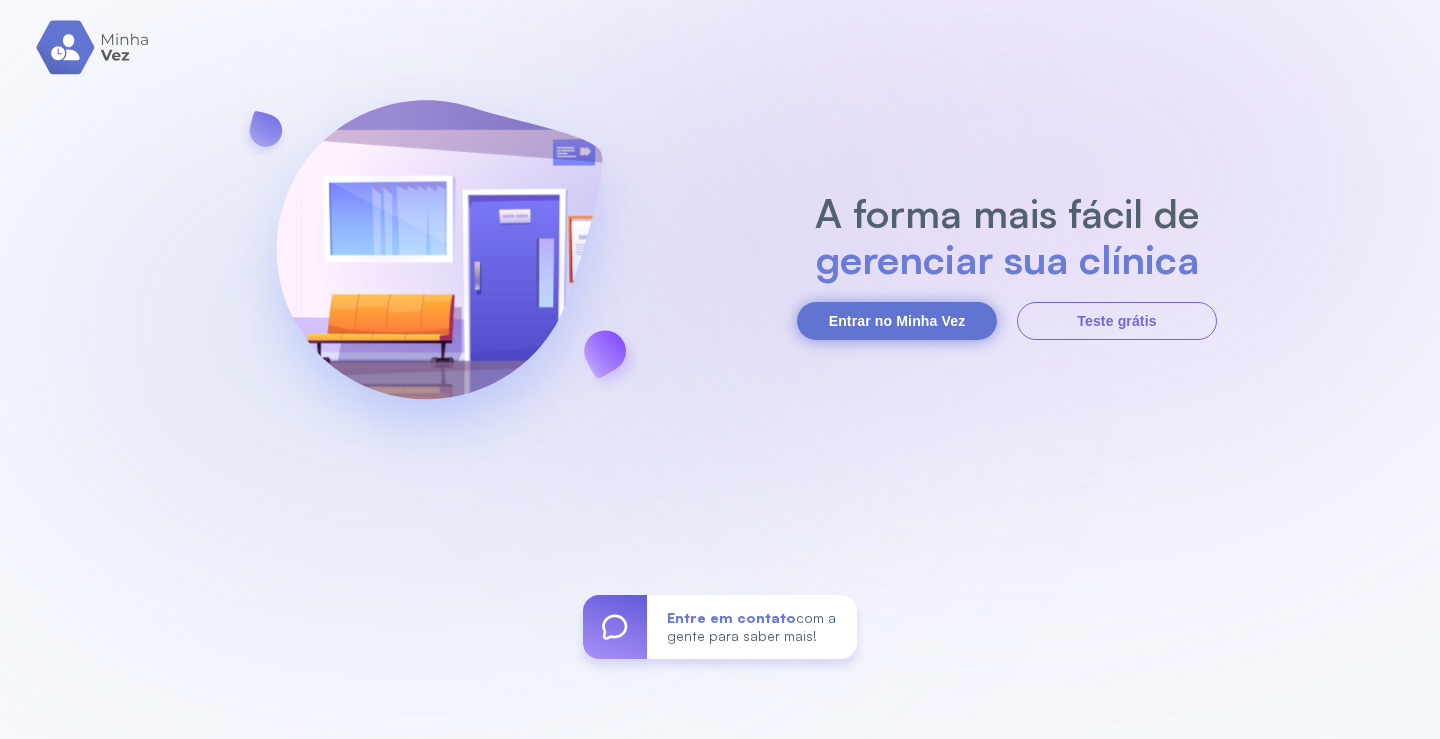 click on "Entrar no Minha Vez" at bounding box center [897, 321] 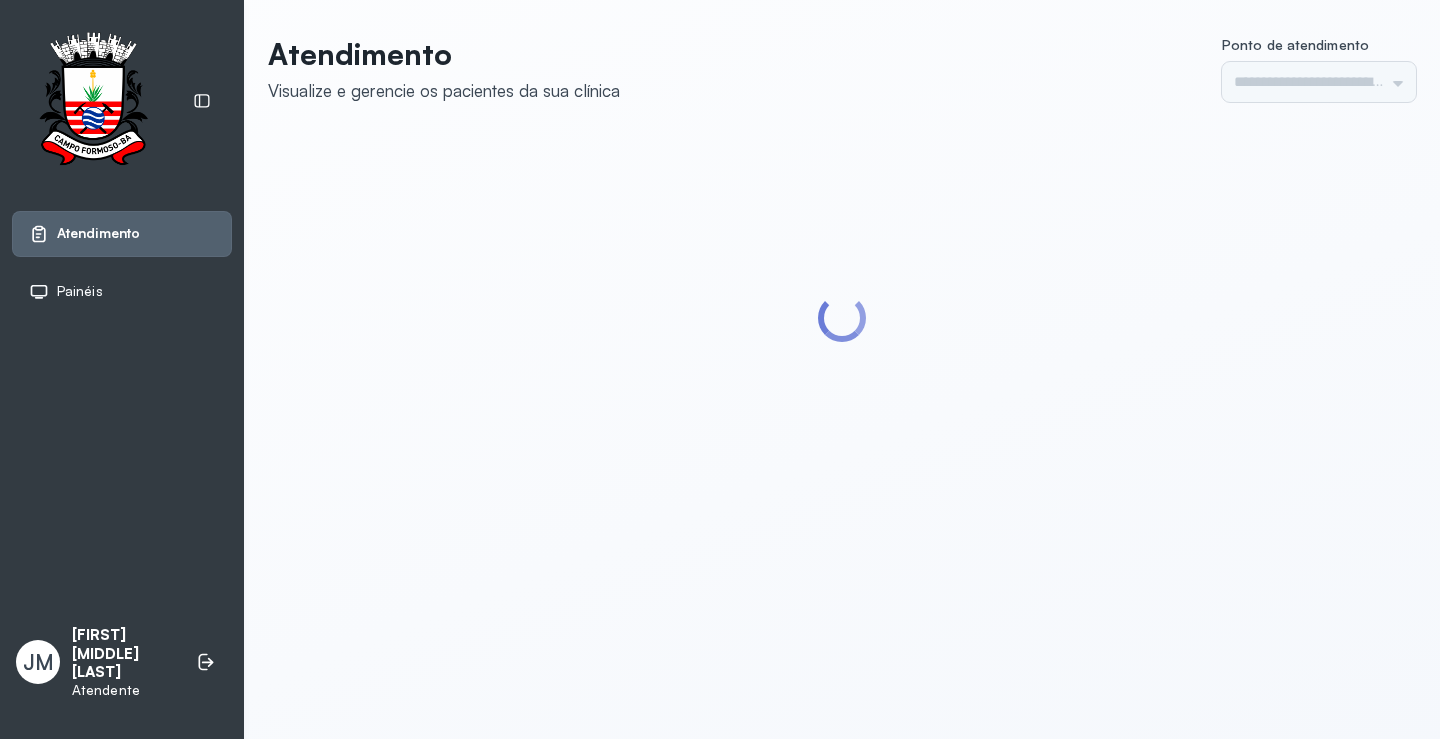 scroll, scrollTop: 0, scrollLeft: 0, axis: both 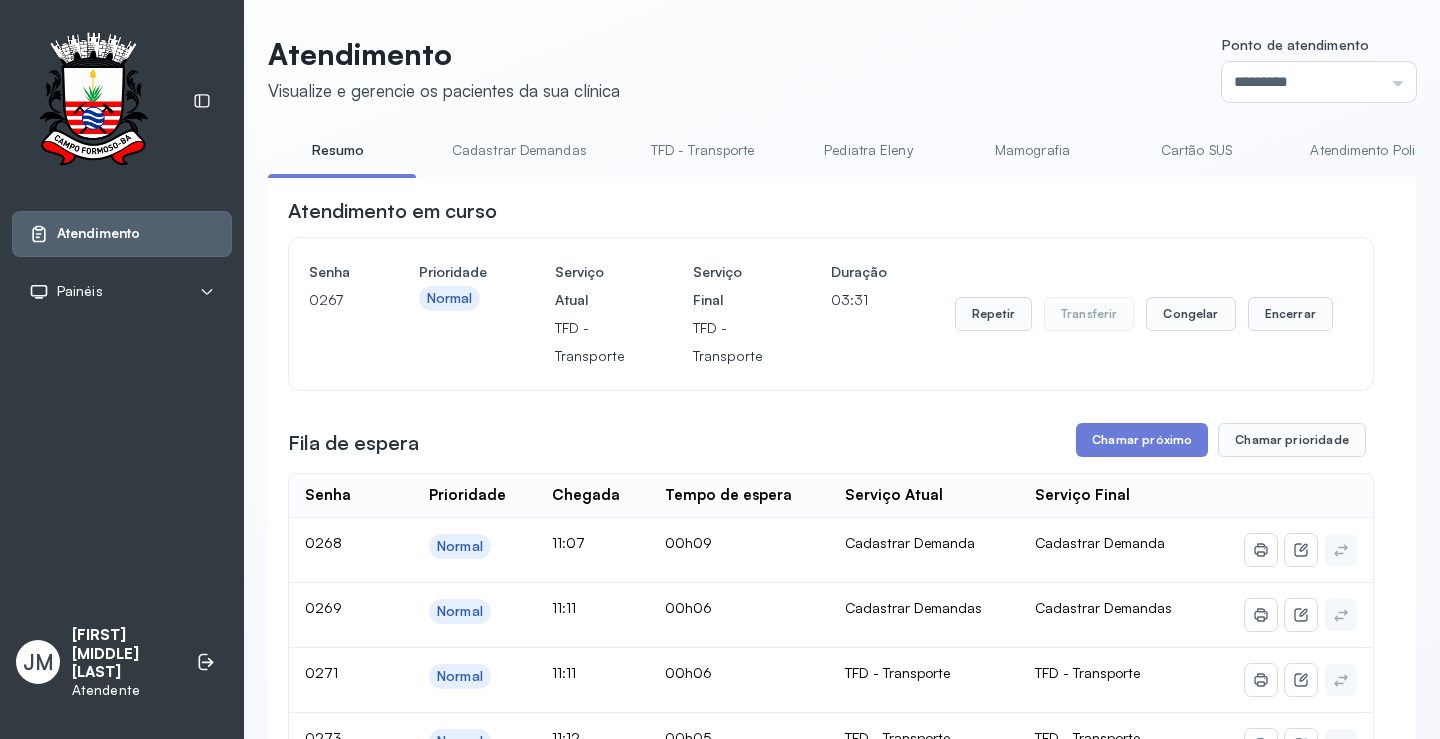 click on "TFD - Transporte" at bounding box center (703, 150) 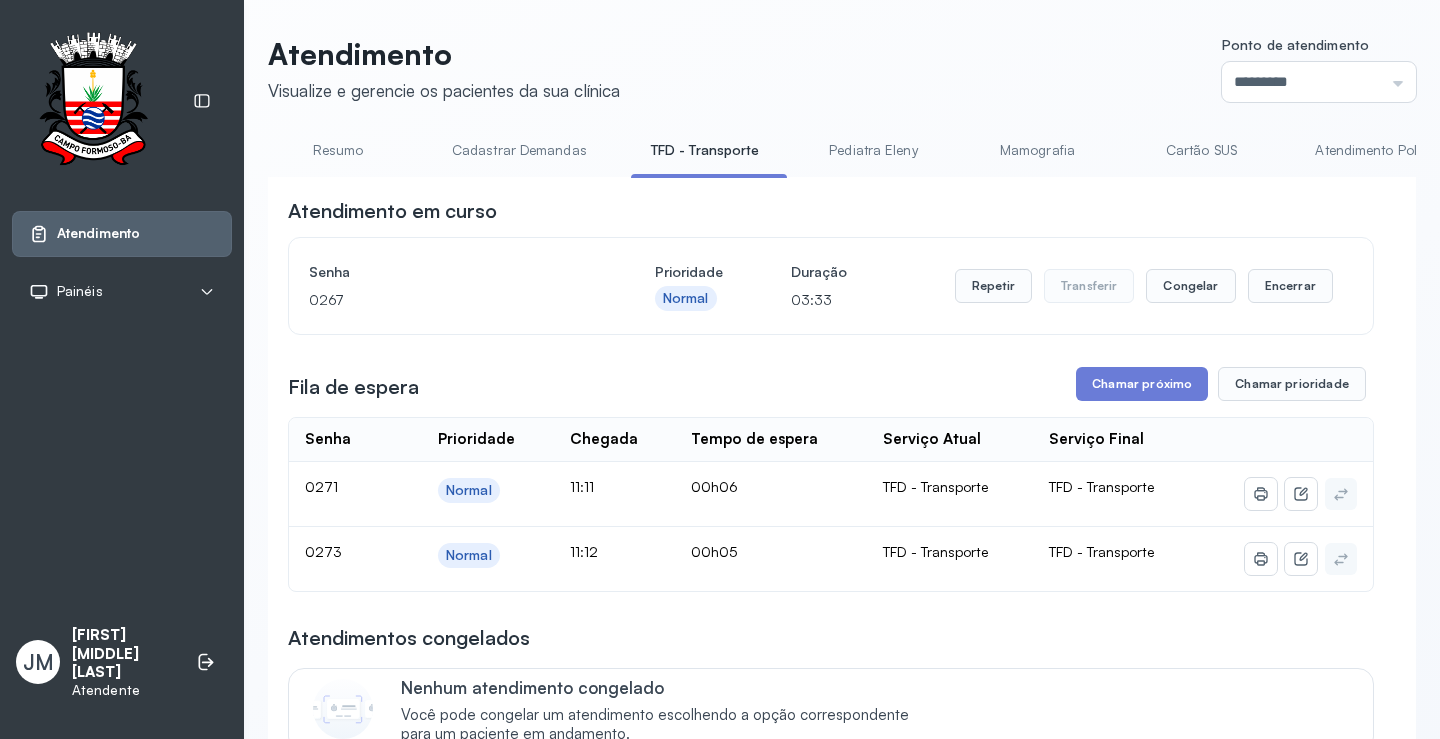 click on "**********" at bounding box center [831, 1350] 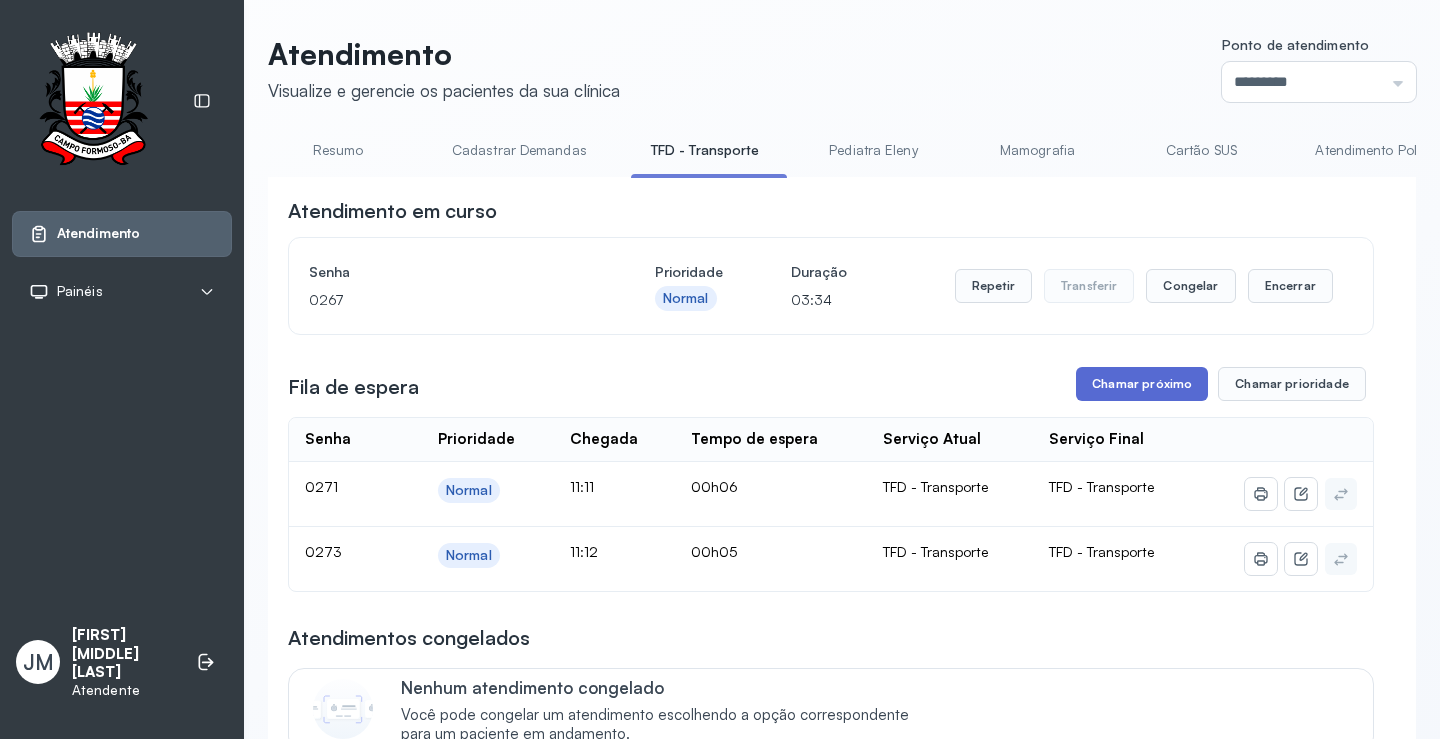 click on "Chamar próximo" at bounding box center [1142, 384] 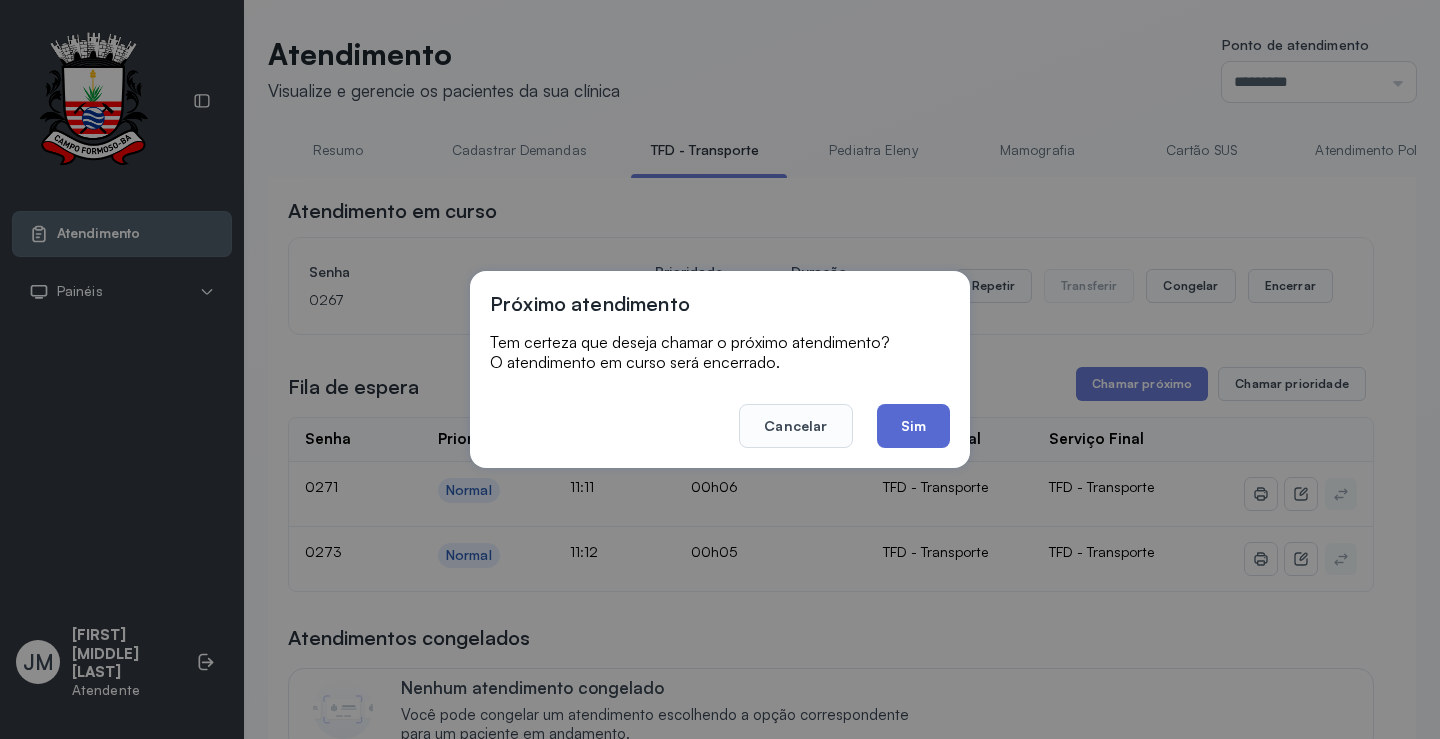 click on "Sim" 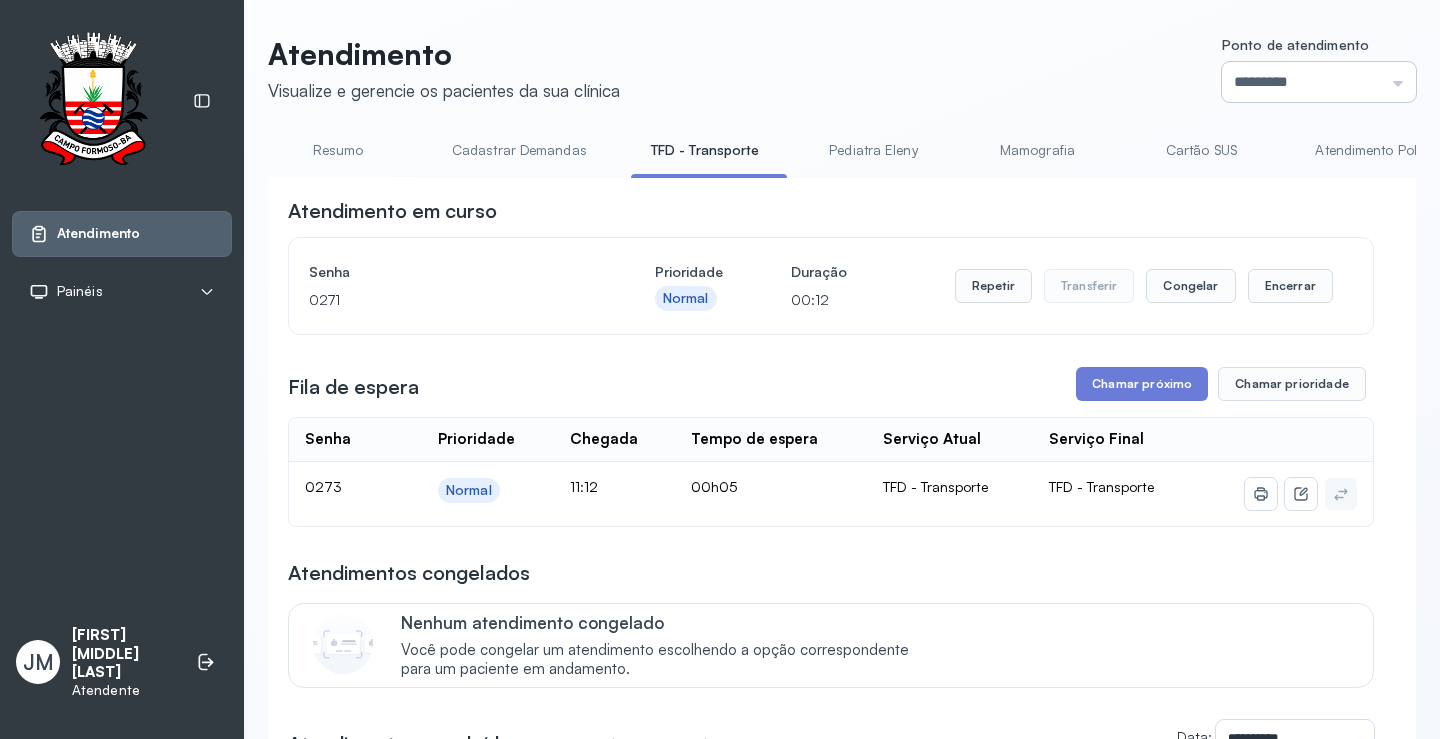drag, startPoint x: 1377, startPoint y: 83, endPoint x: 1371, endPoint y: 99, distance: 17.088007 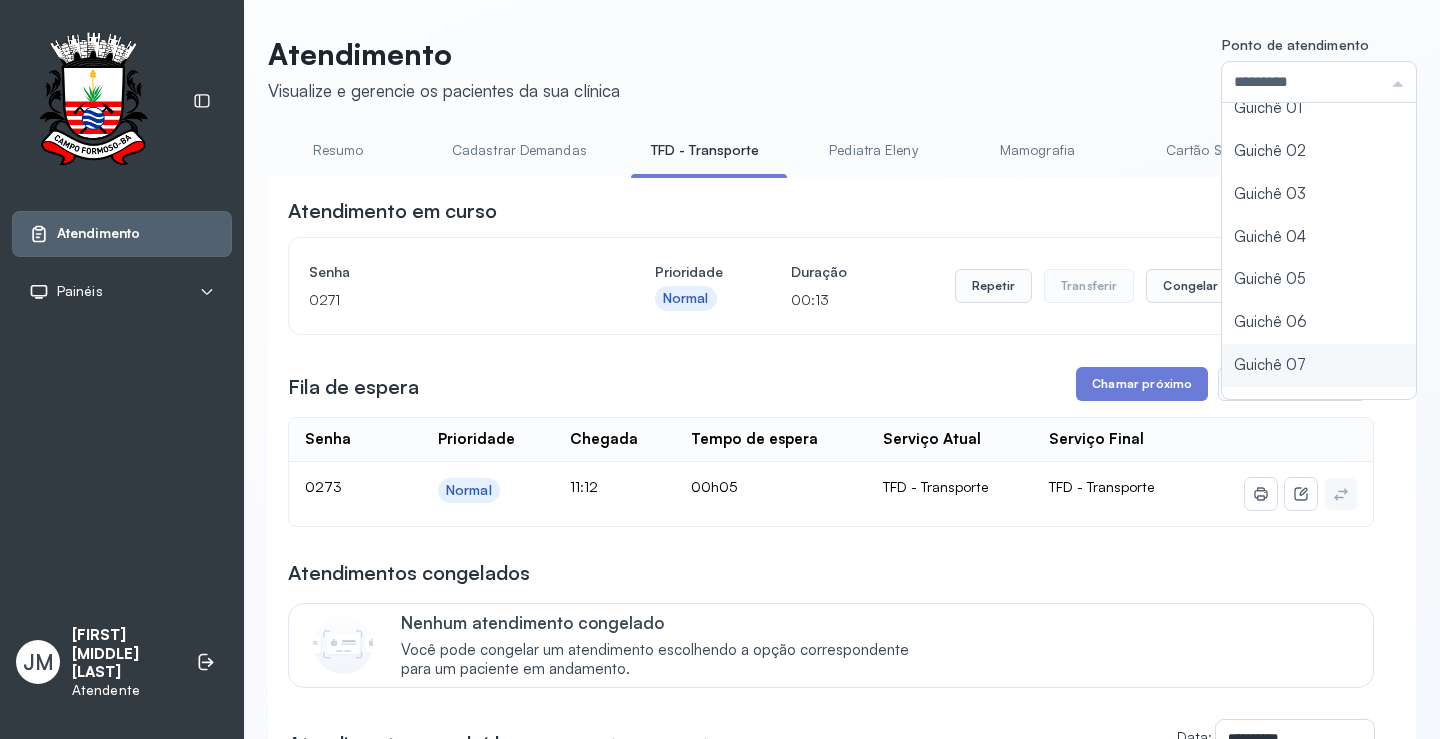 scroll, scrollTop: 88, scrollLeft: 0, axis: vertical 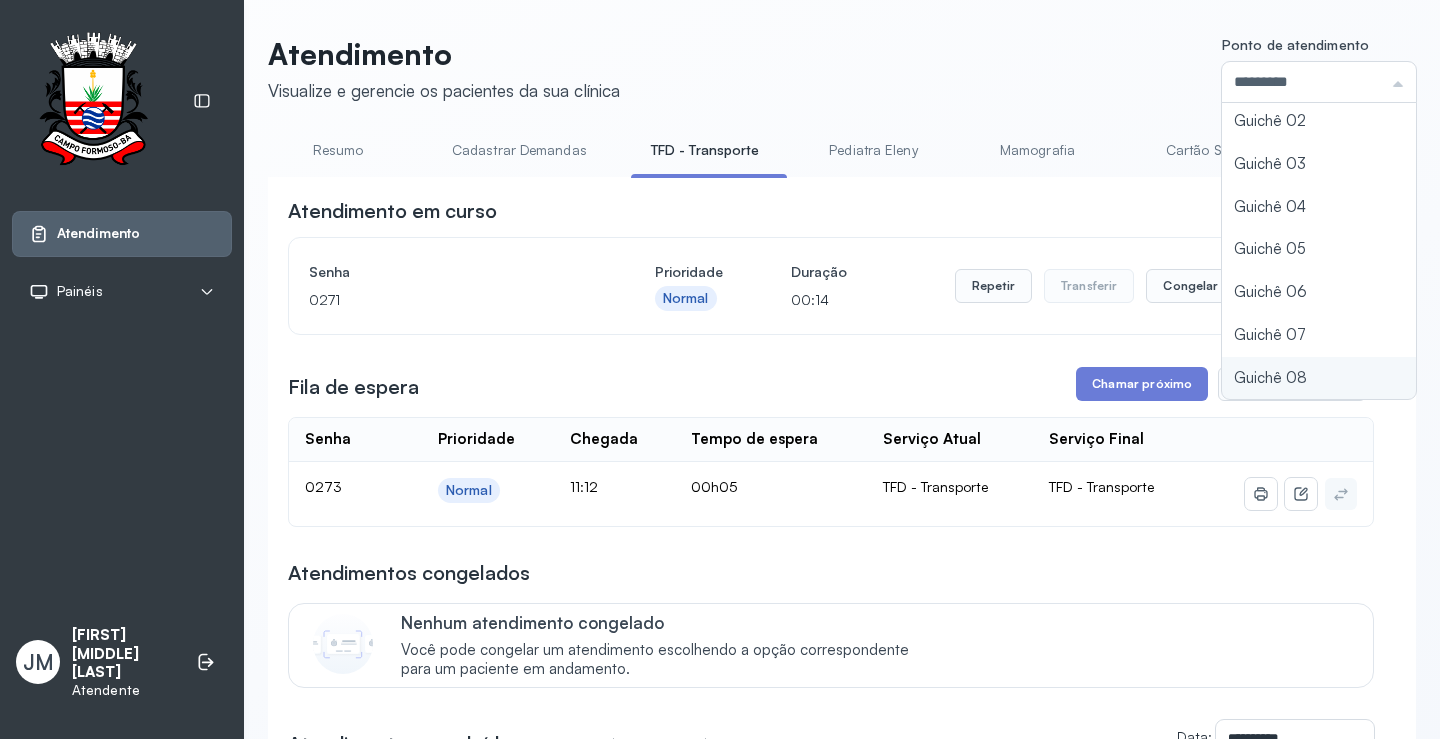 type on "*********" 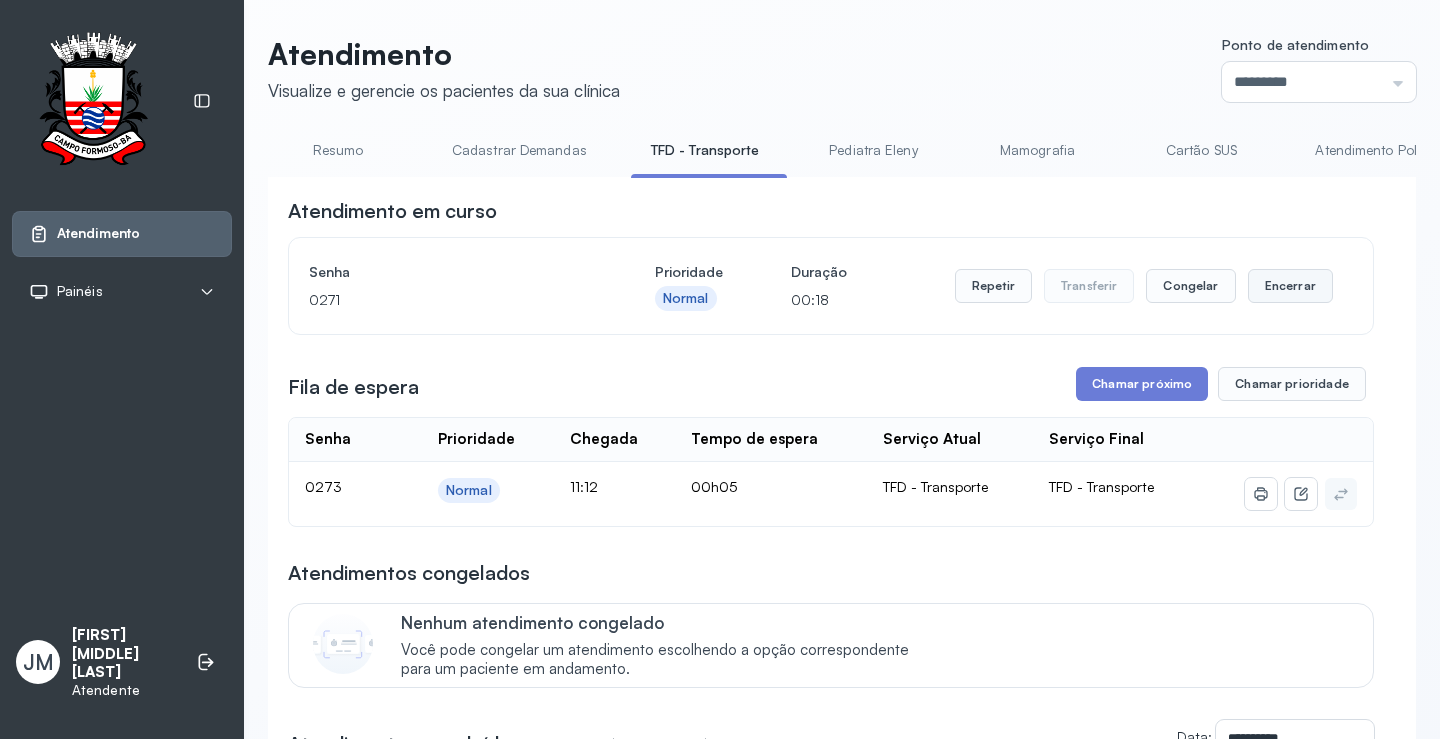 click on "Encerrar" at bounding box center (1290, 286) 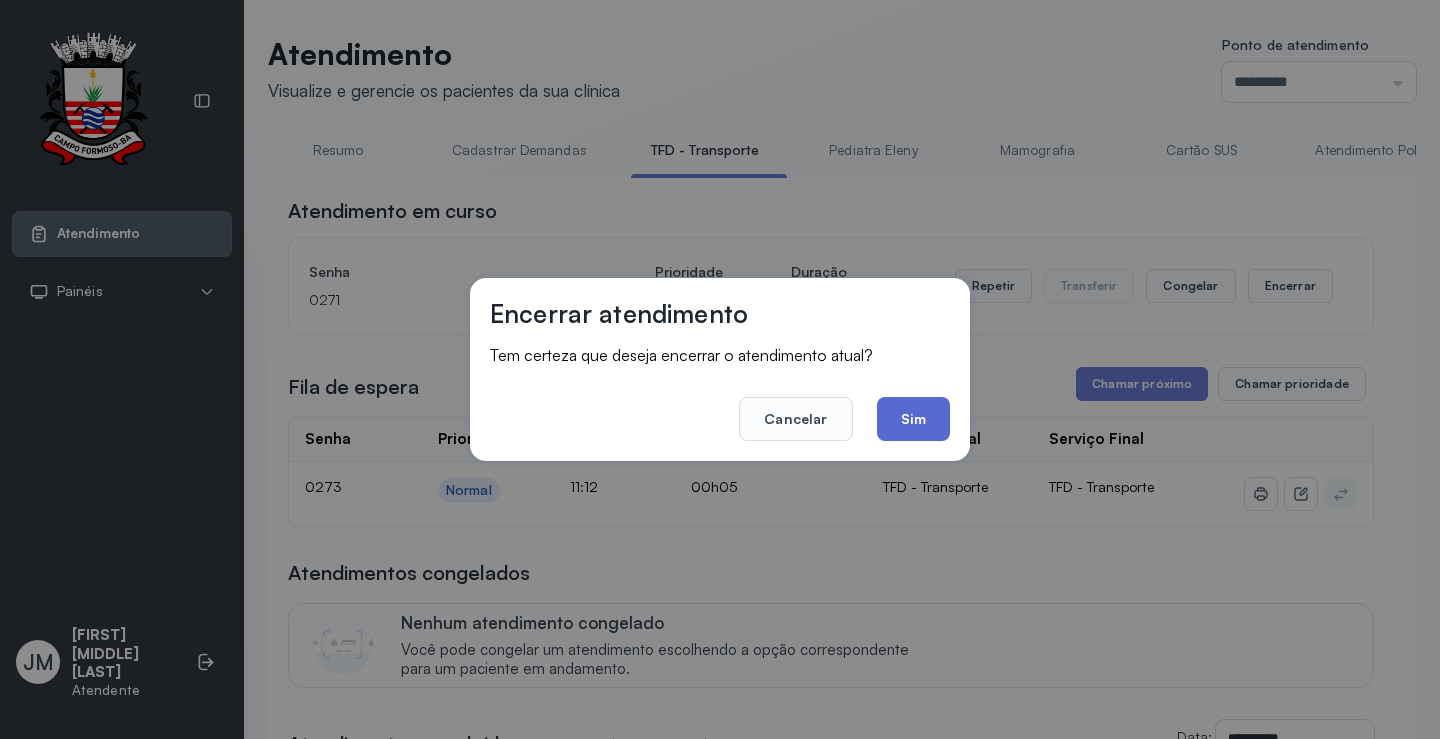 click on "Sim" 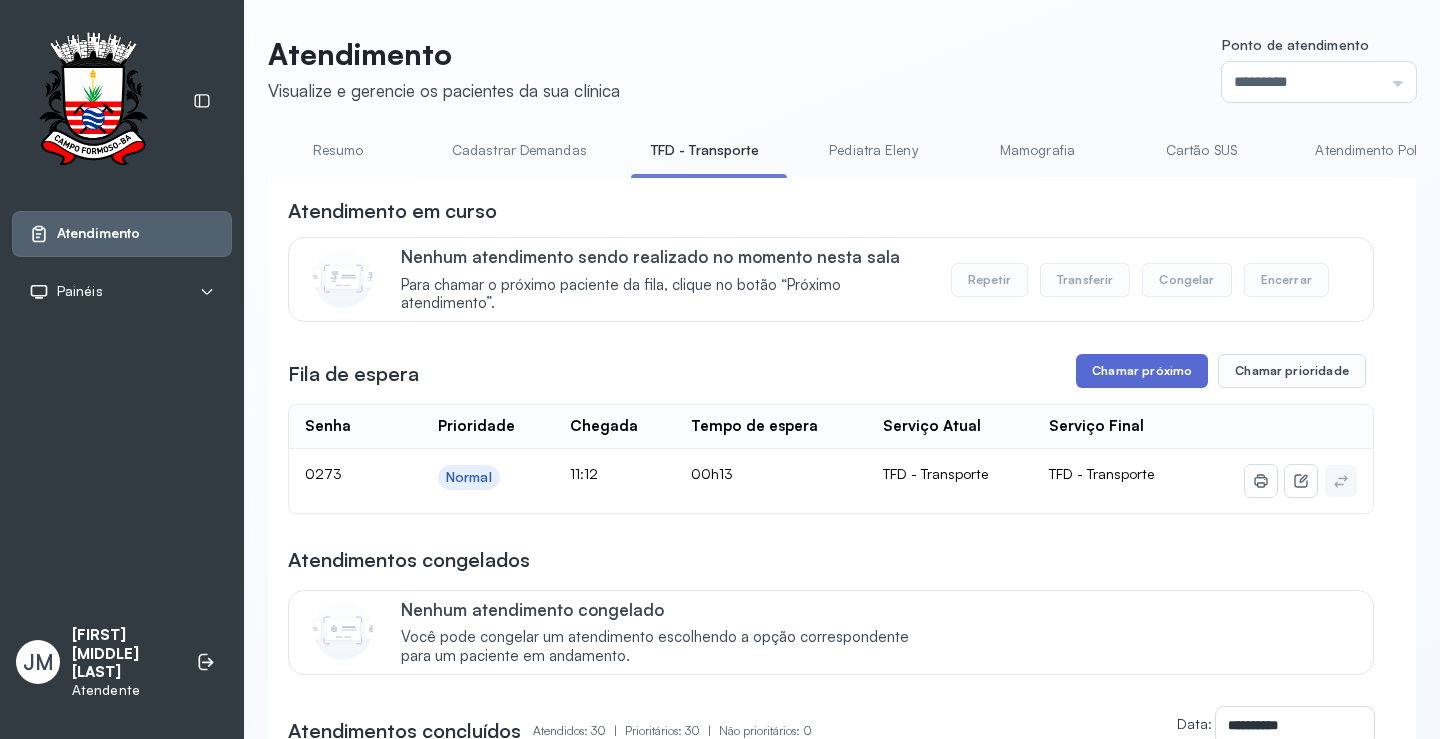 click on "Chamar próximo" at bounding box center [1142, 371] 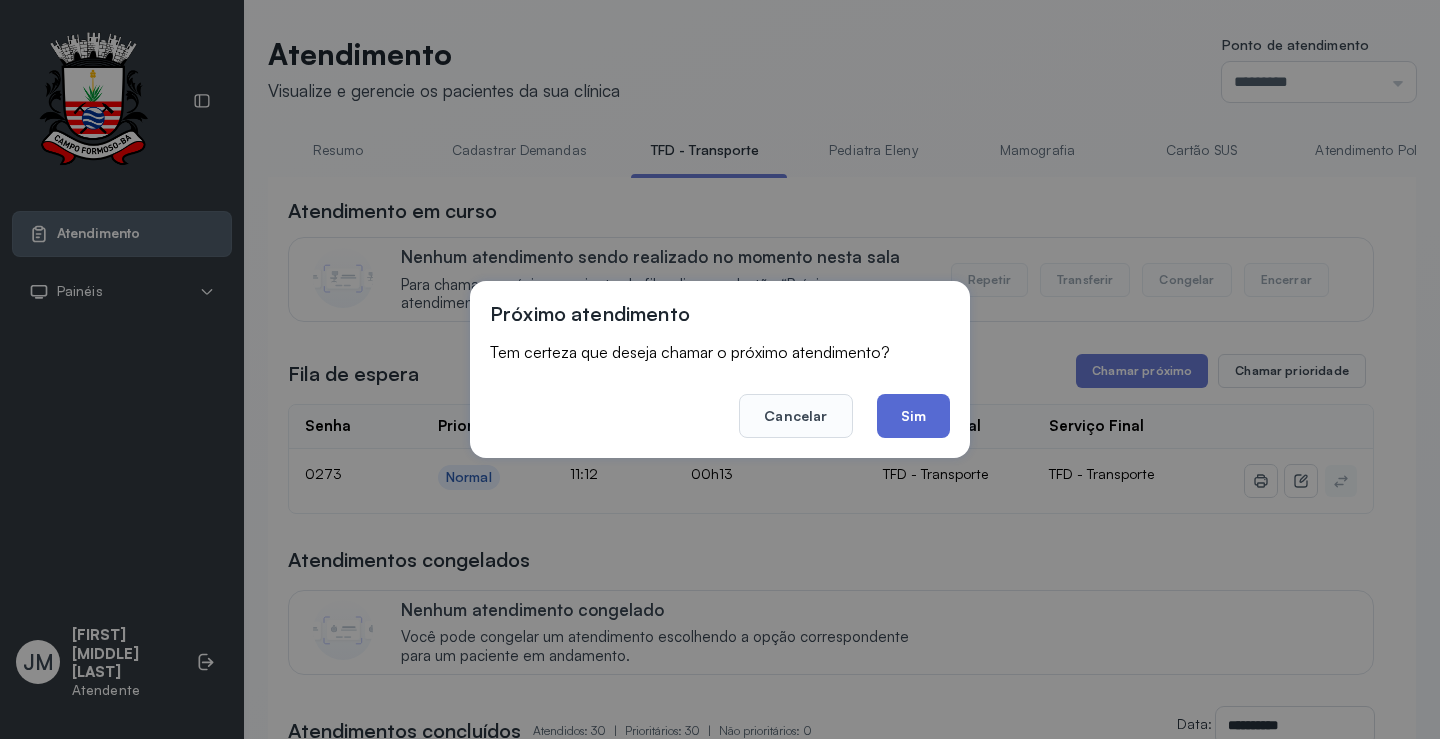 click on "Sim" 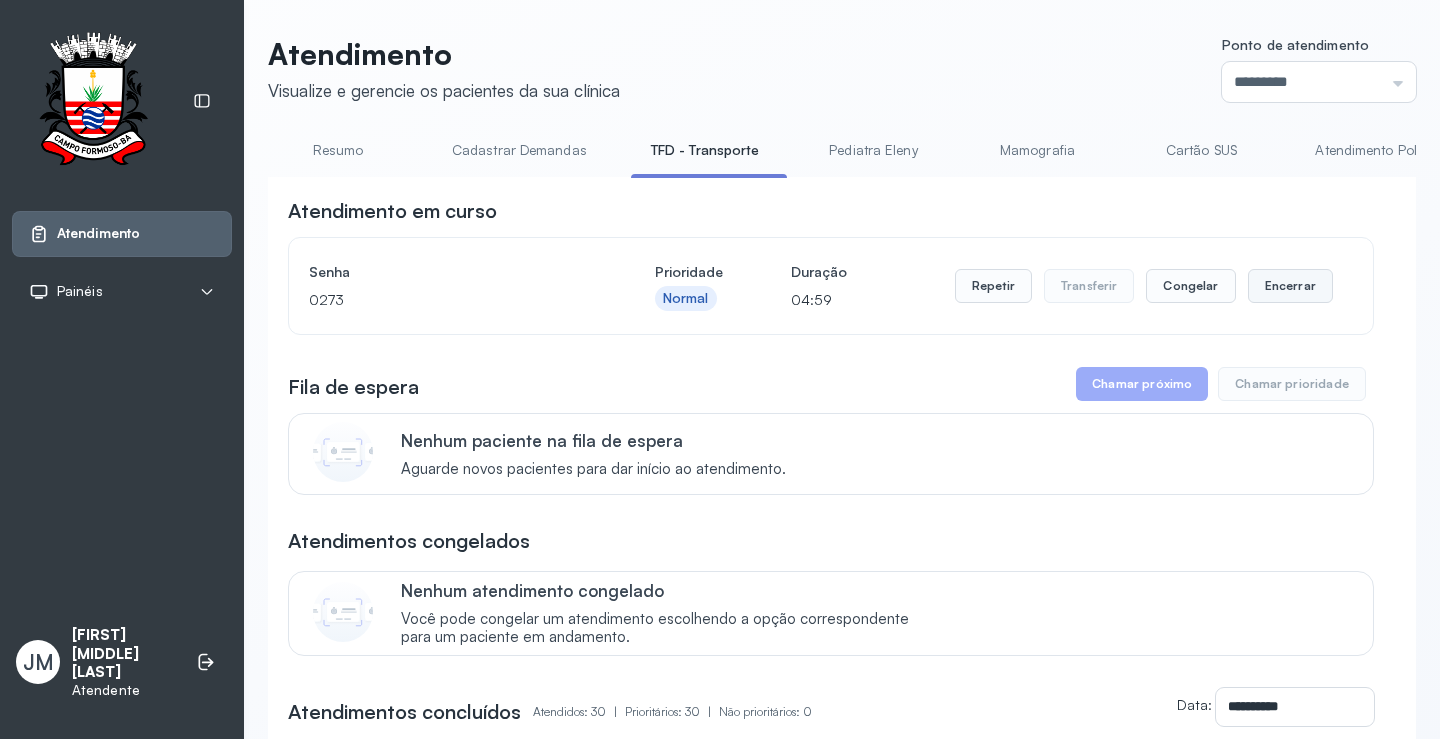 click on "Encerrar" at bounding box center [1290, 286] 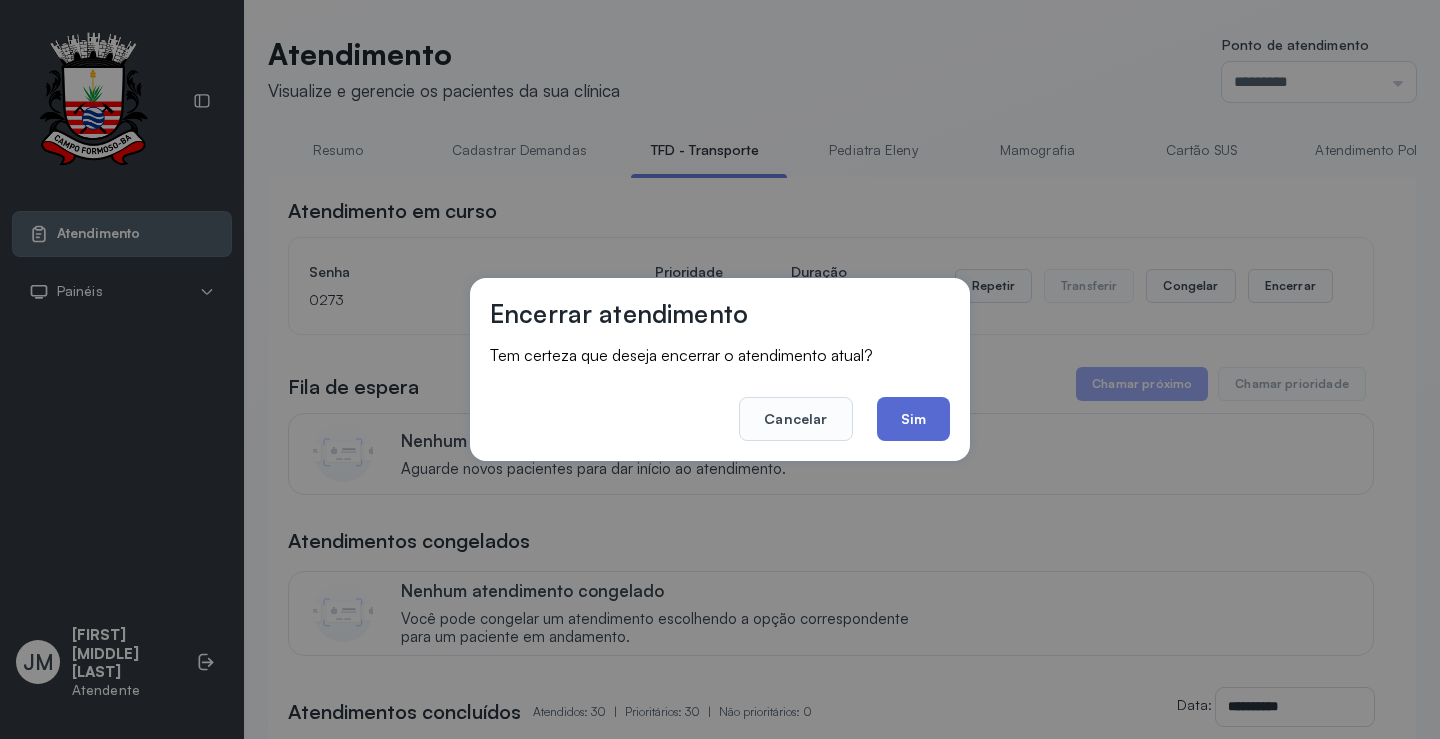 click on "Sim" 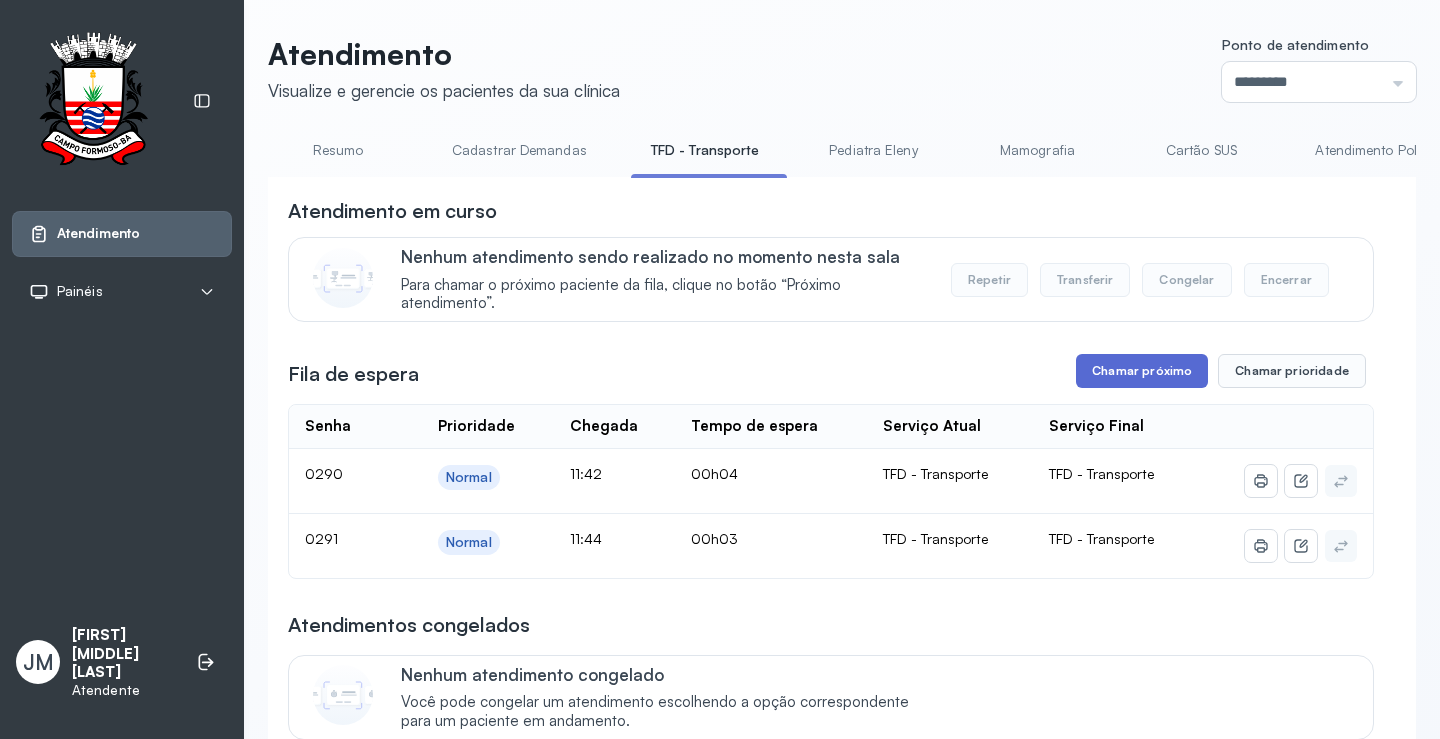 click on "Chamar próximo" at bounding box center [1142, 371] 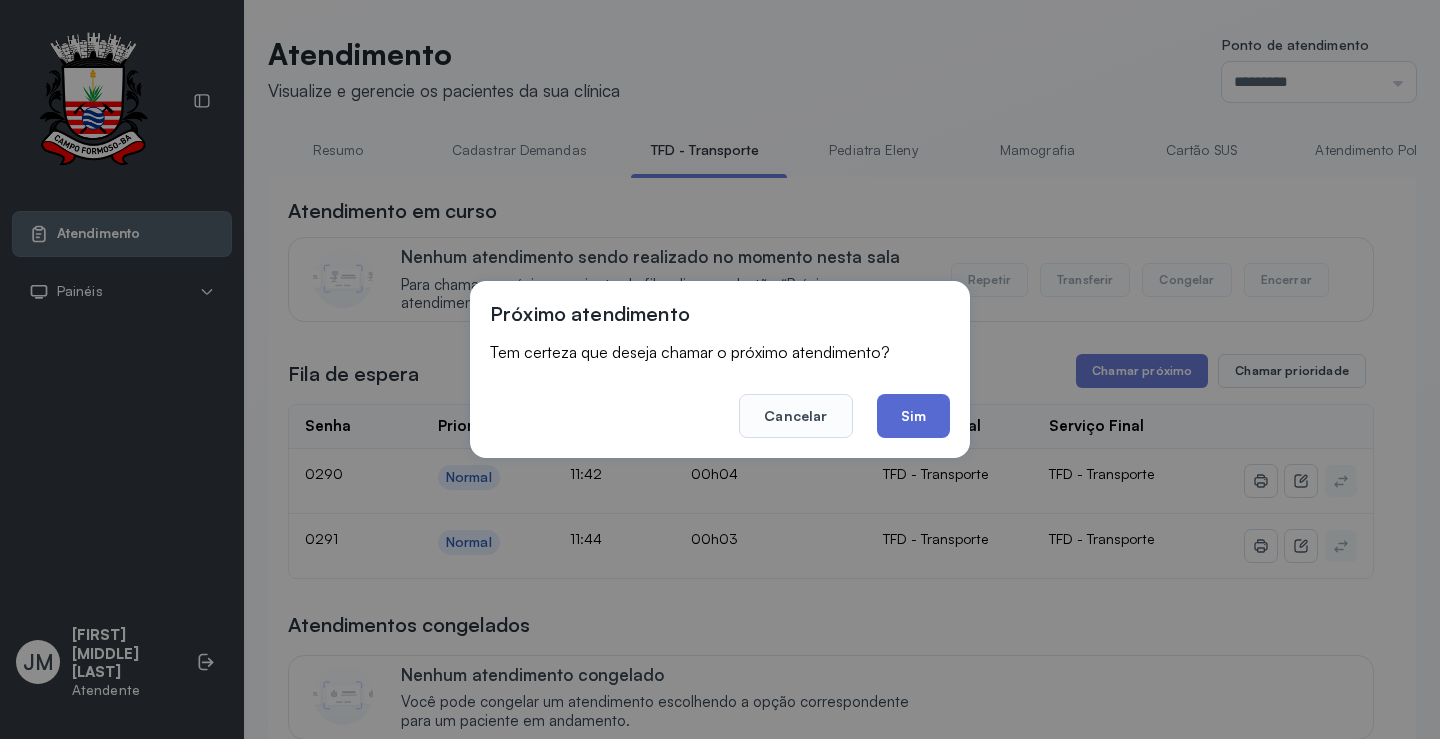 click on "Sim" 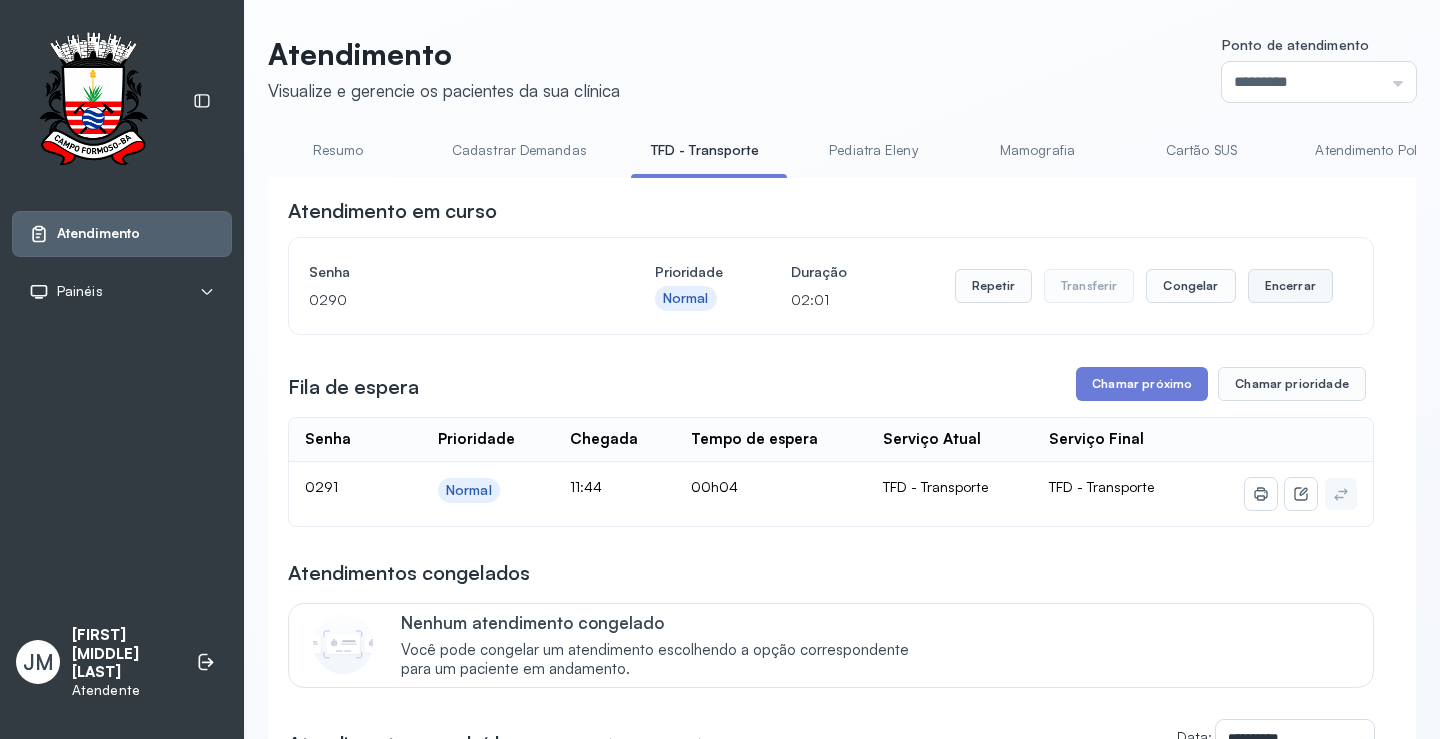 click on "Encerrar" at bounding box center (1290, 286) 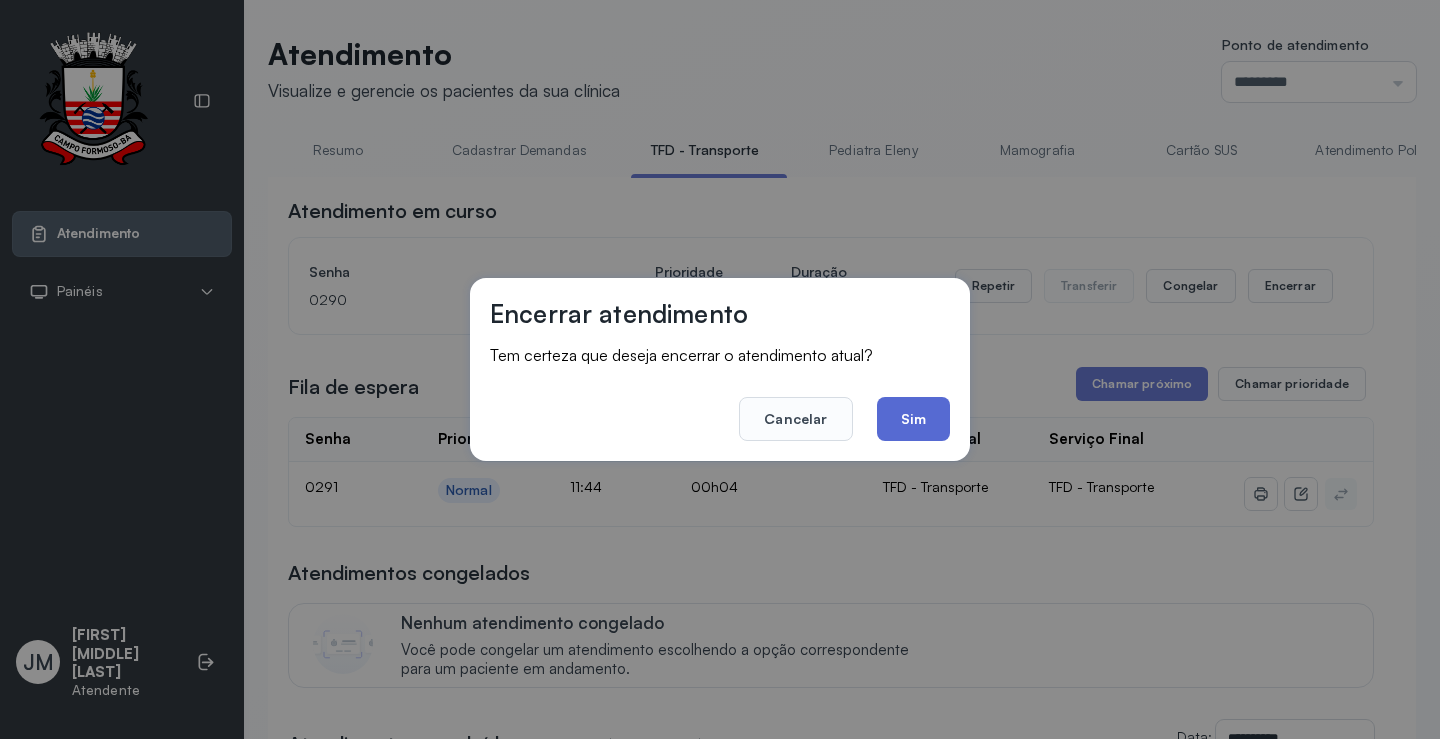 click on "Sim" 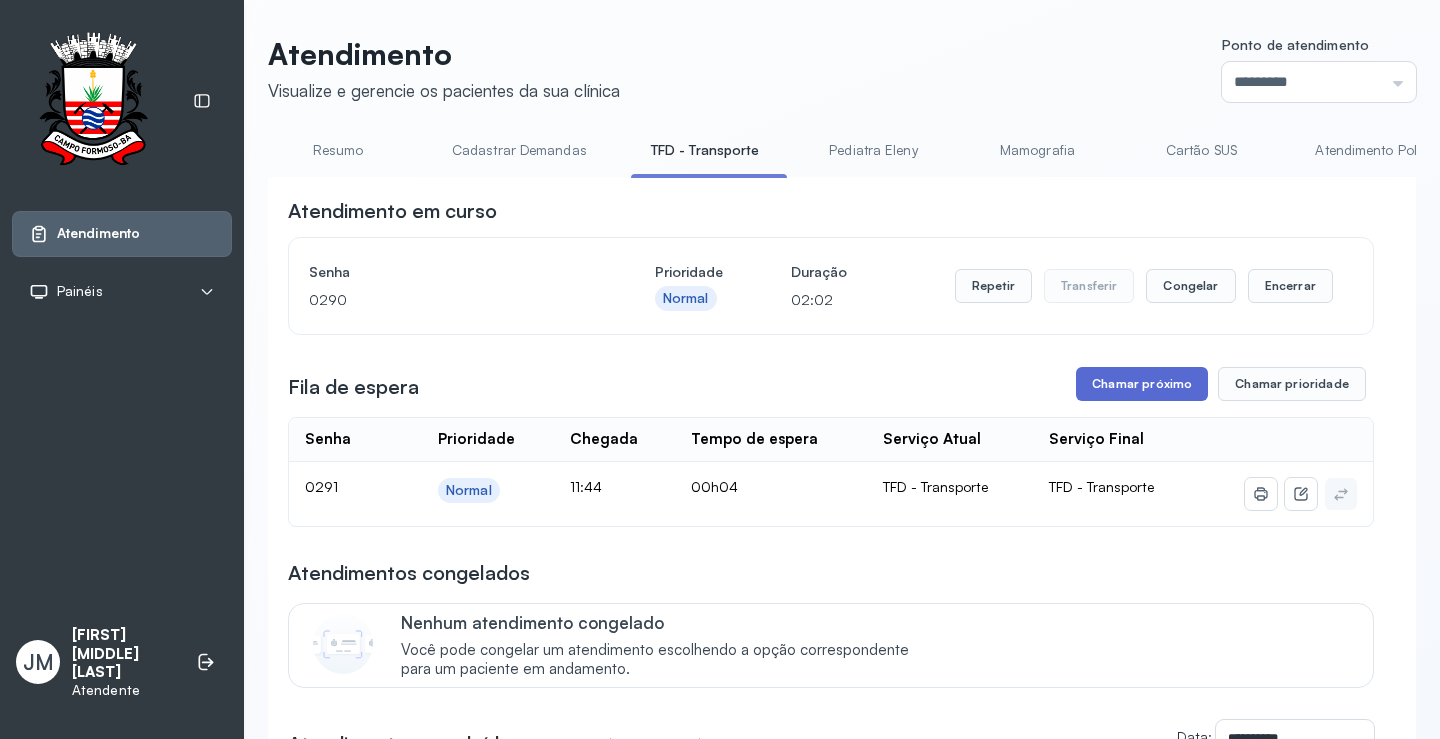 click on "Chamar próximo" at bounding box center (1142, 384) 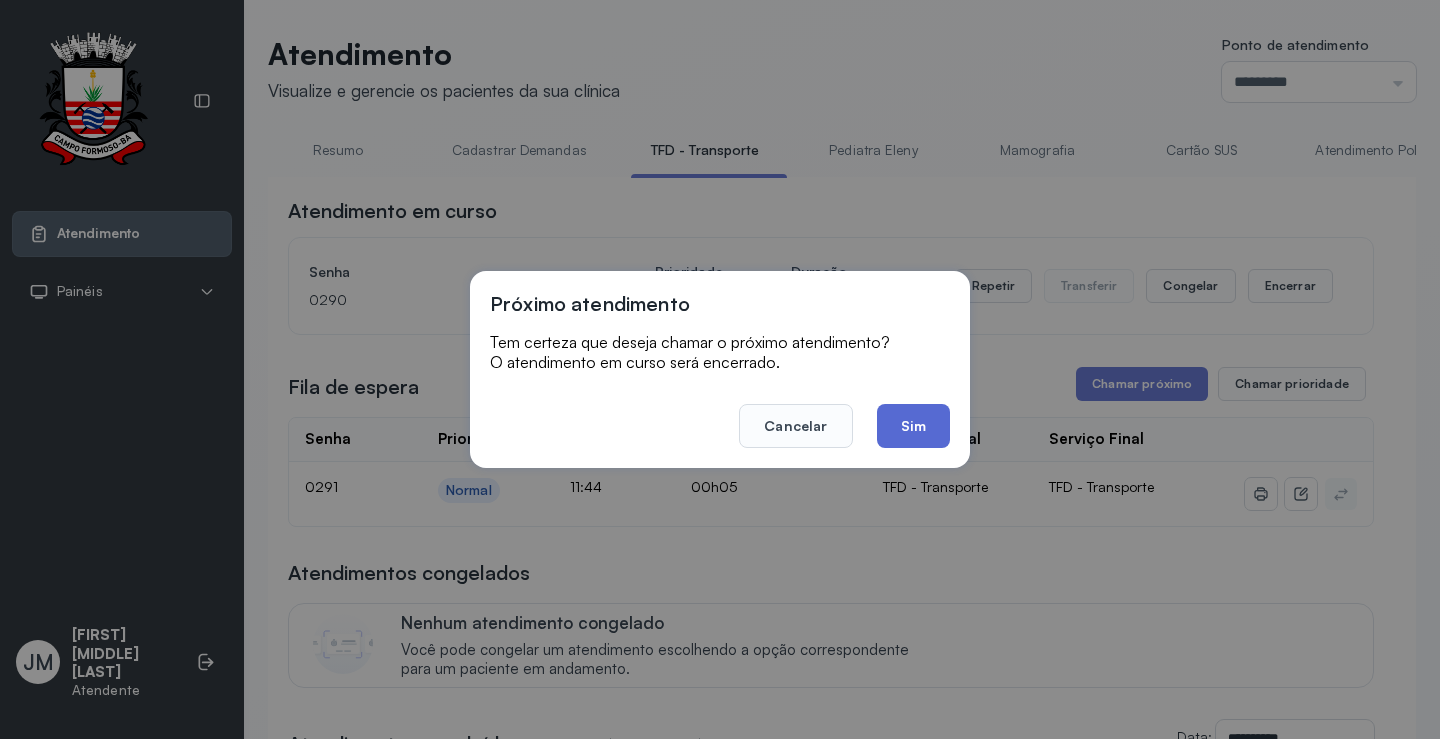click on "Sim" 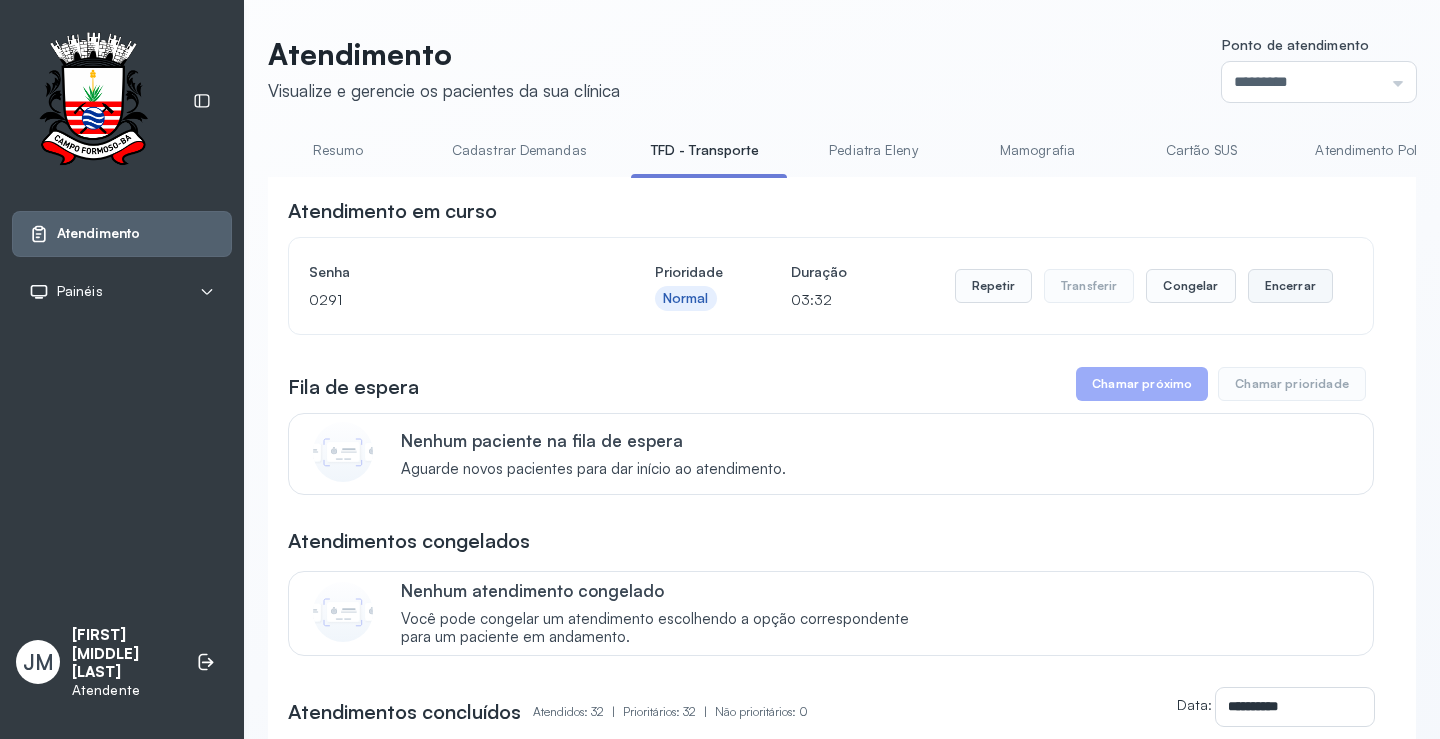 click on "Encerrar" at bounding box center (1290, 286) 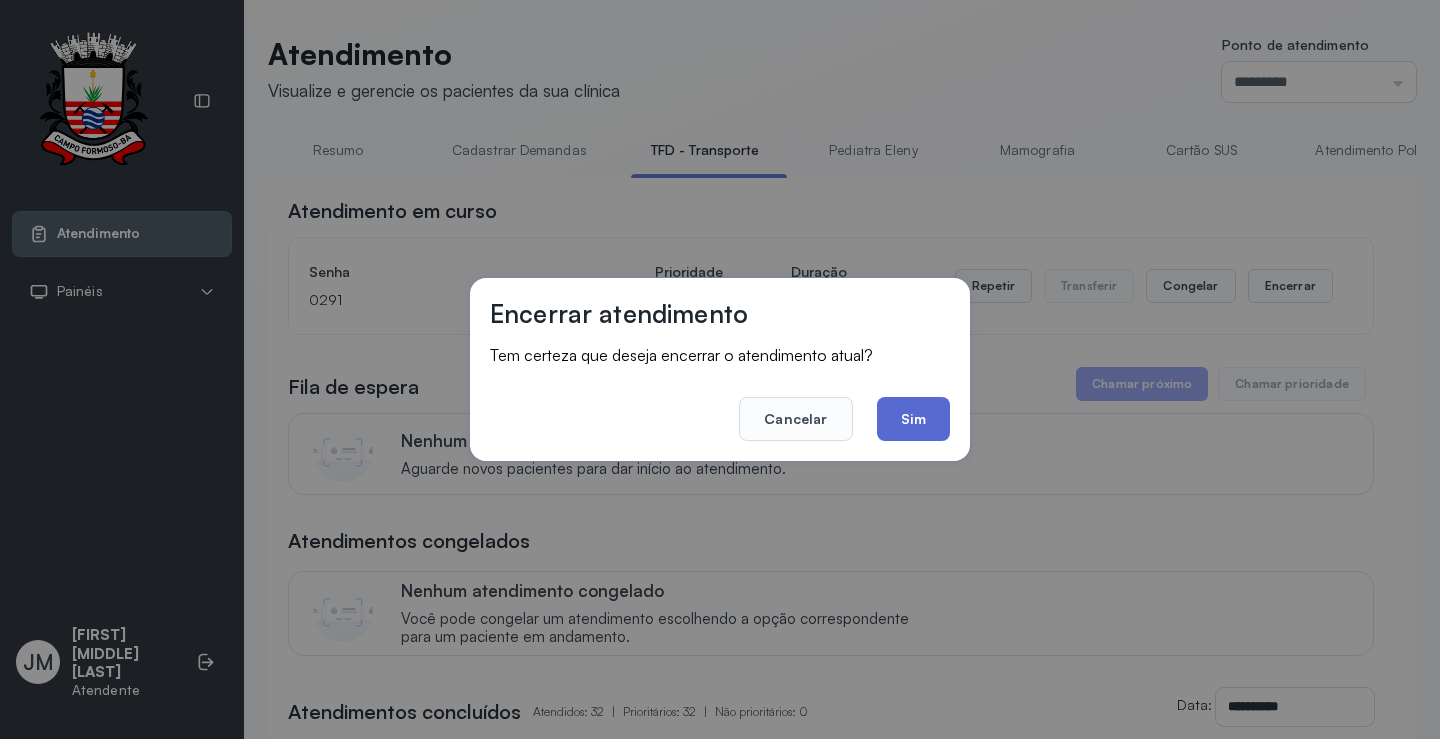 click on "Sim" 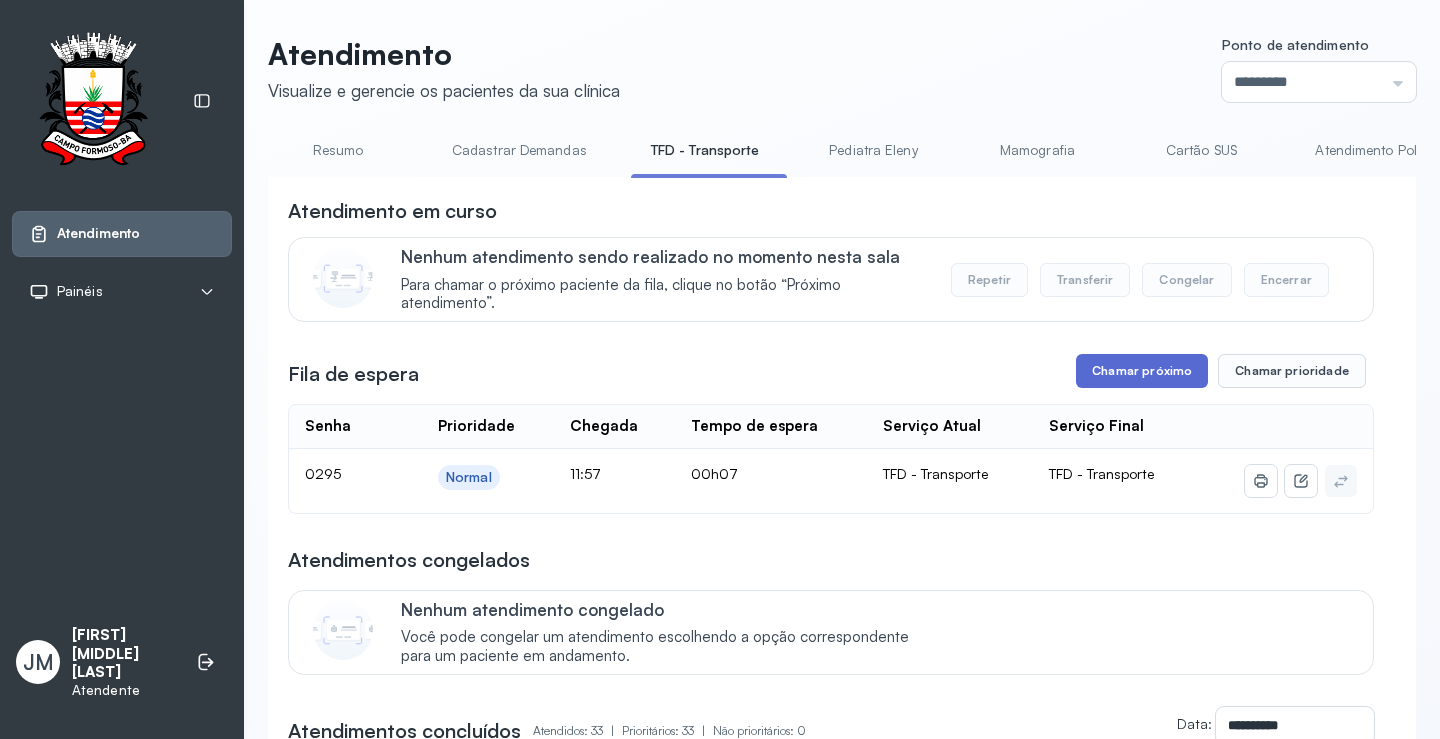 click on "Chamar próximo" at bounding box center (1142, 371) 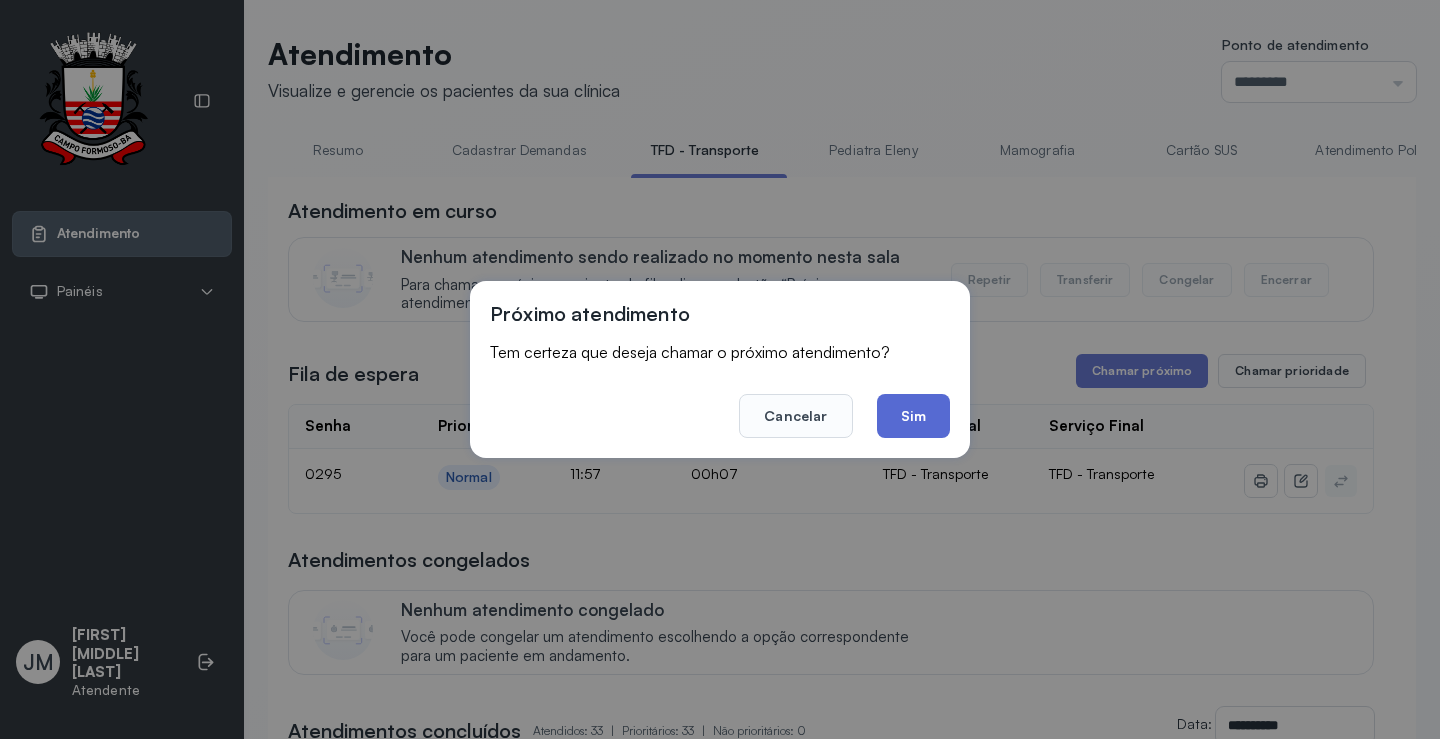 click on "Sim" 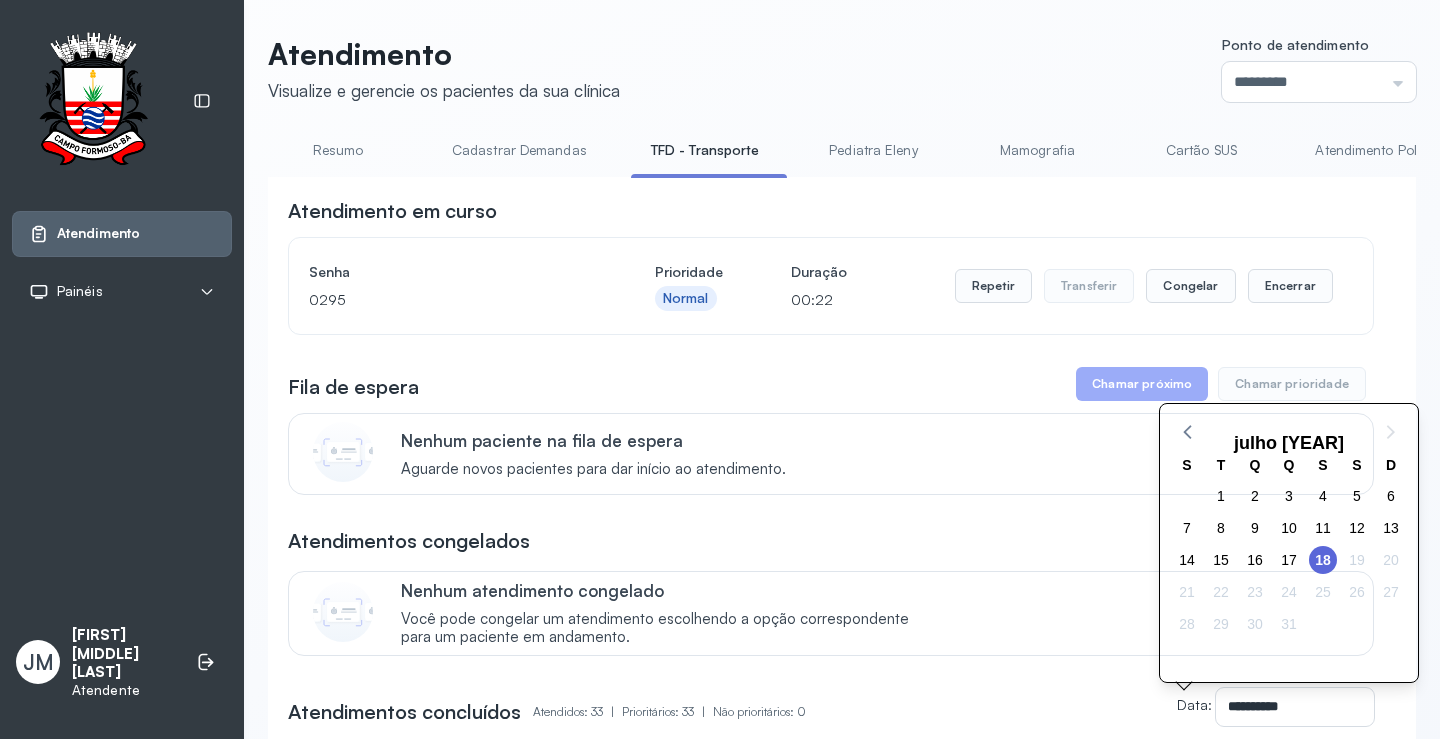 drag, startPoint x: 1238, startPoint y: 647, endPoint x: 1269, endPoint y: 659, distance: 33.24154 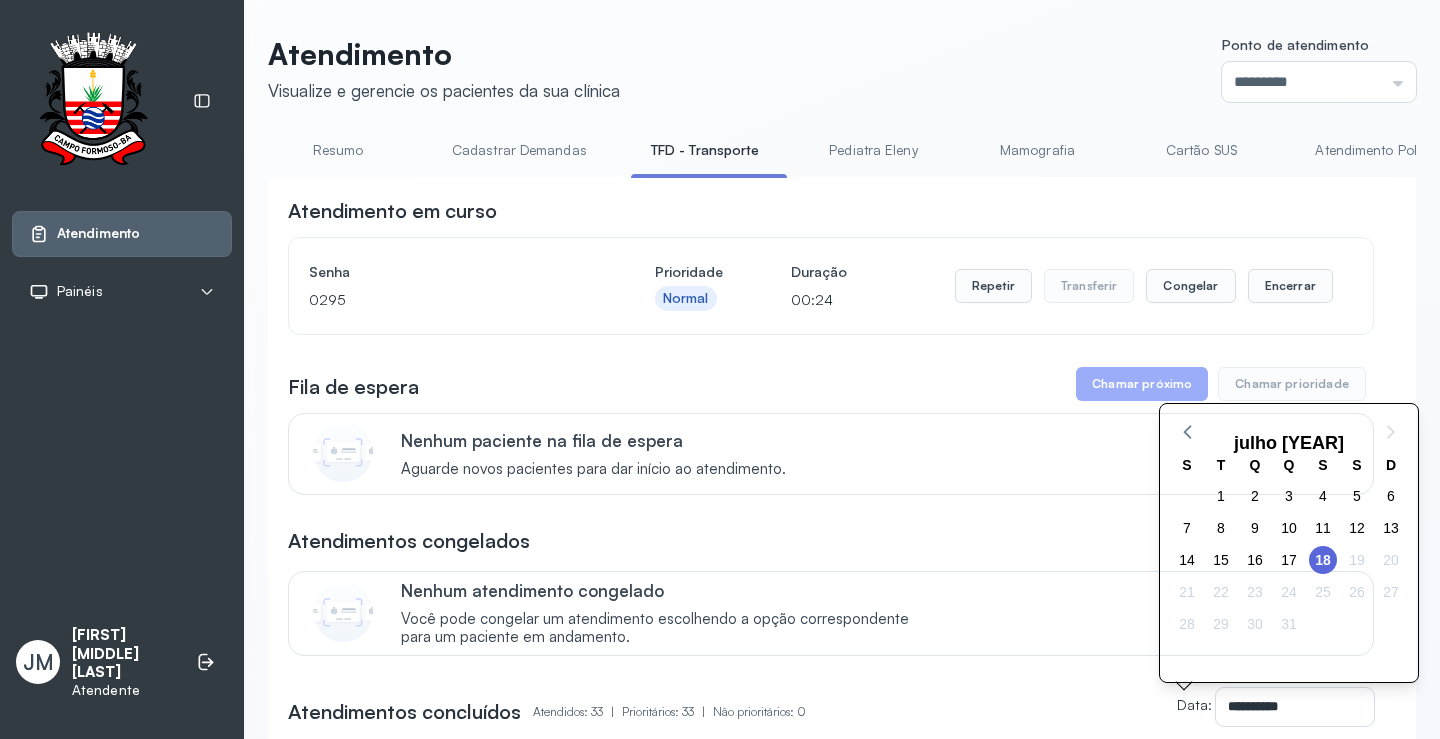 drag, startPoint x: 1269, startPoint y: 659, endPoint x: 658, endPoint y: 36, distance: 872.611 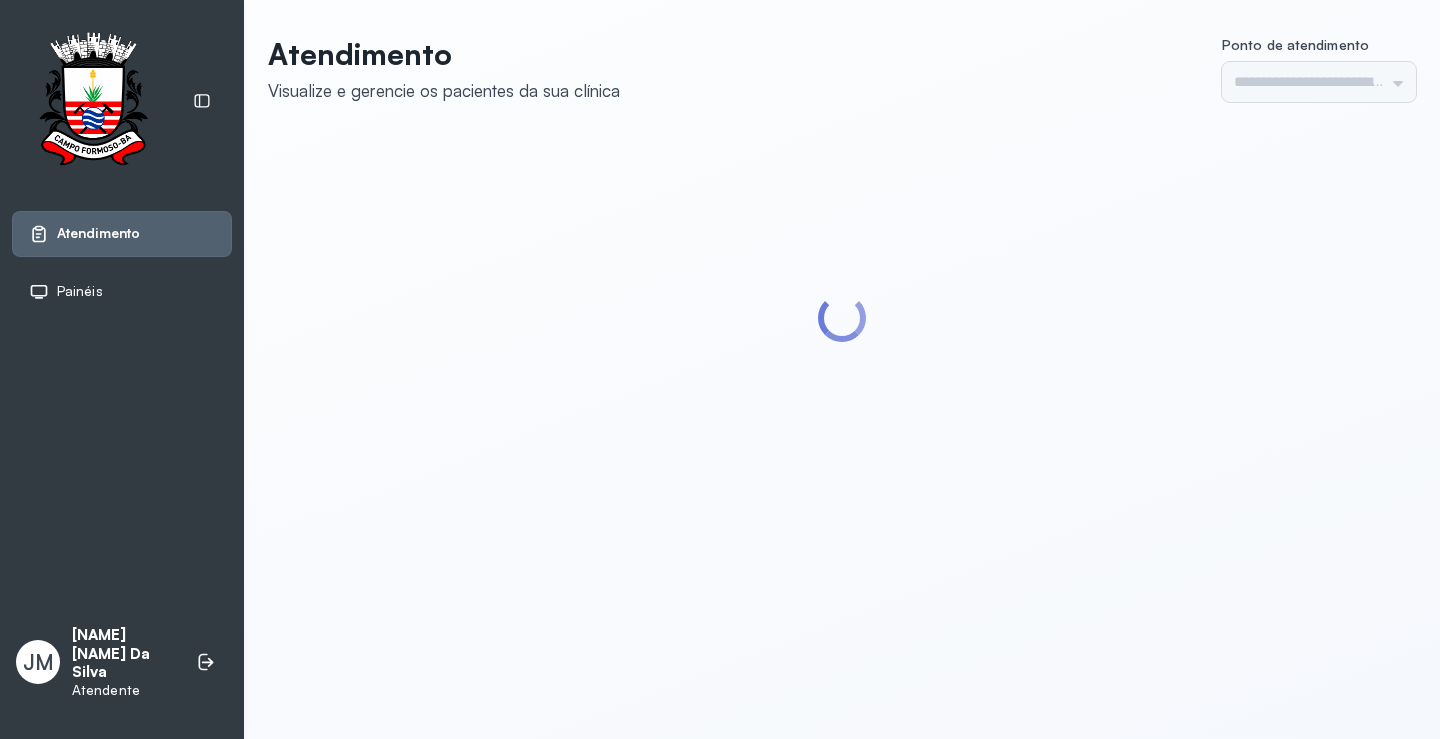 scroll, scrollTop: 0, scrollLeft: 0, axis: both 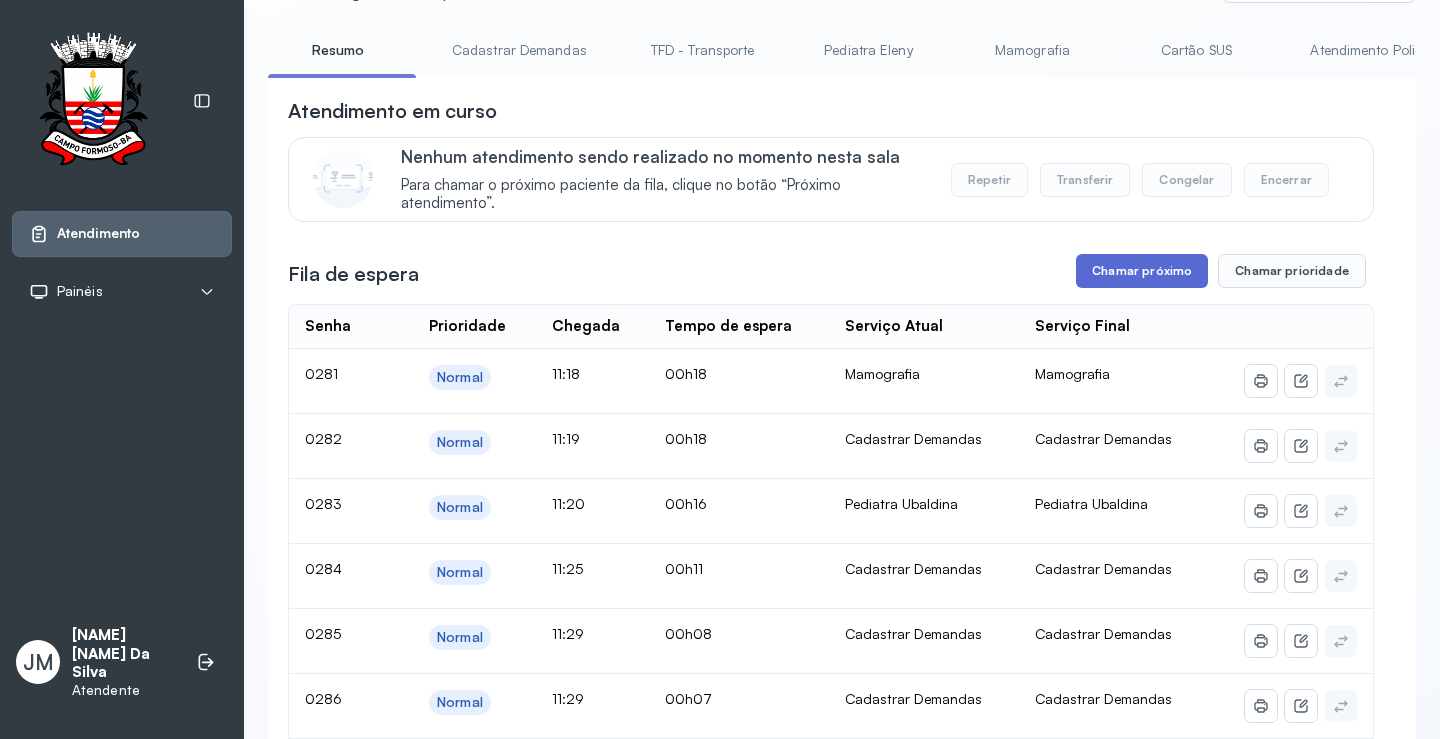 click on "Chamar próximo" at bounding box center [1142, 271] 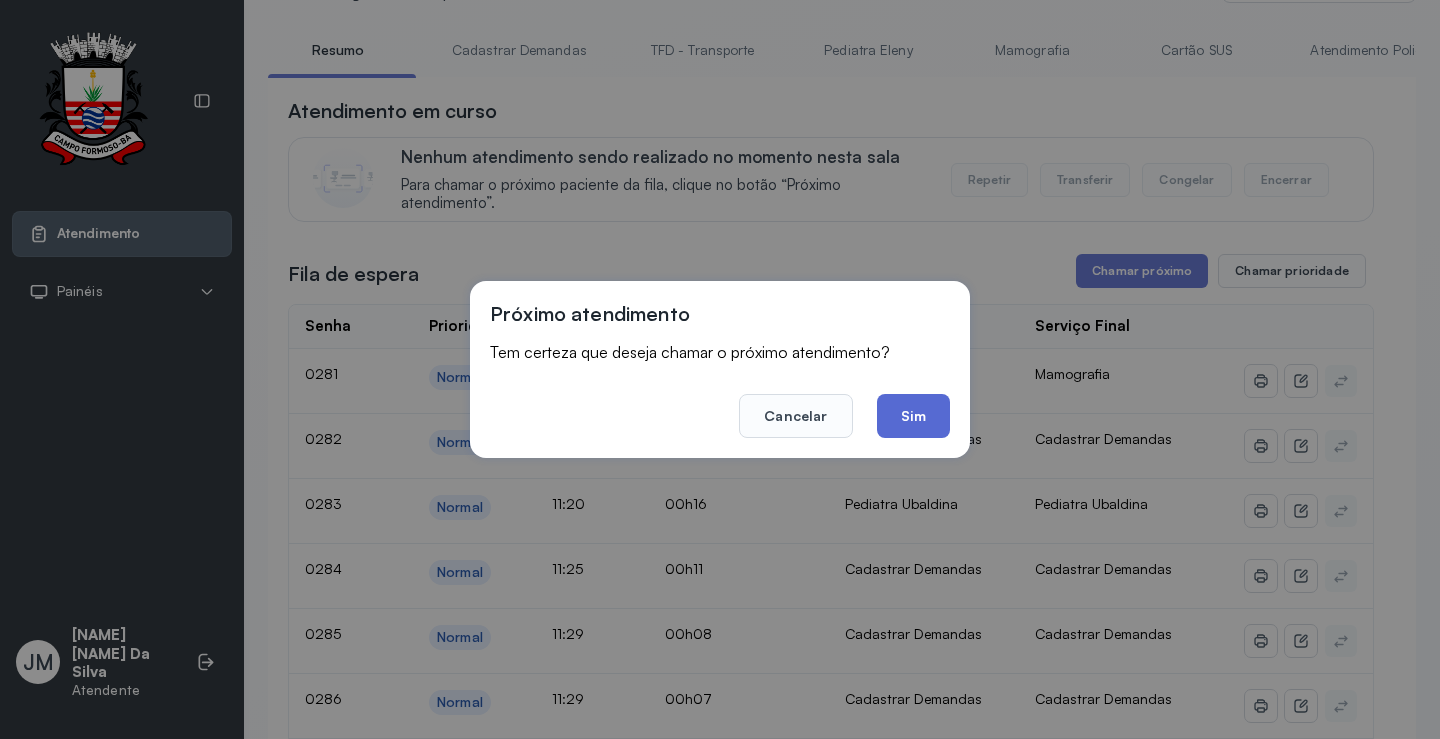click on "Sim" 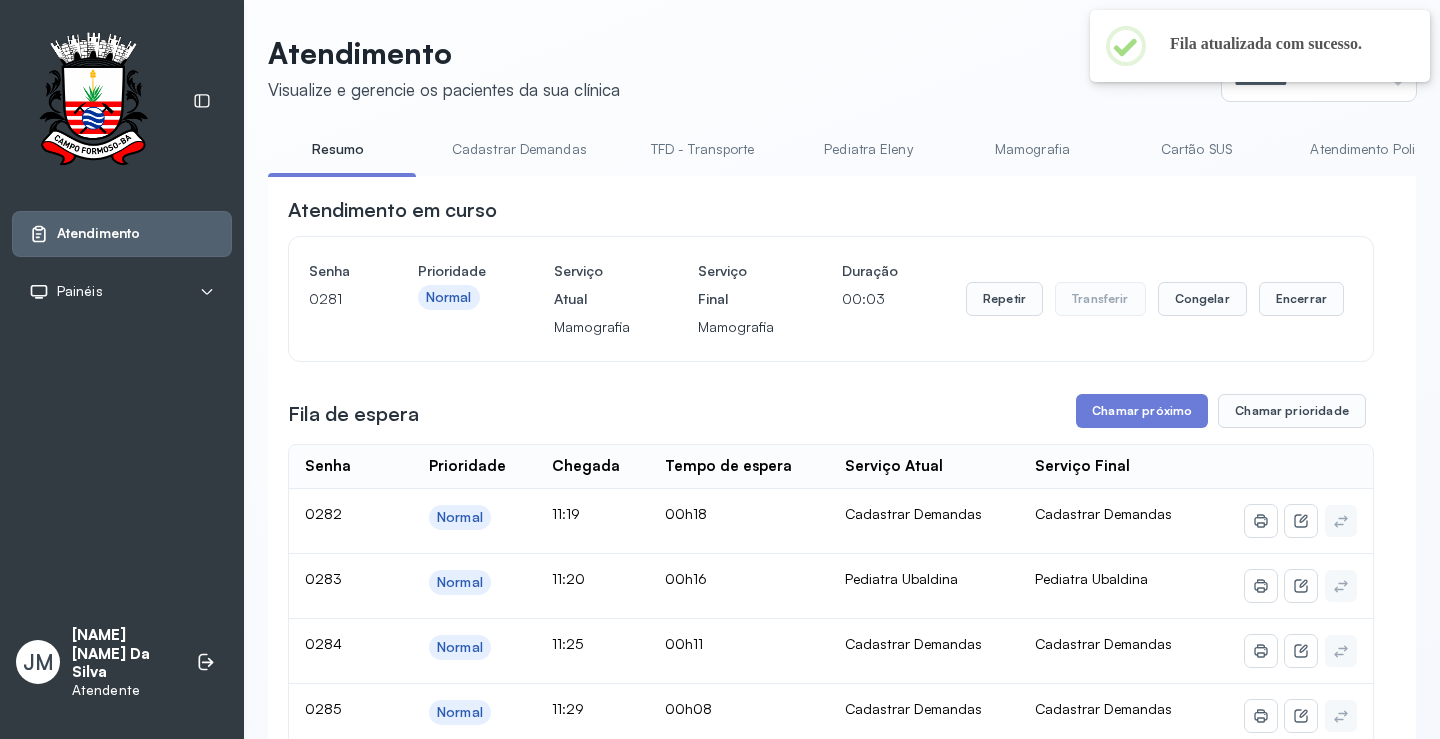 scroll, scrollTop: 100, scrollLeft: 0, axis: vertical 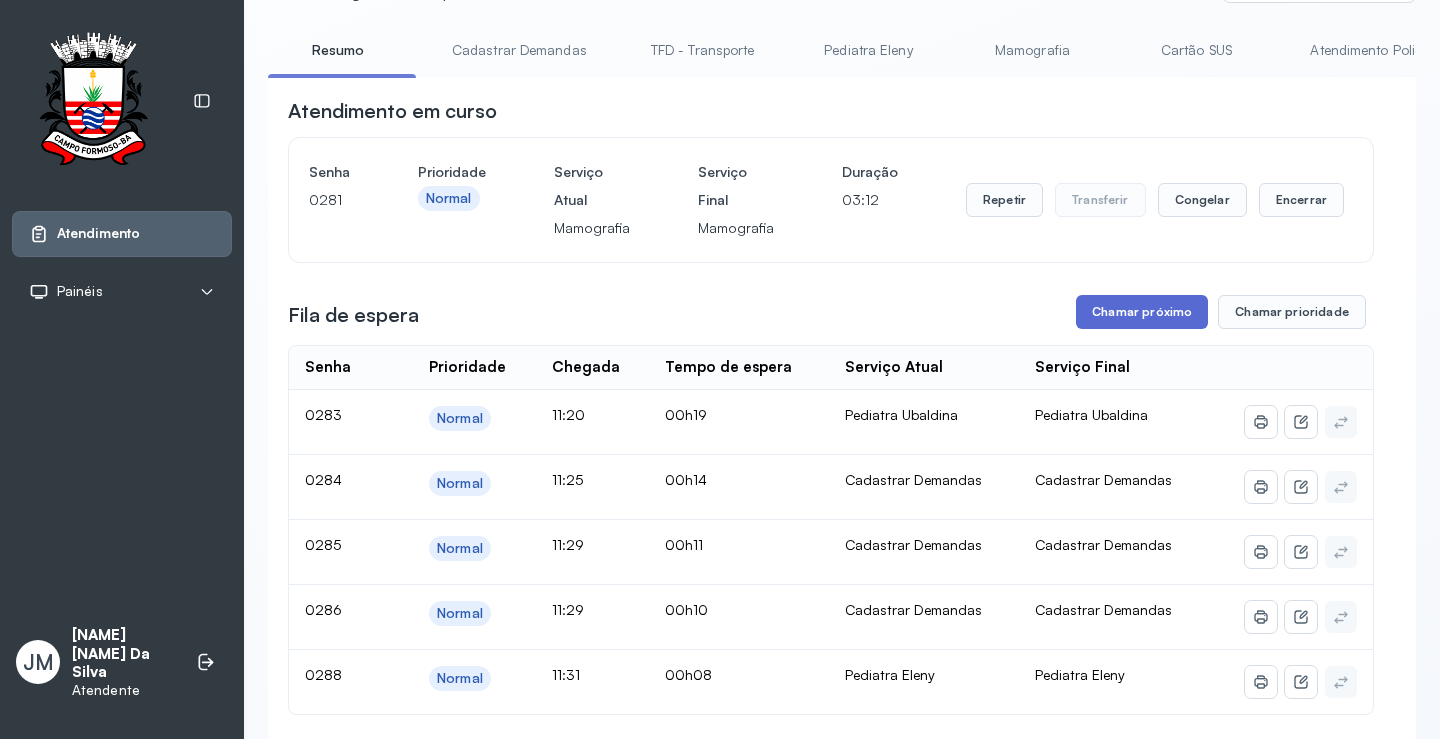 click on "Chamar próximo" at bounding box center (1142, 312) 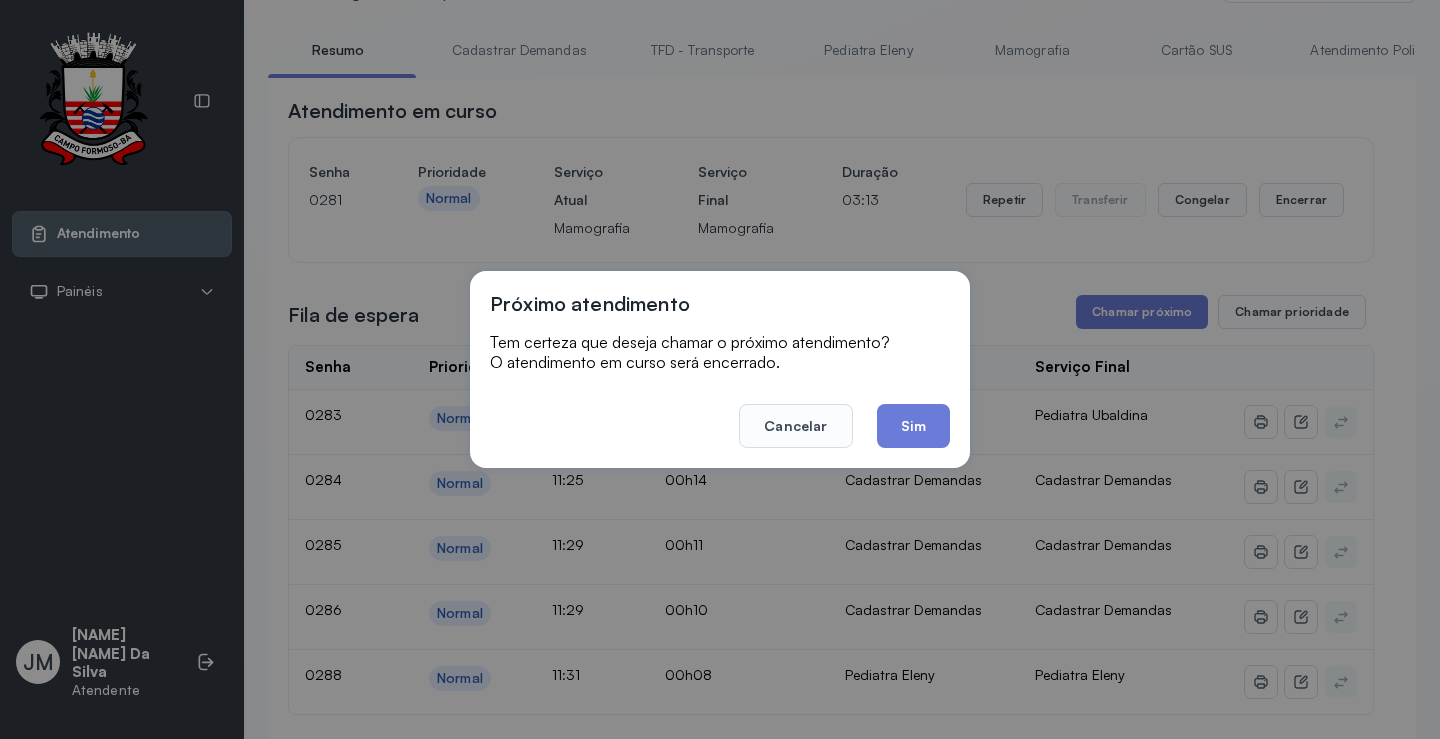 click on "Sim" 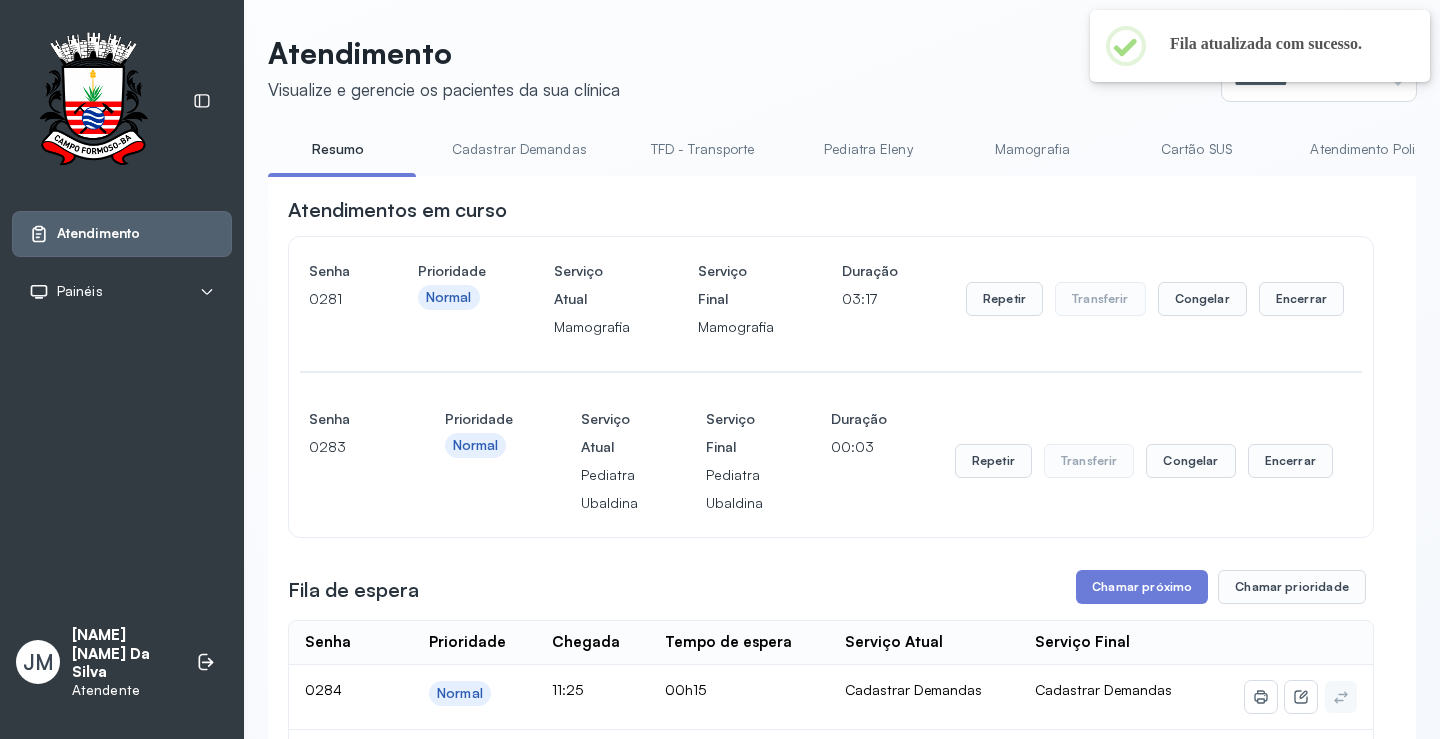 scroll, scrollTop: 100, scrollLeft: 0, axis: vertical 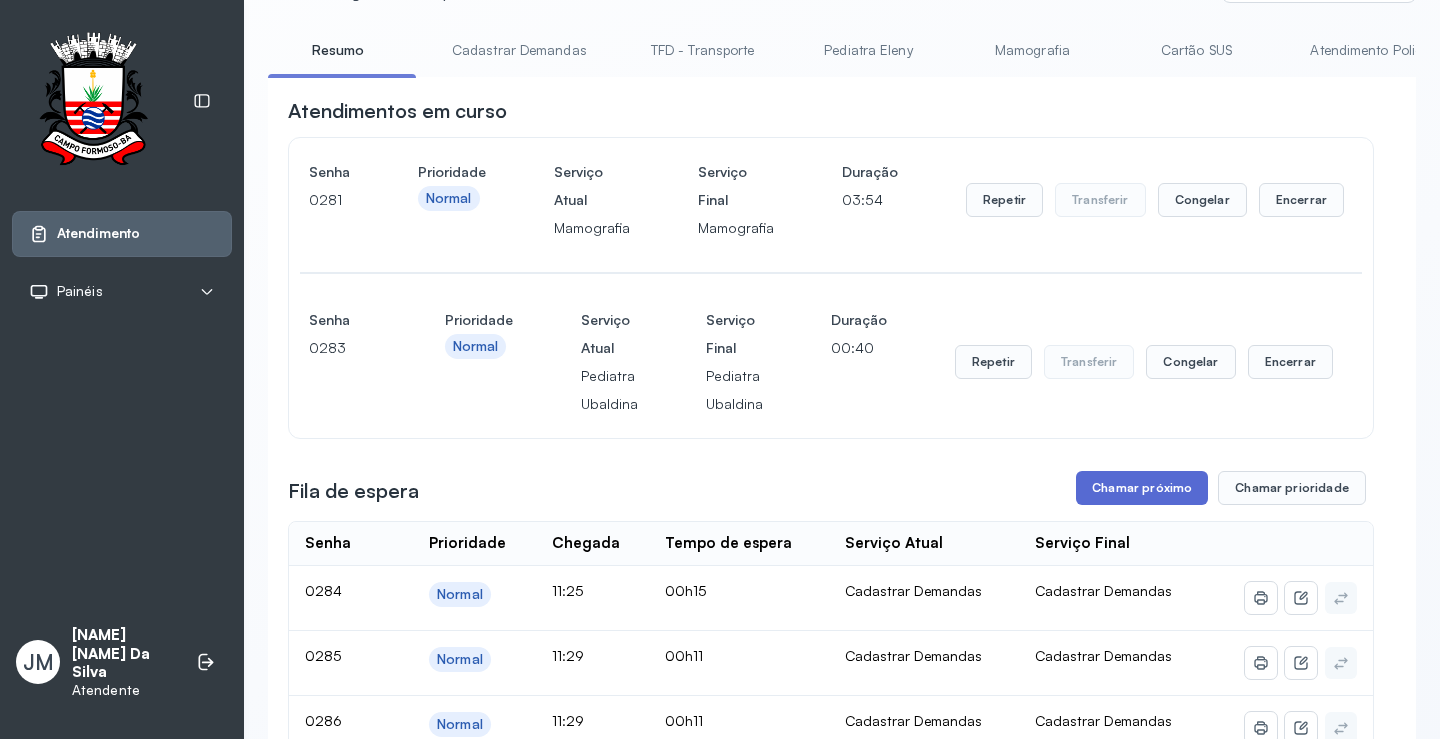 click on "Chamar próximo" at bounding box center [1142, 488] 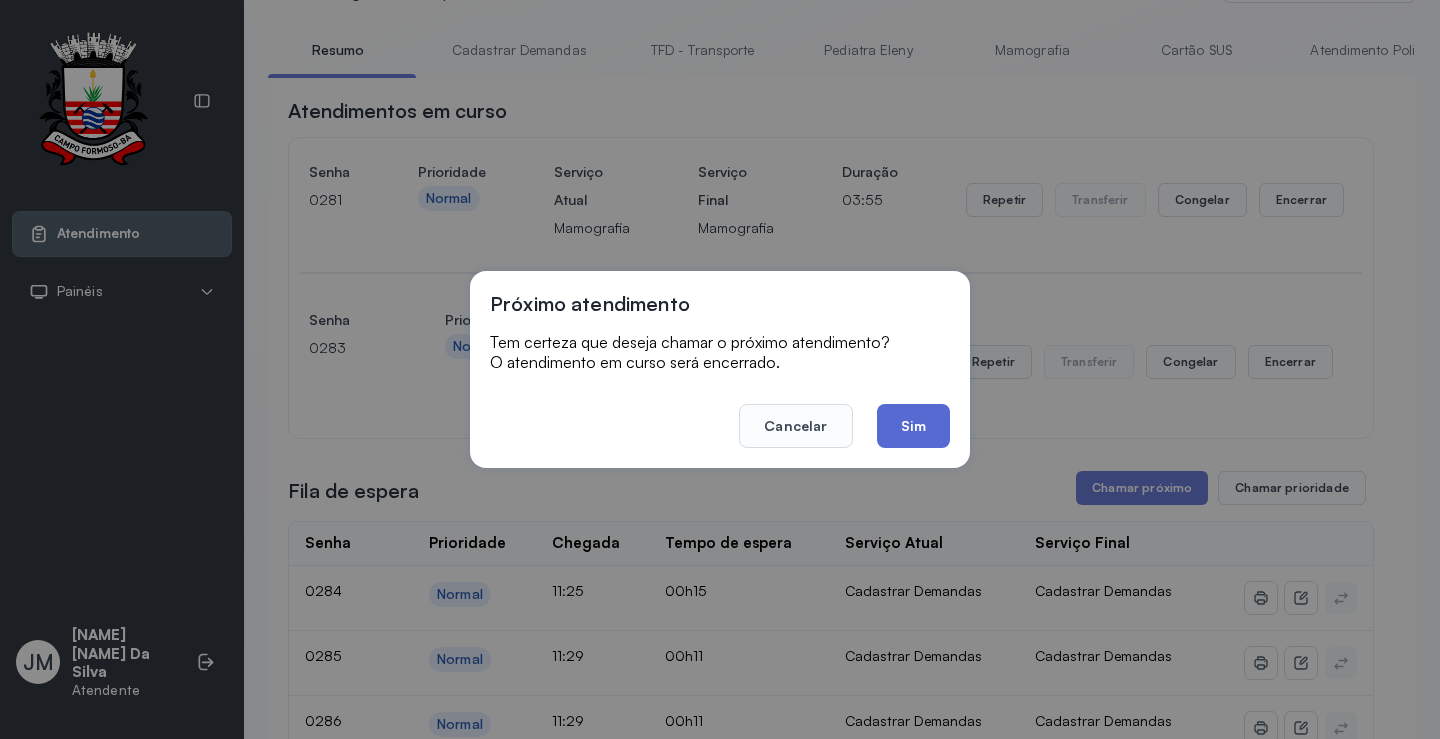 click on "Sim" 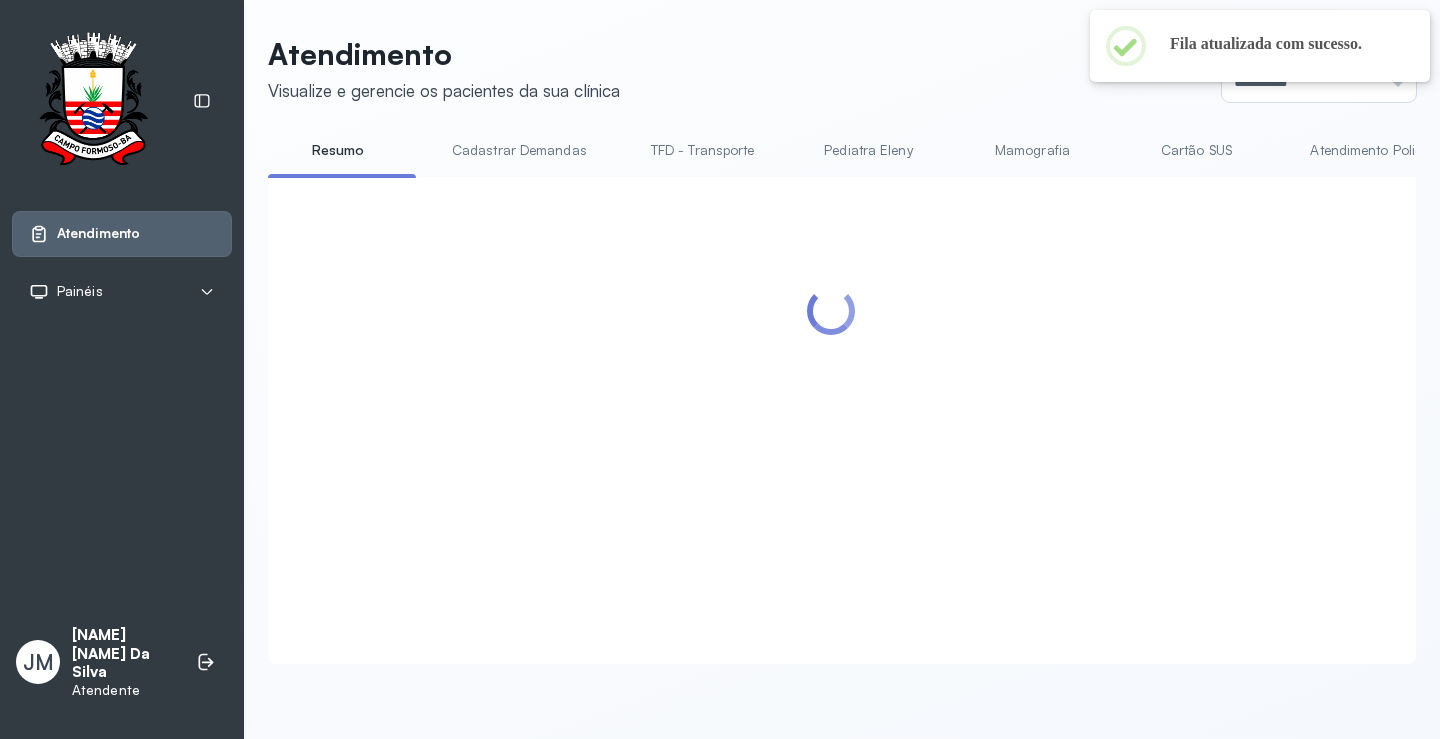 scroll, scrollTop: 100, scrollLeft: 0, axis: vertical 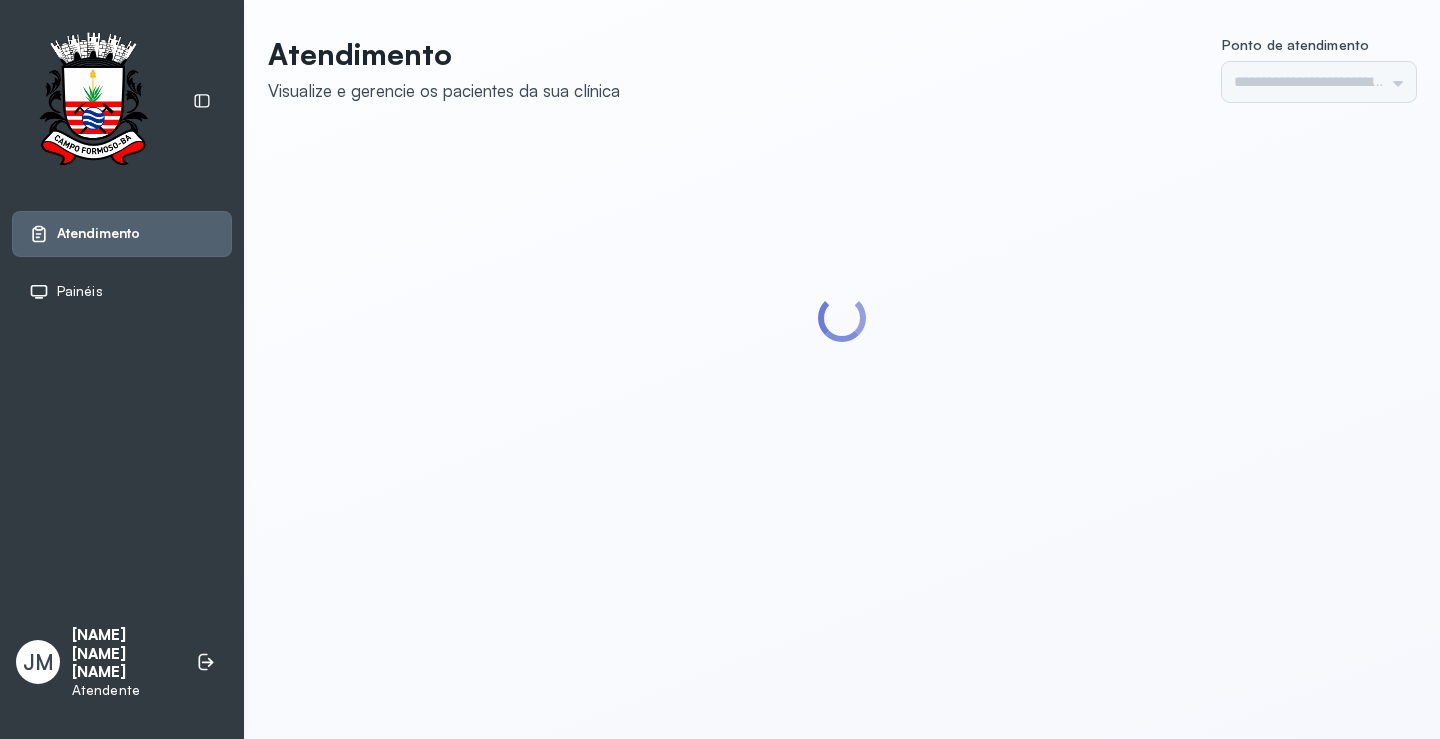 type on "*********" 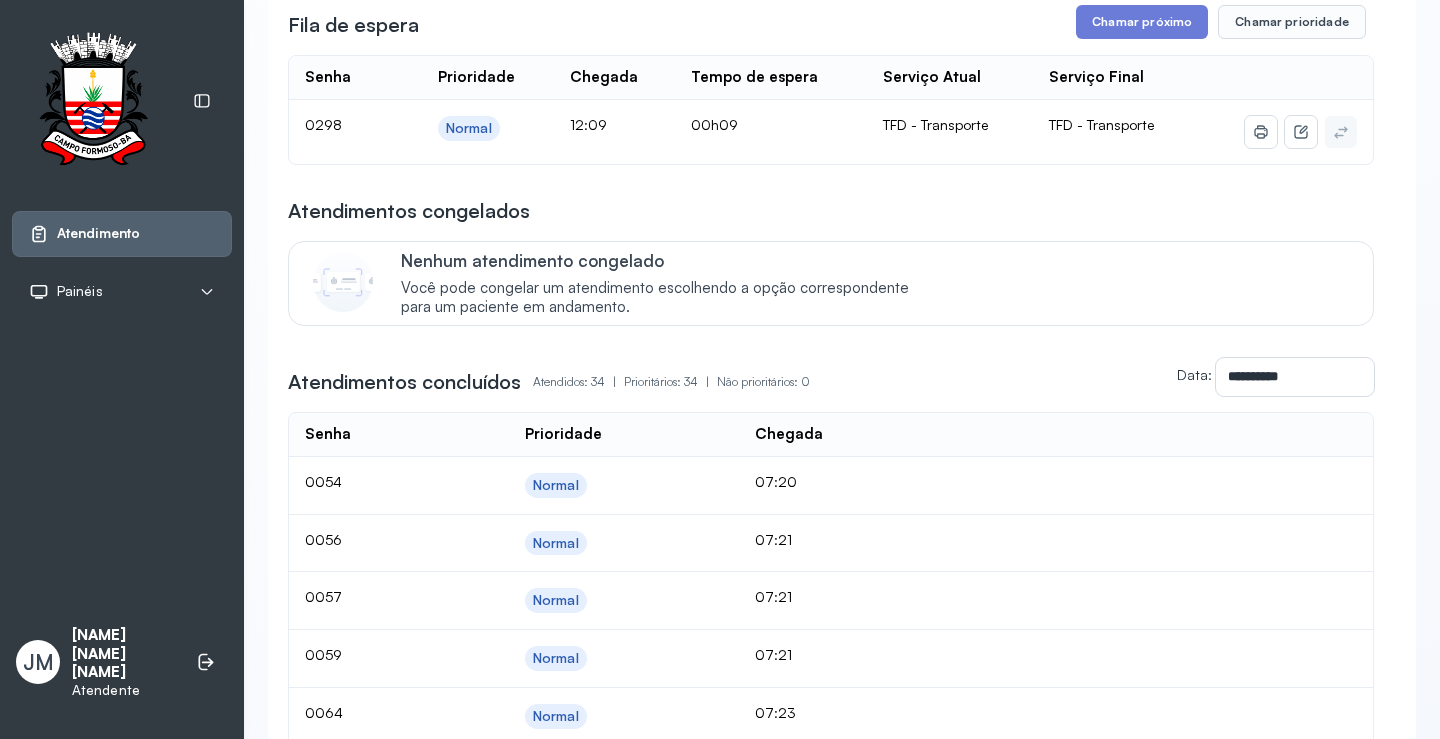 scroll, scrollTop: 700, scrollLeft: 0, axis: vertical 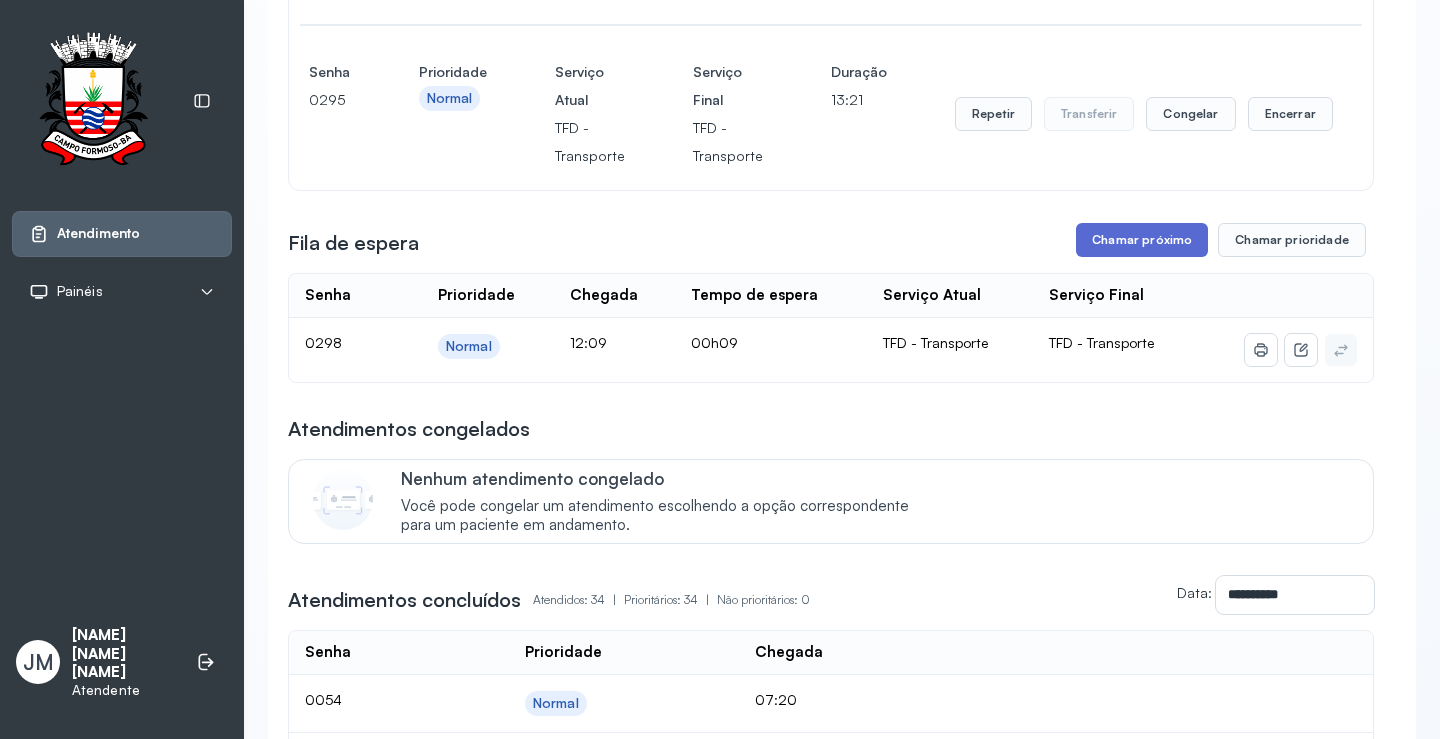 click on "Chamar próximo" at bounding box center [1142, 240] 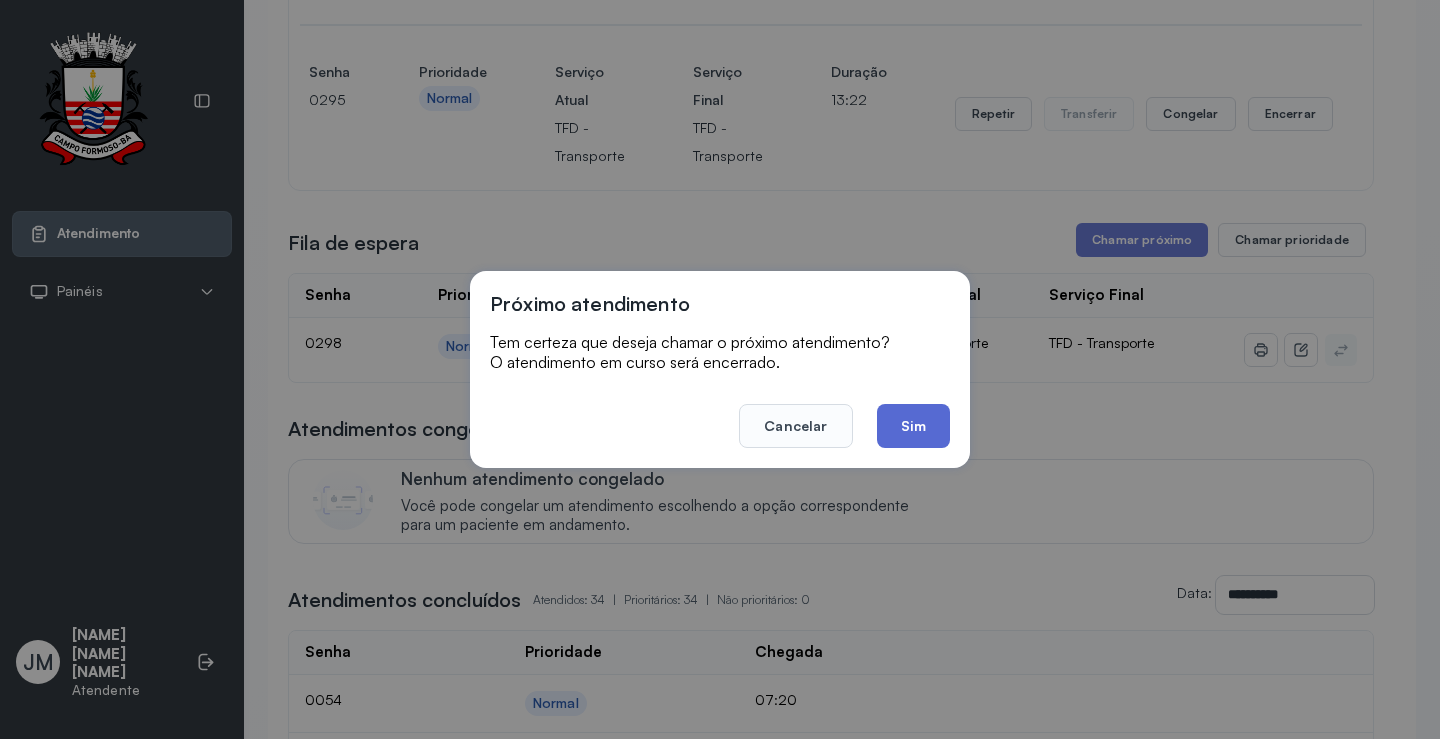 click on "Sim" 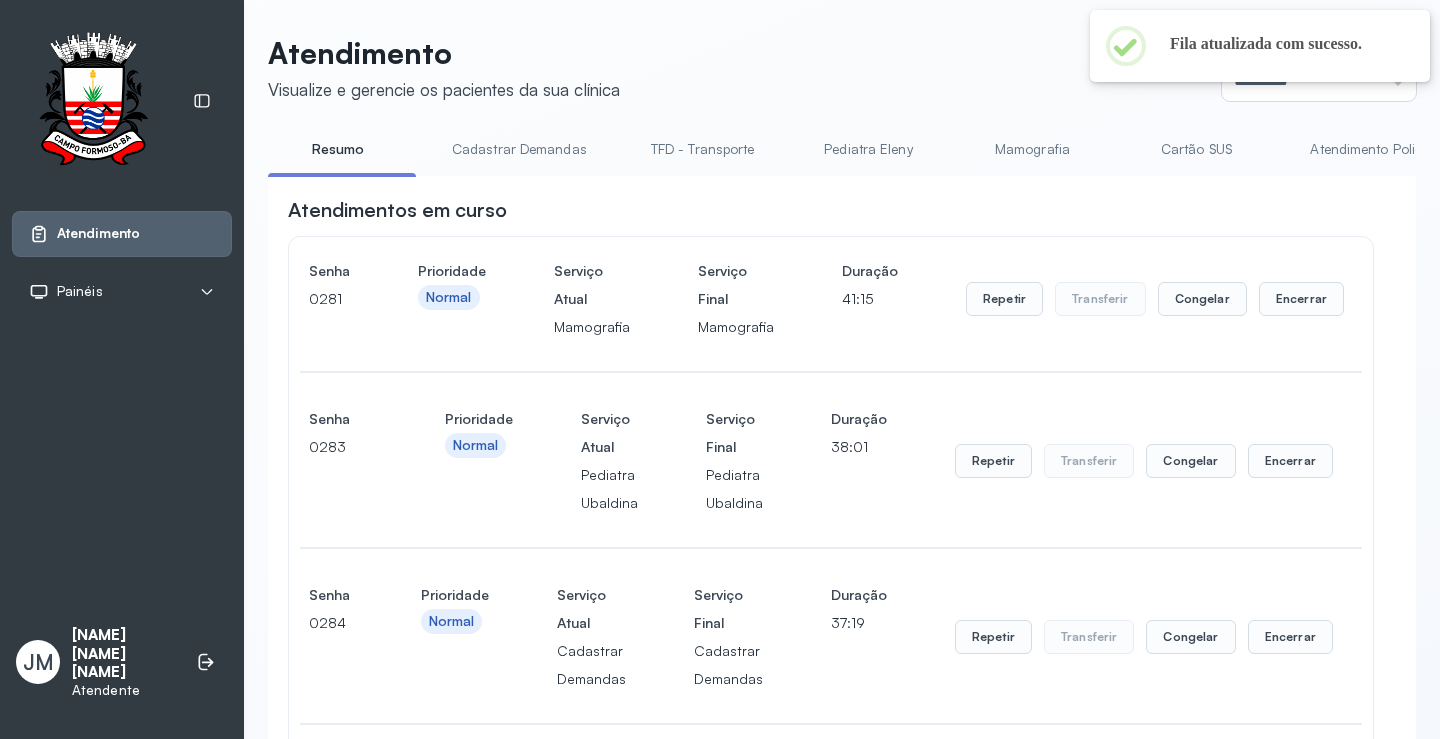 scroll, scrollTop: 700, scrollLeft: 0, axis: vertical 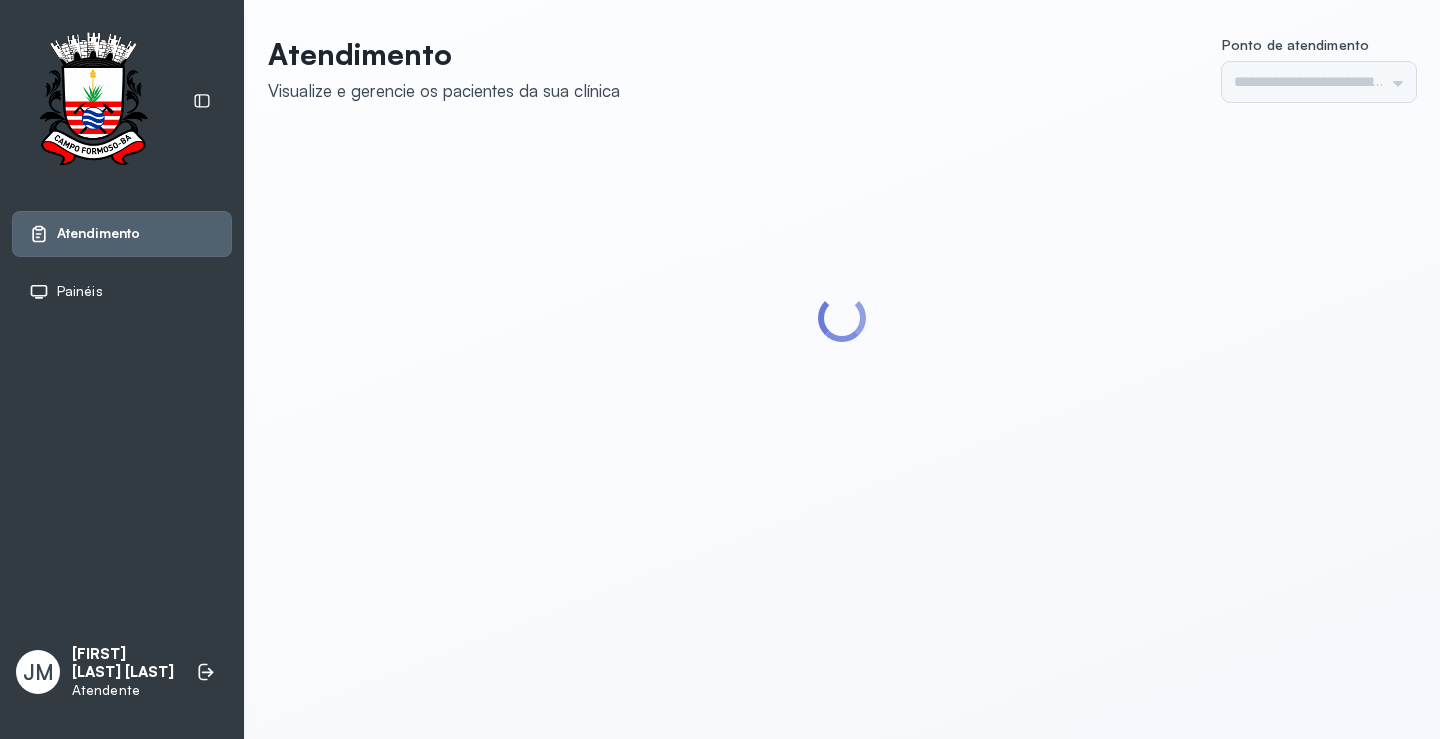 type on "*********" 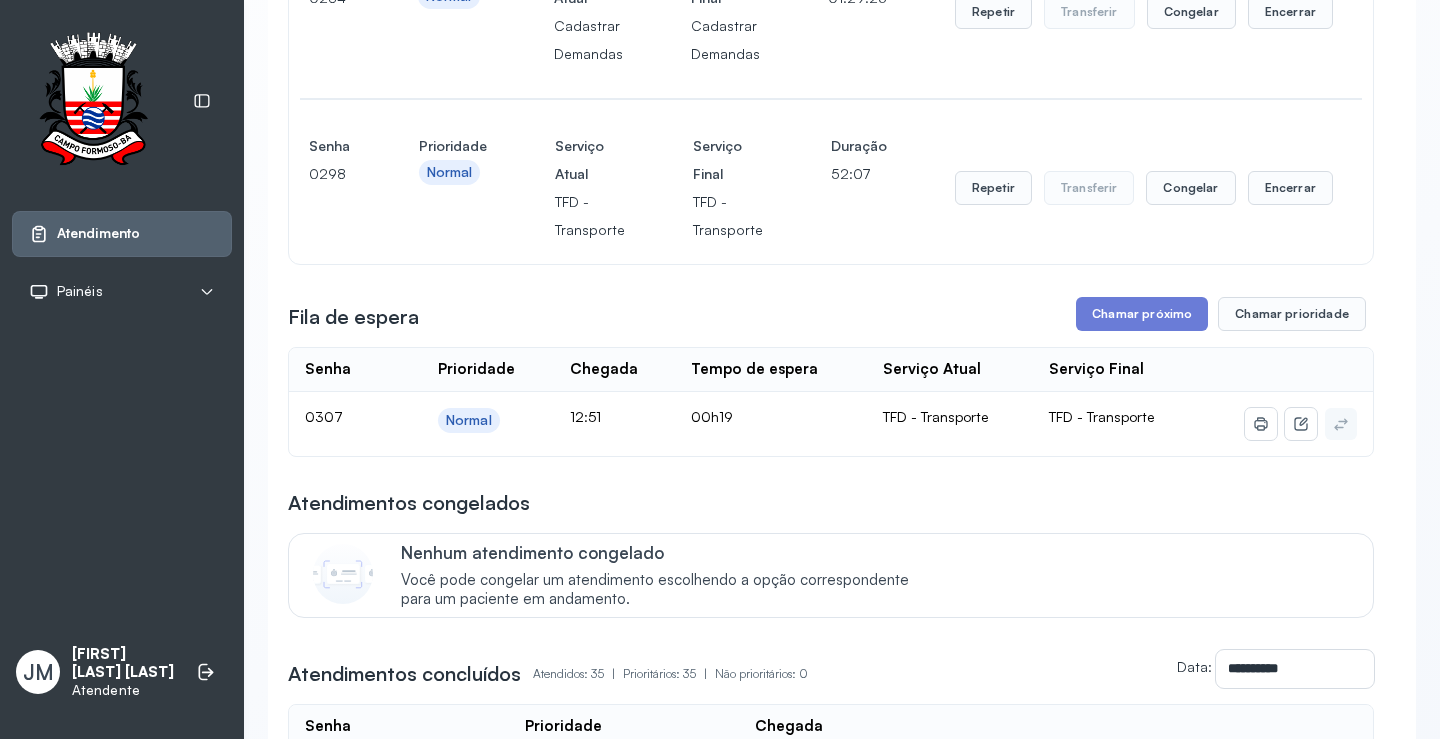 scroll, scrollTop: 600, scrollLeft: 0, axis: vertical 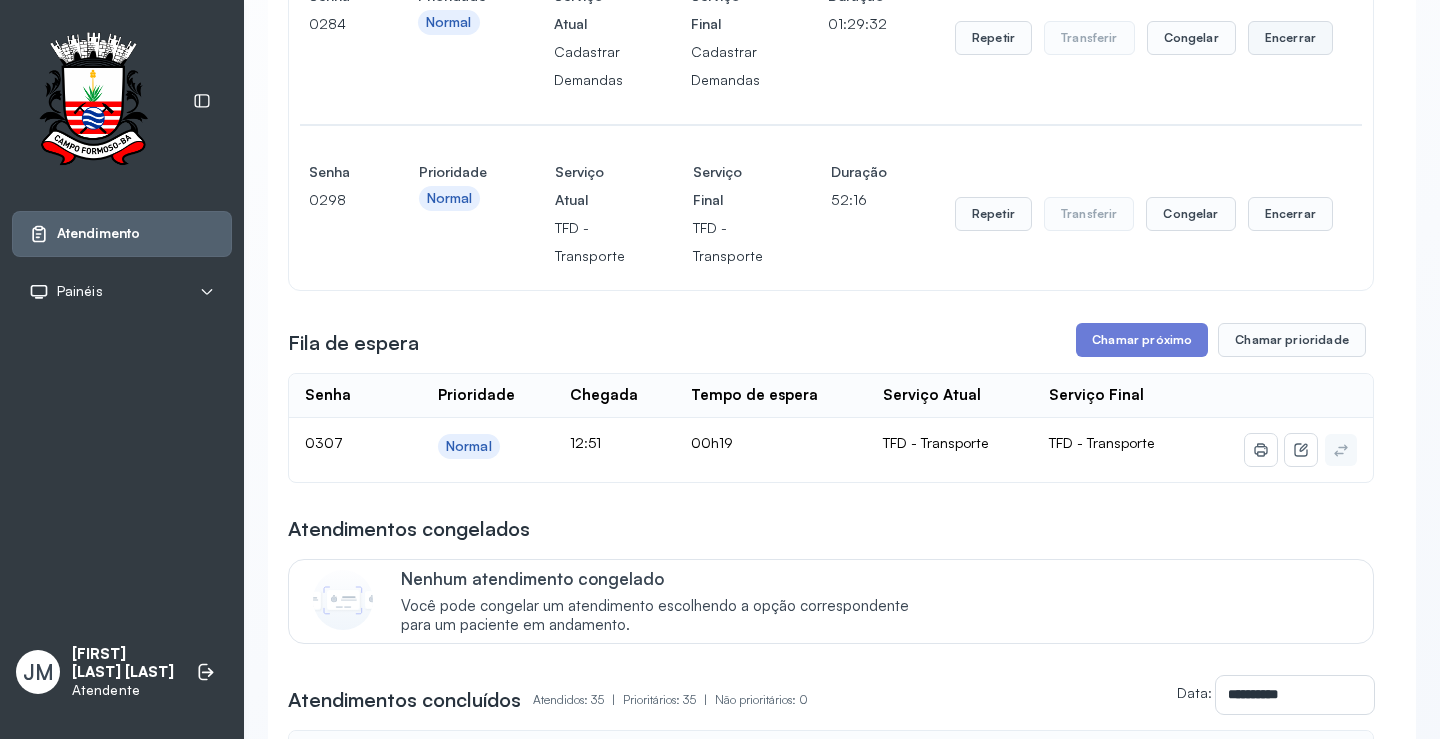 click on "Encerrar" at bounding box center (1304, -300) 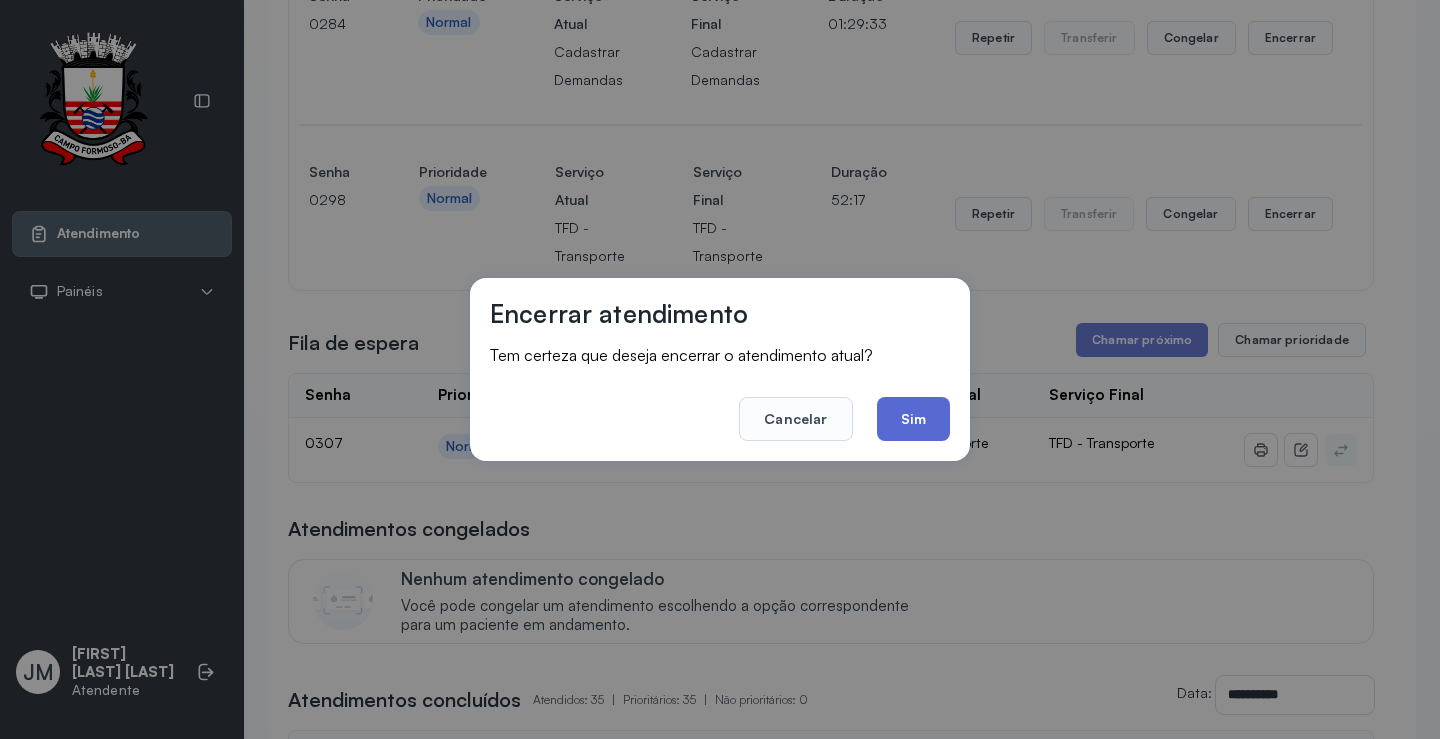 click on "Sim" 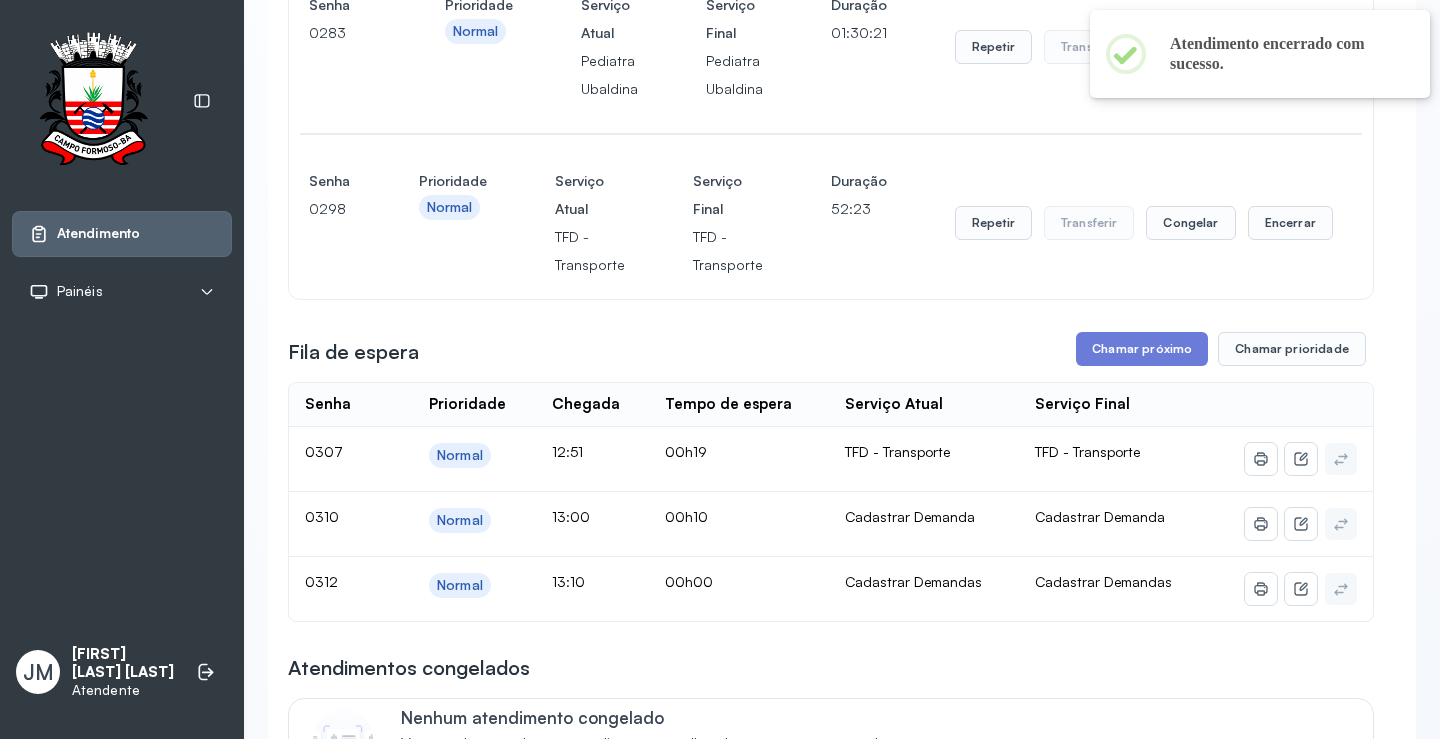 scroll, scrollTop: 400, scrollLeft: 0, axis: vertical 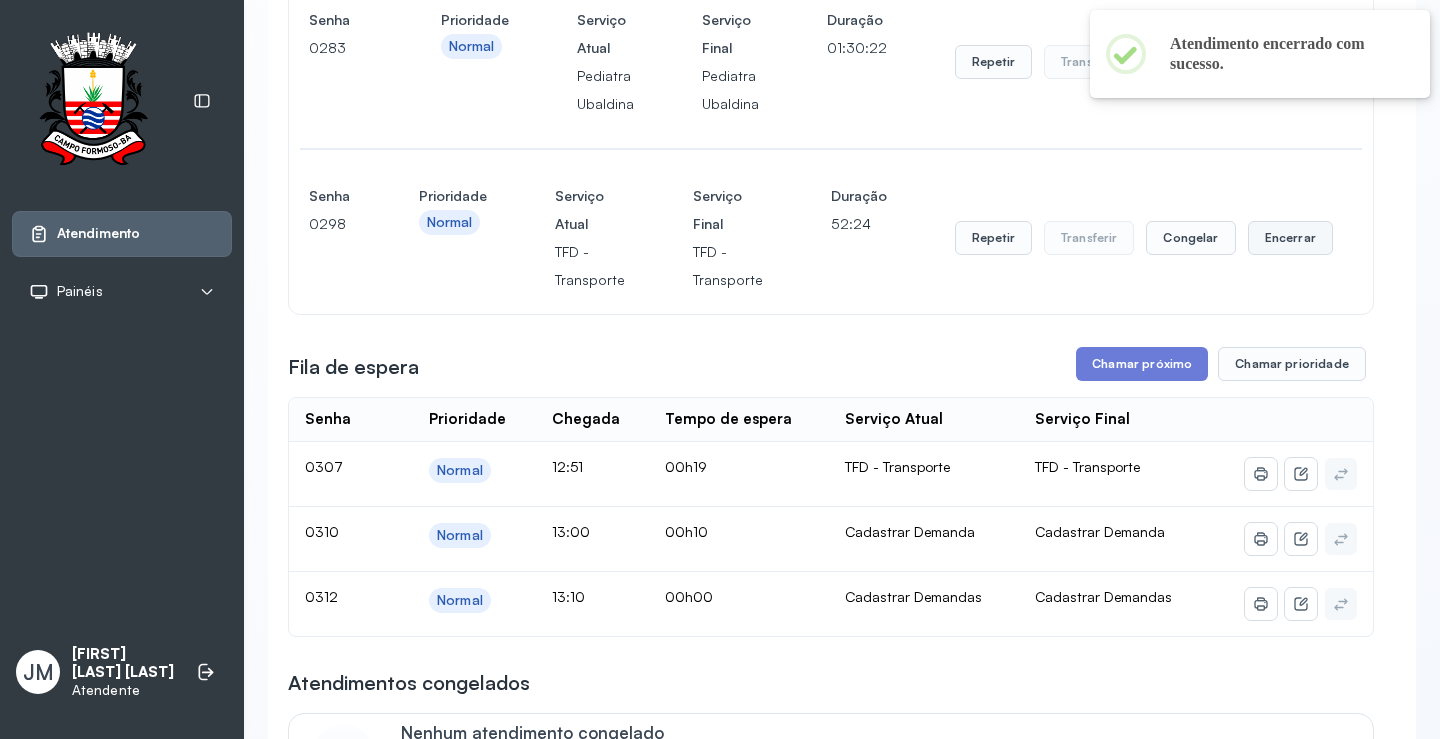 click on "Encerrar" at bounding box center (1304, -100) 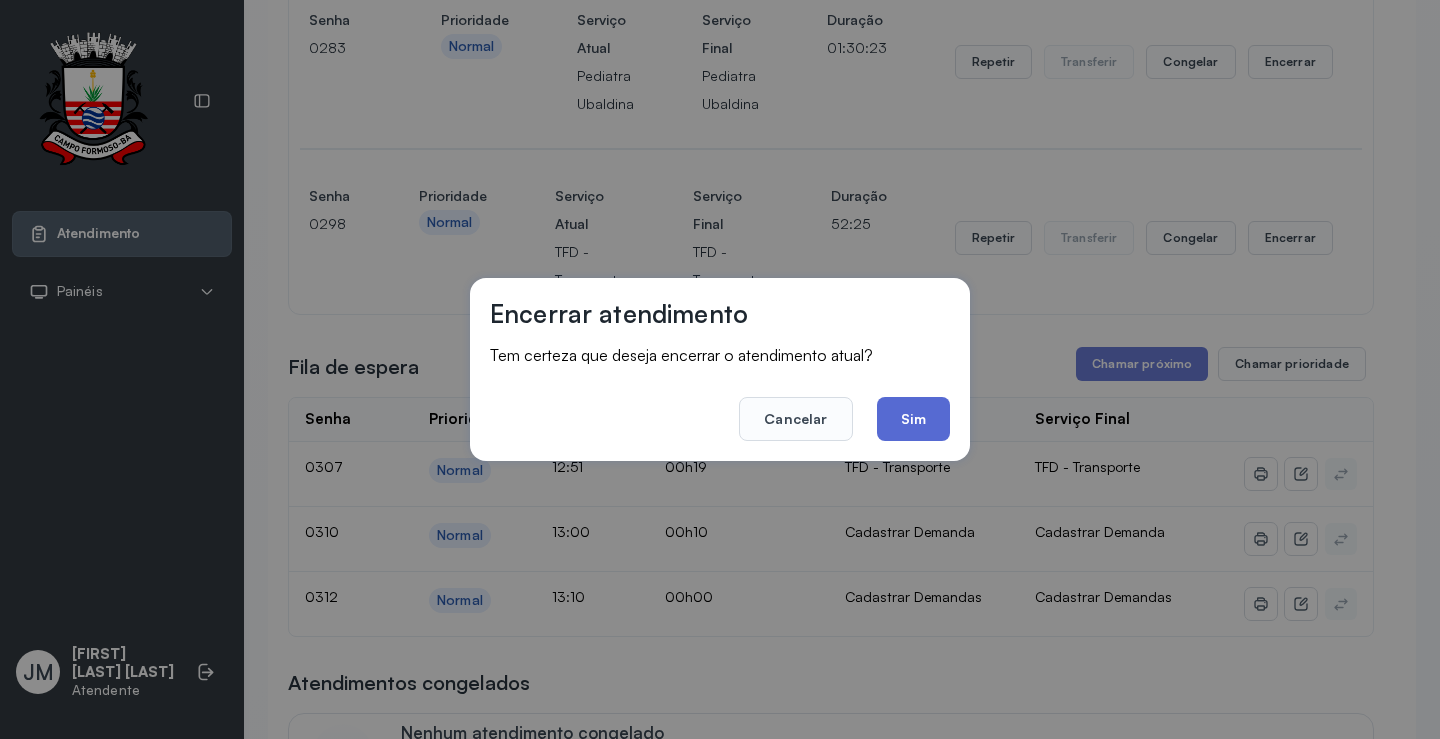 click on "Sim" 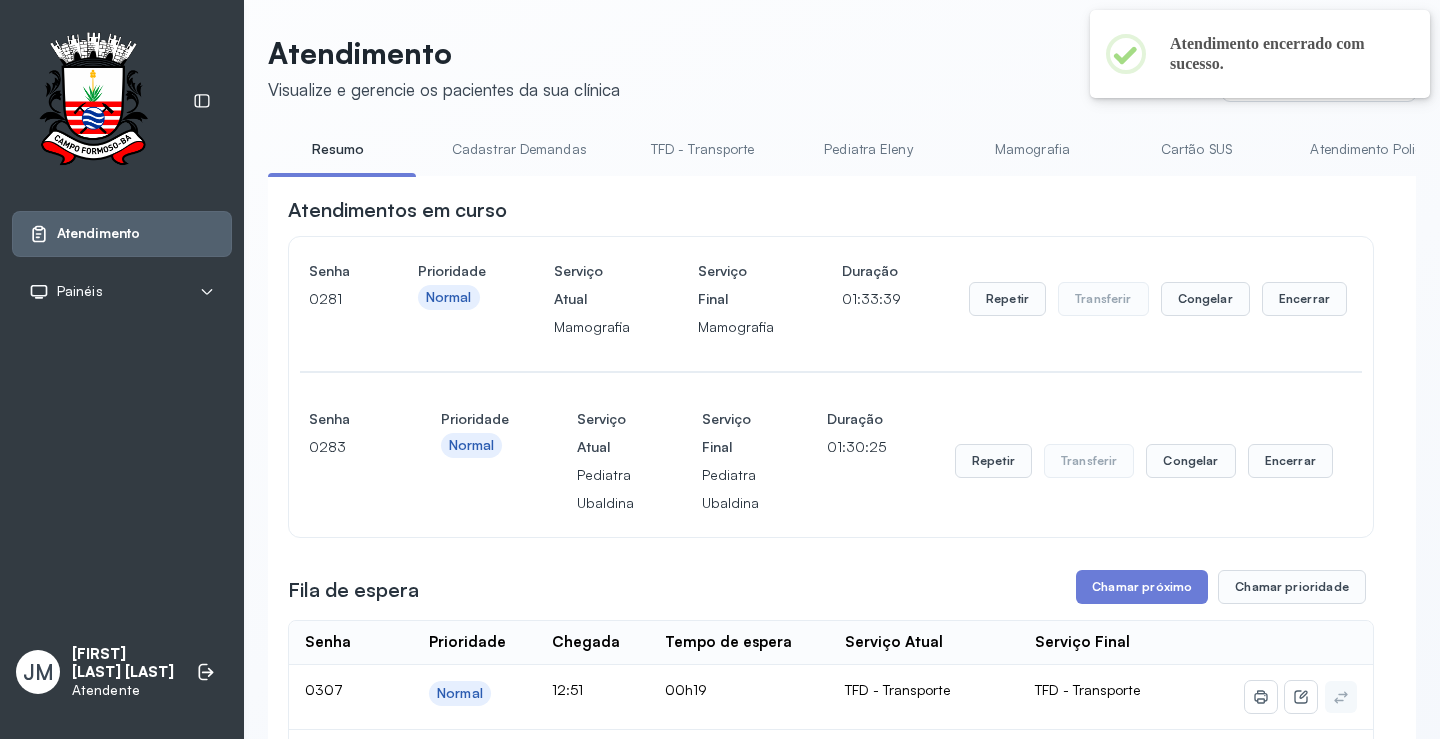 scroll, scrollTop: 400, scrollLeft: 0, axis: vertical 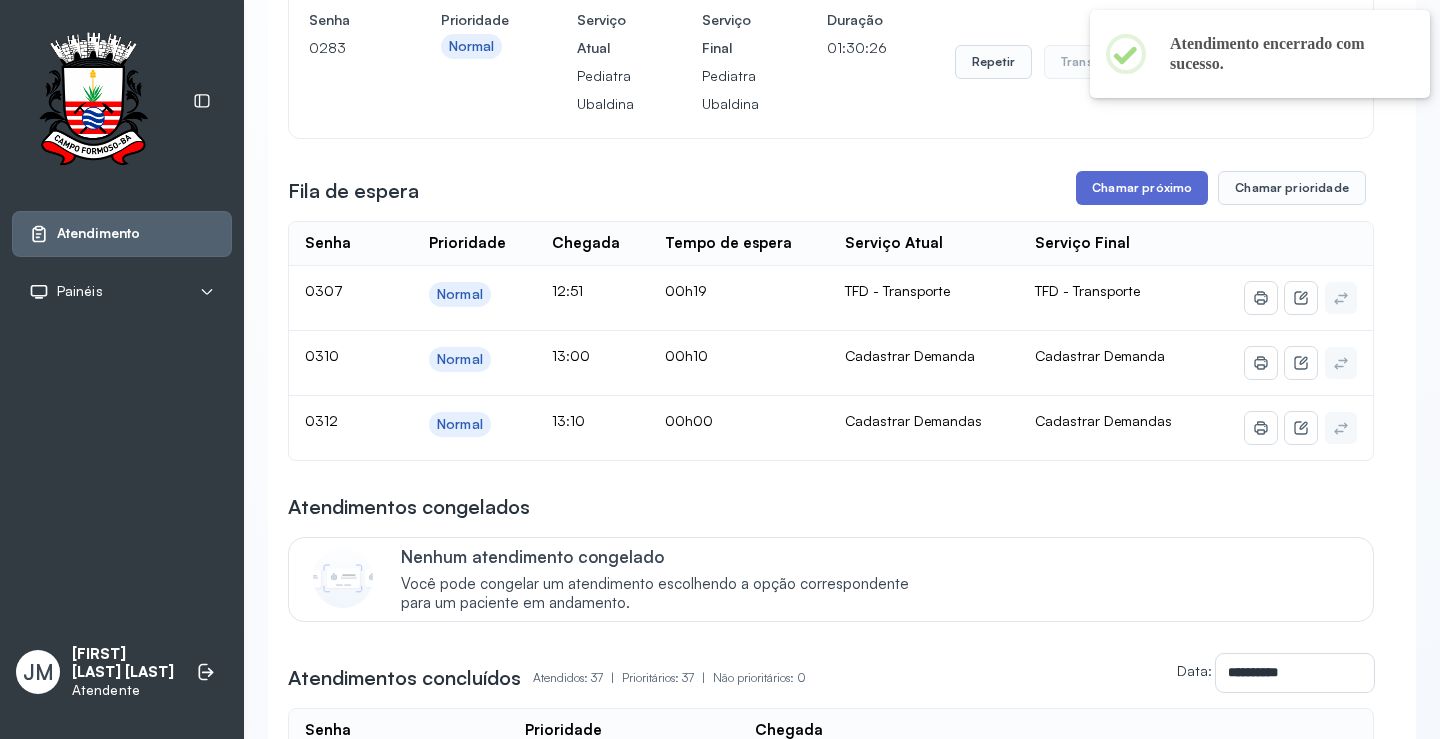 click on "Chamar próximo" at bounding box center (1142, 188) 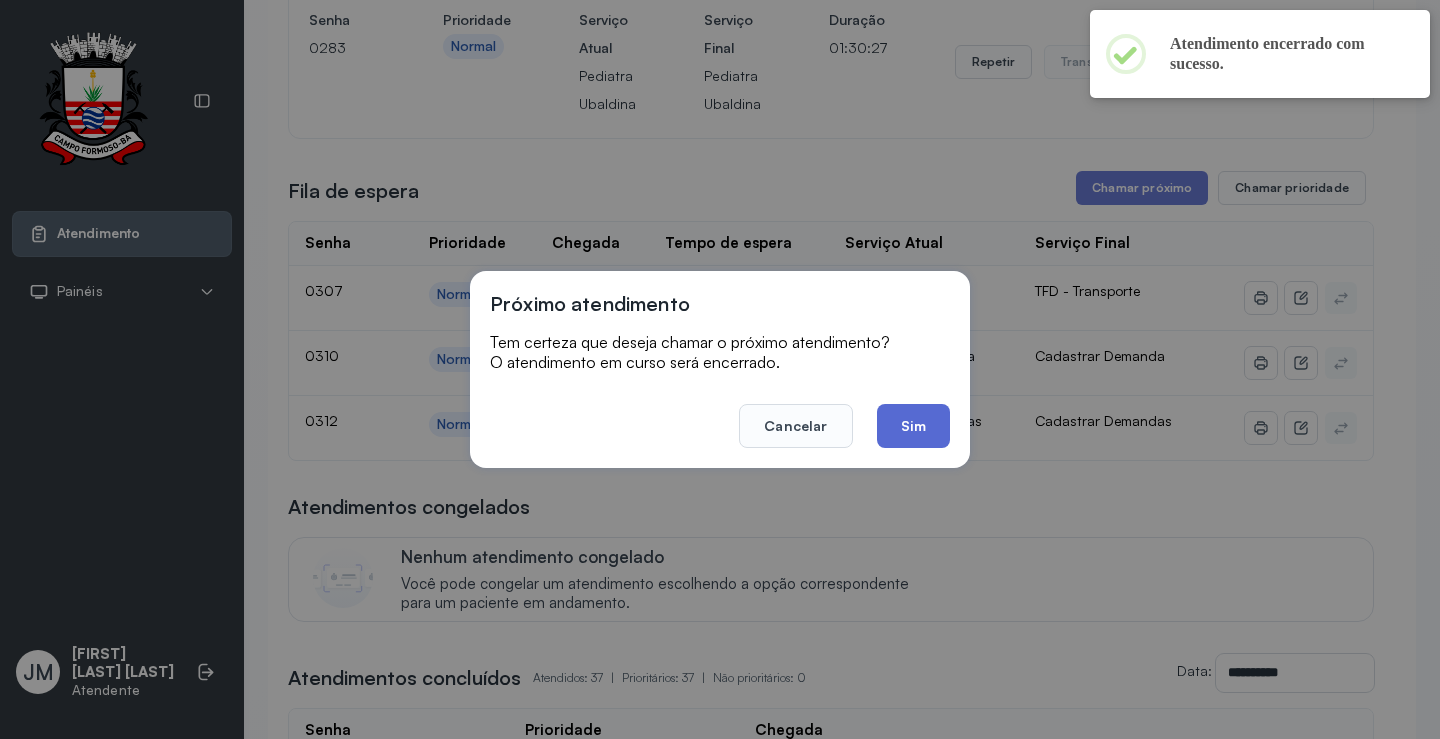 click on "Sim" 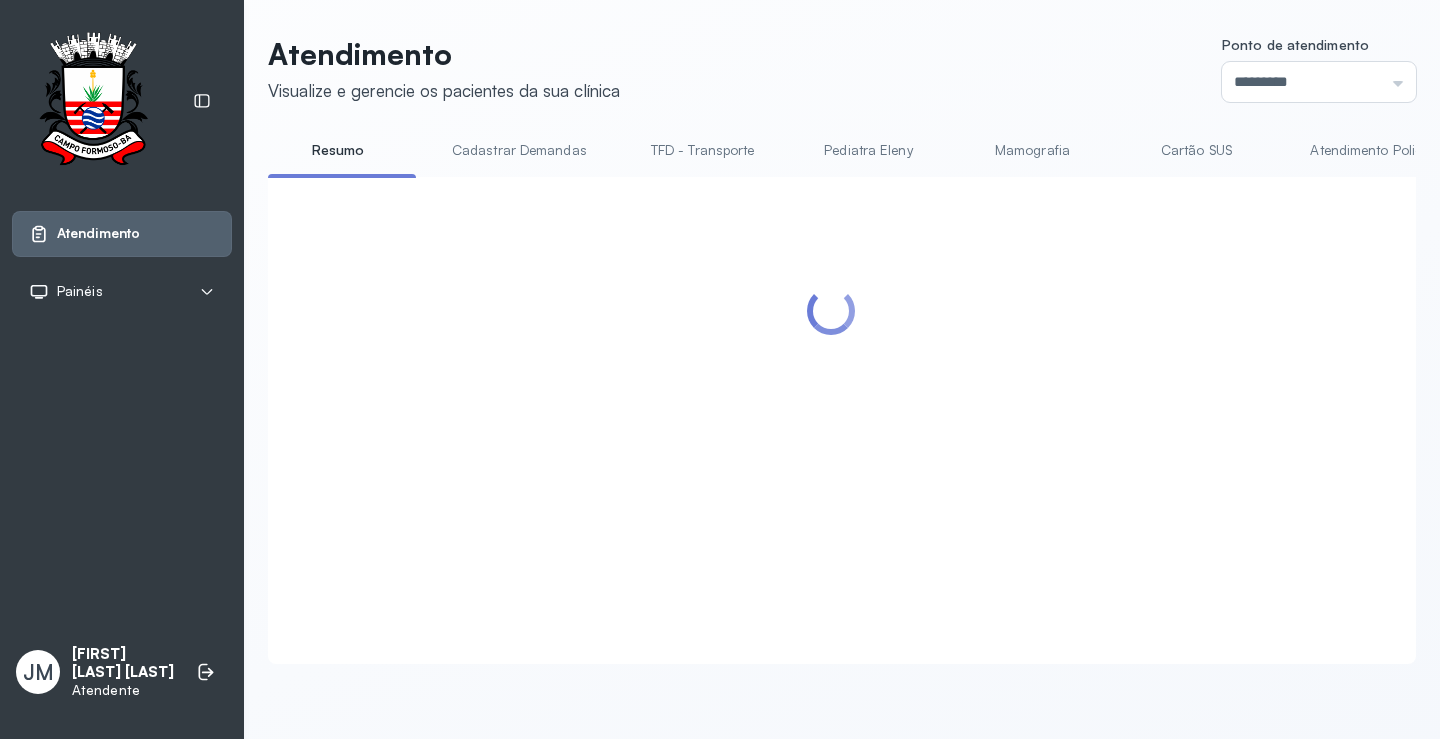 scroll, scrollTop: 400, scrollLeft: 0, axis: vertical 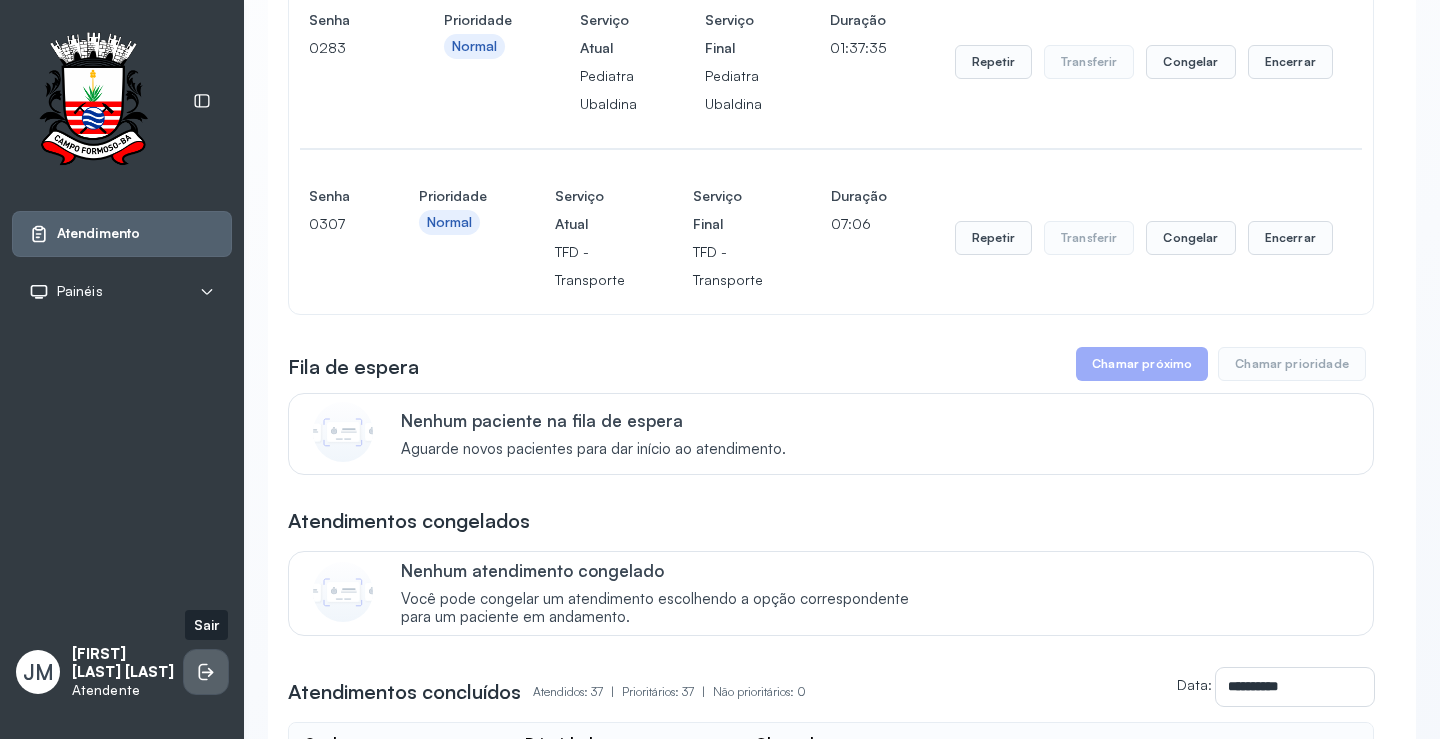 click at bounding box center [206, 672] 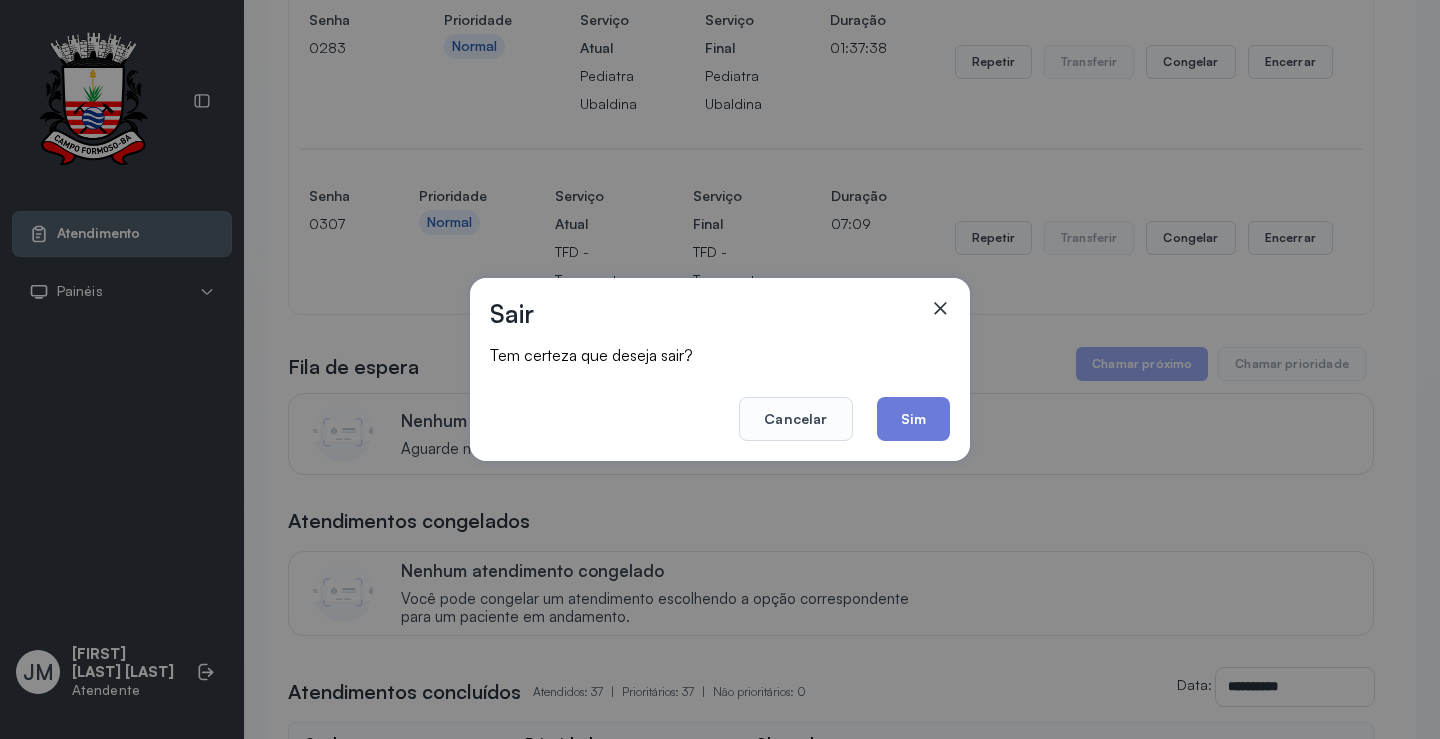 click at bounding box center (940, 317) 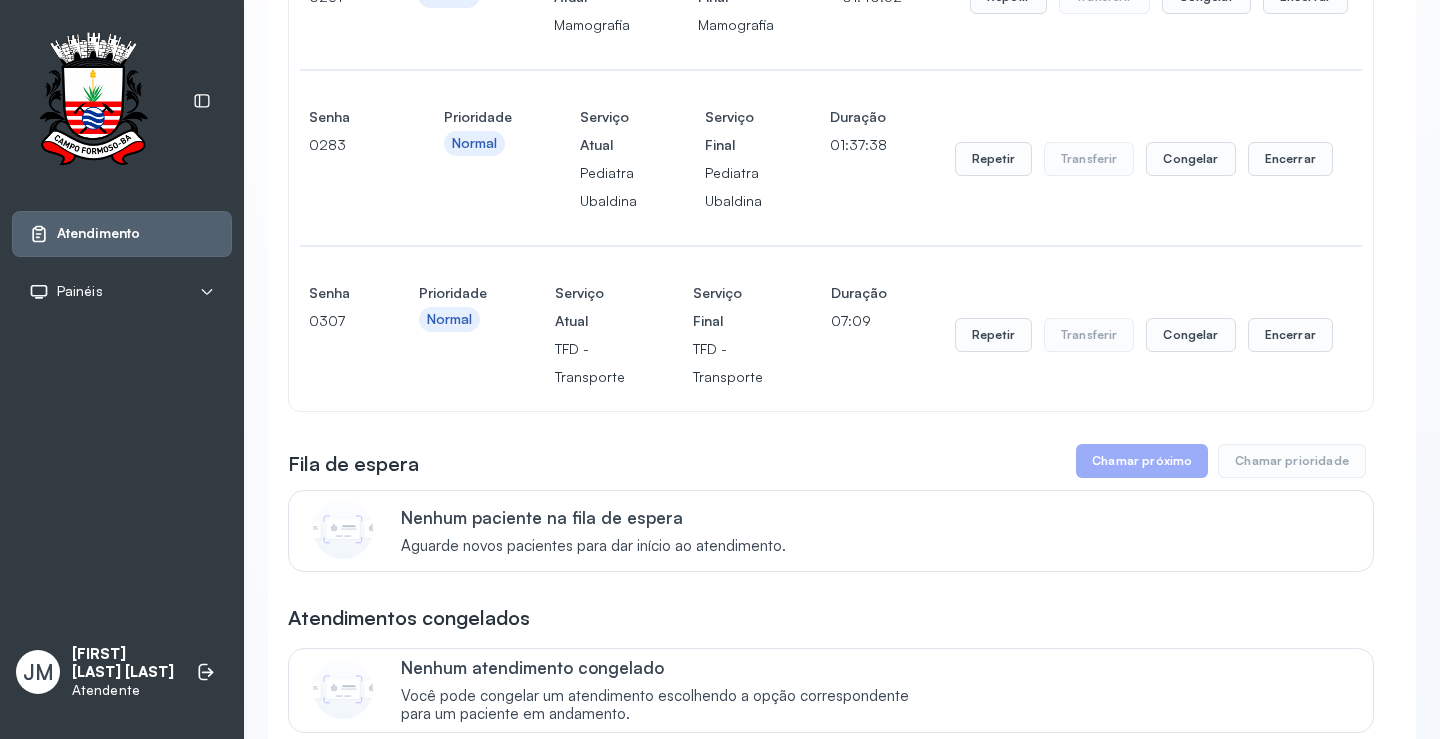 scroll, scrollTop: 0, scrollLeft: 0, axis: both 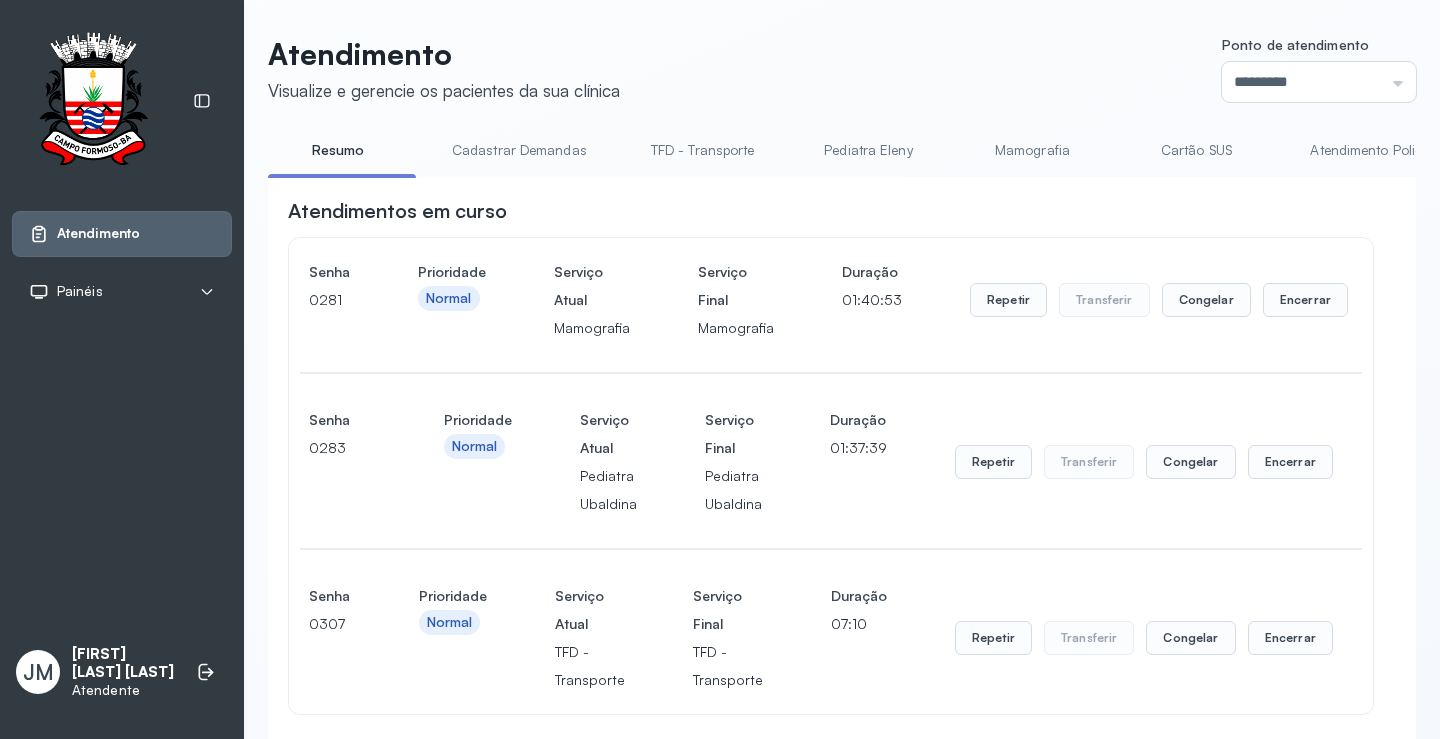 click on "TFD - Transporte" at bounding box center [703, 150] 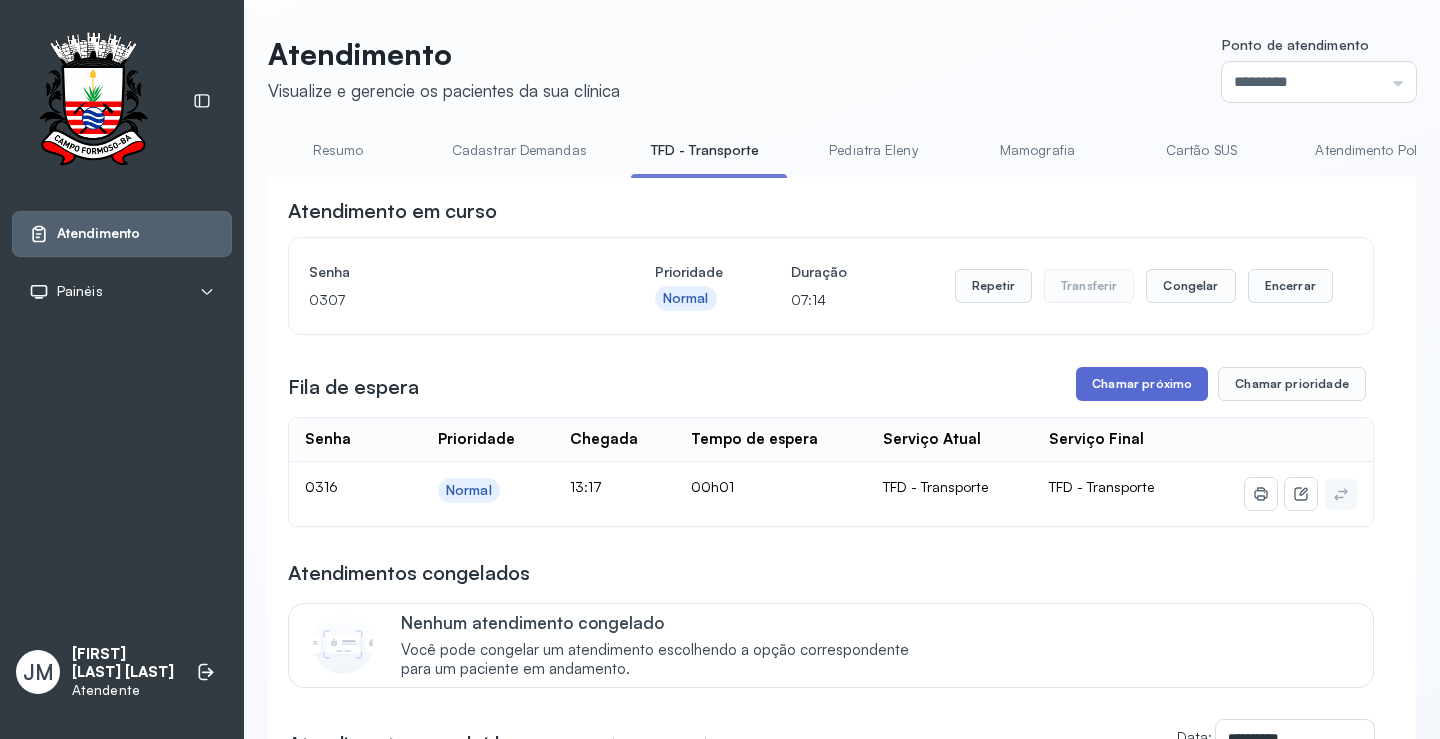 click on "Chamar próximo" at bounding box center (1142, 384) 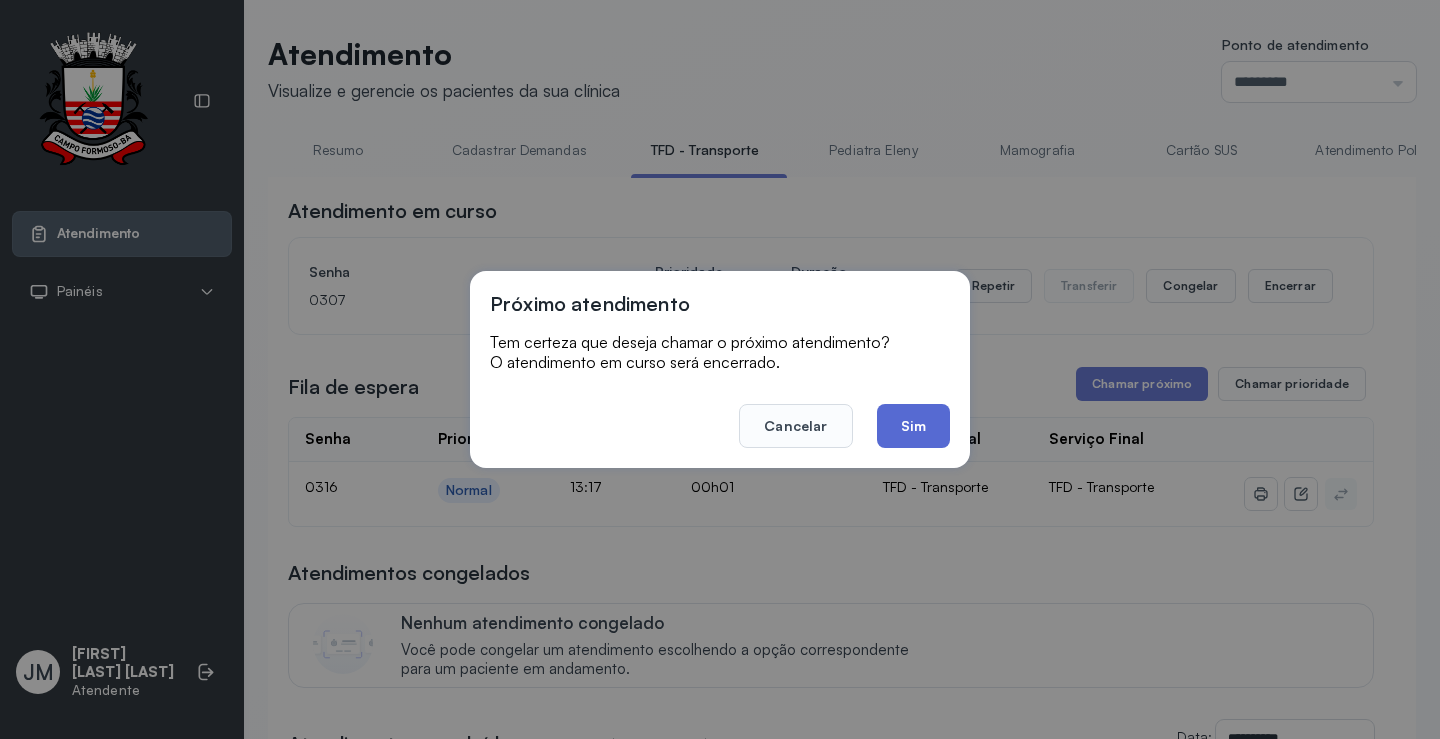 click on "Sim" 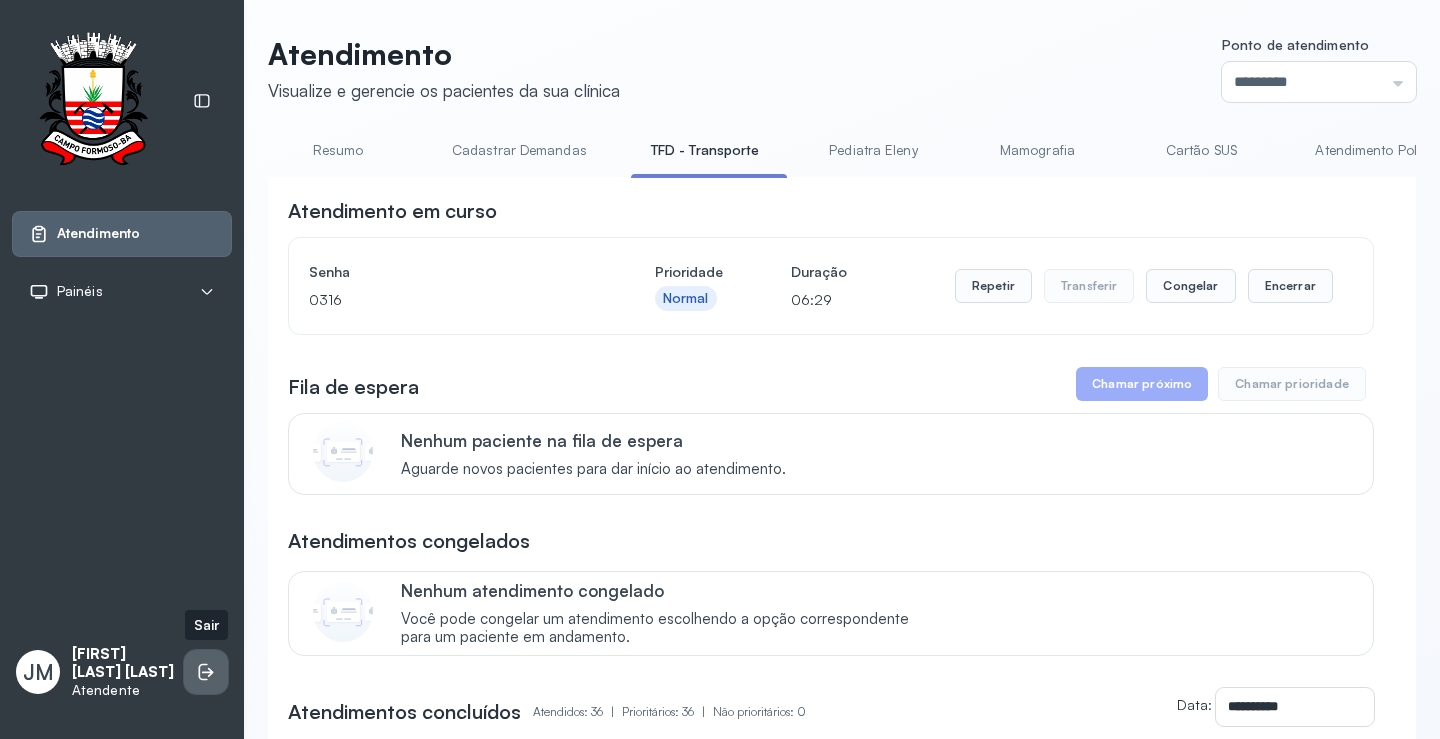 click 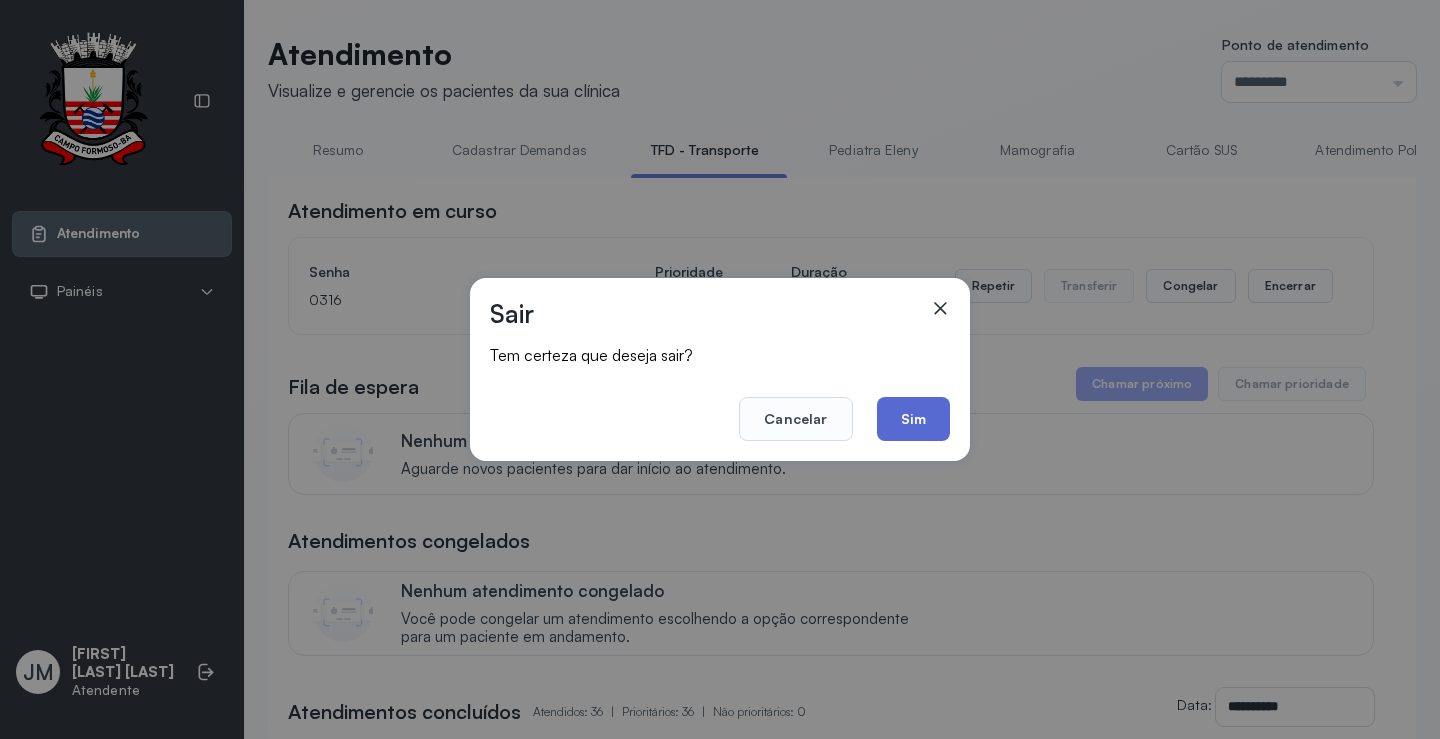 click on "Sim" 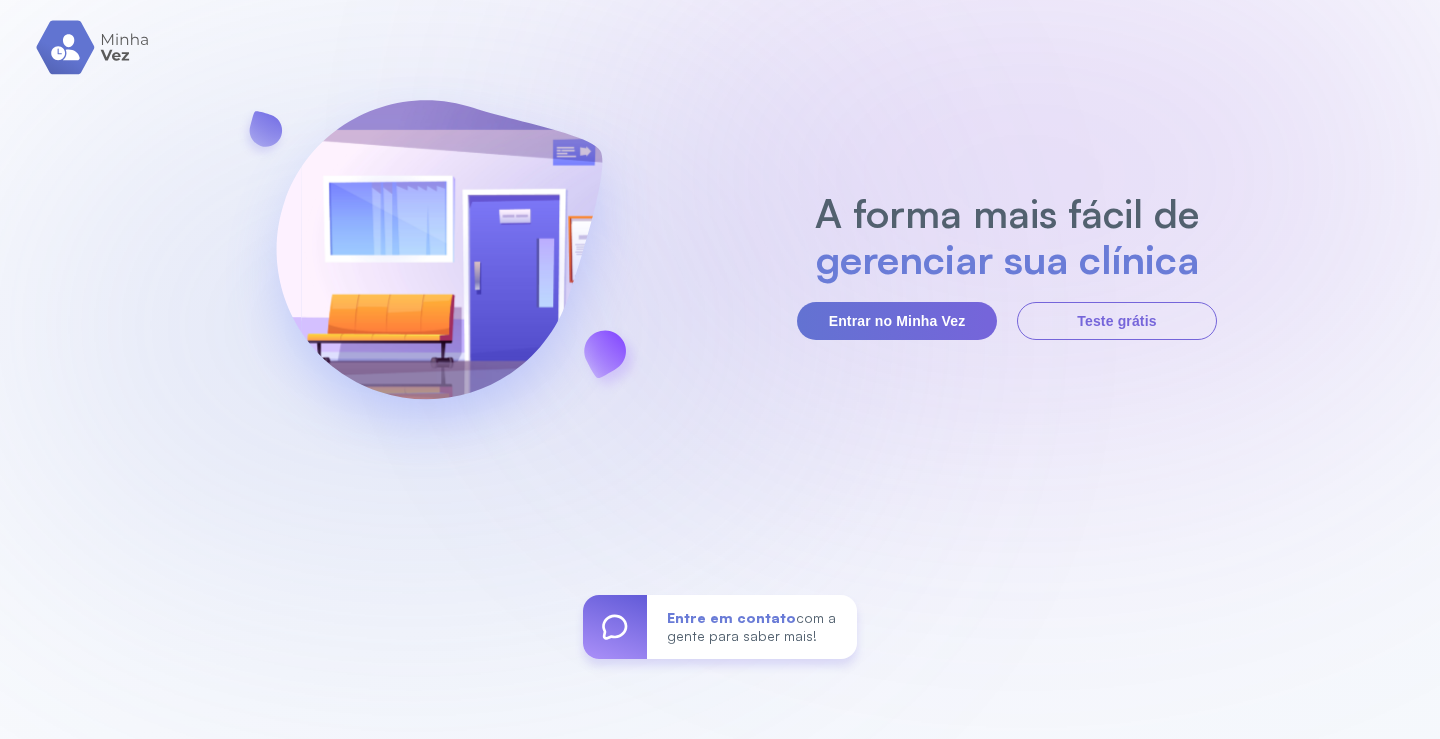 scroll, scrollTop: 0, scrollLeft: 0, axis: both 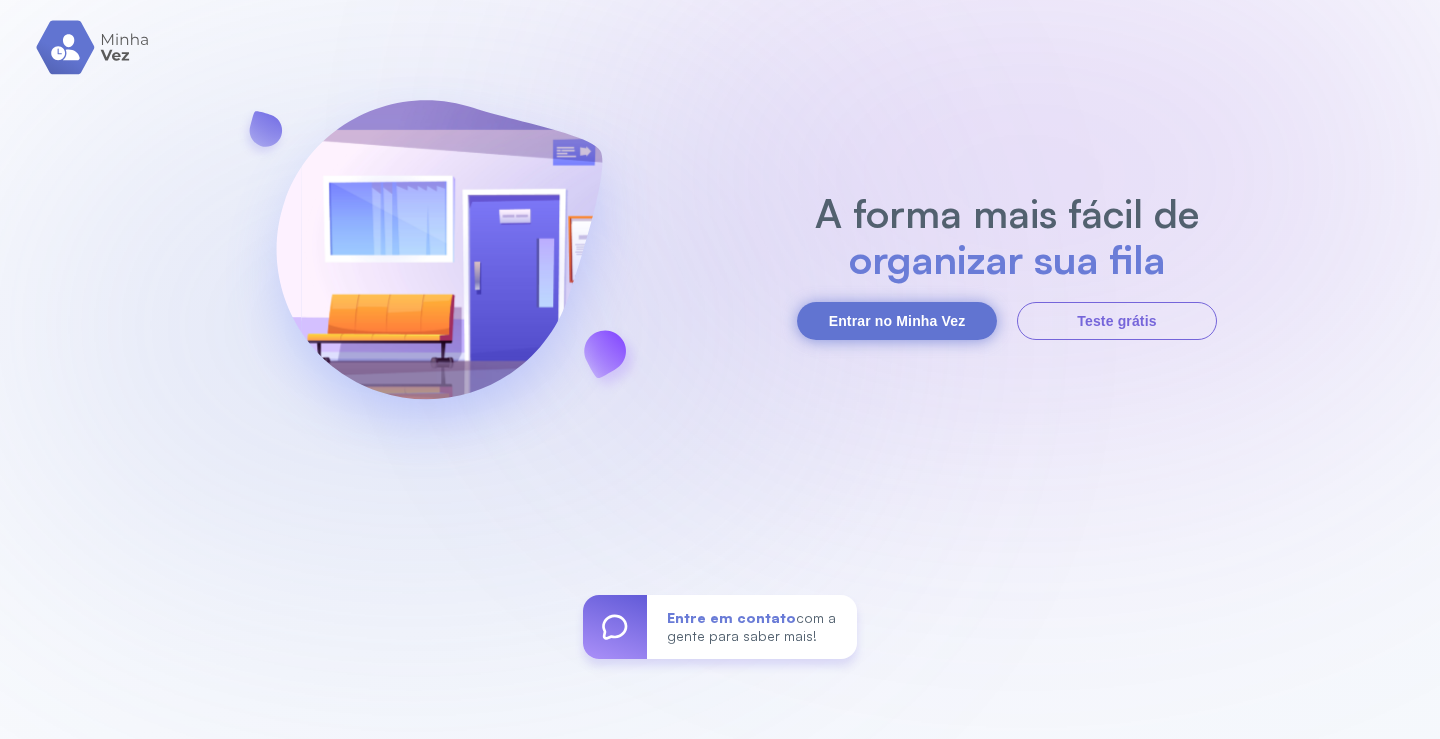 click on "Entrar no Minha Vez" at bounding box center (897, 321) 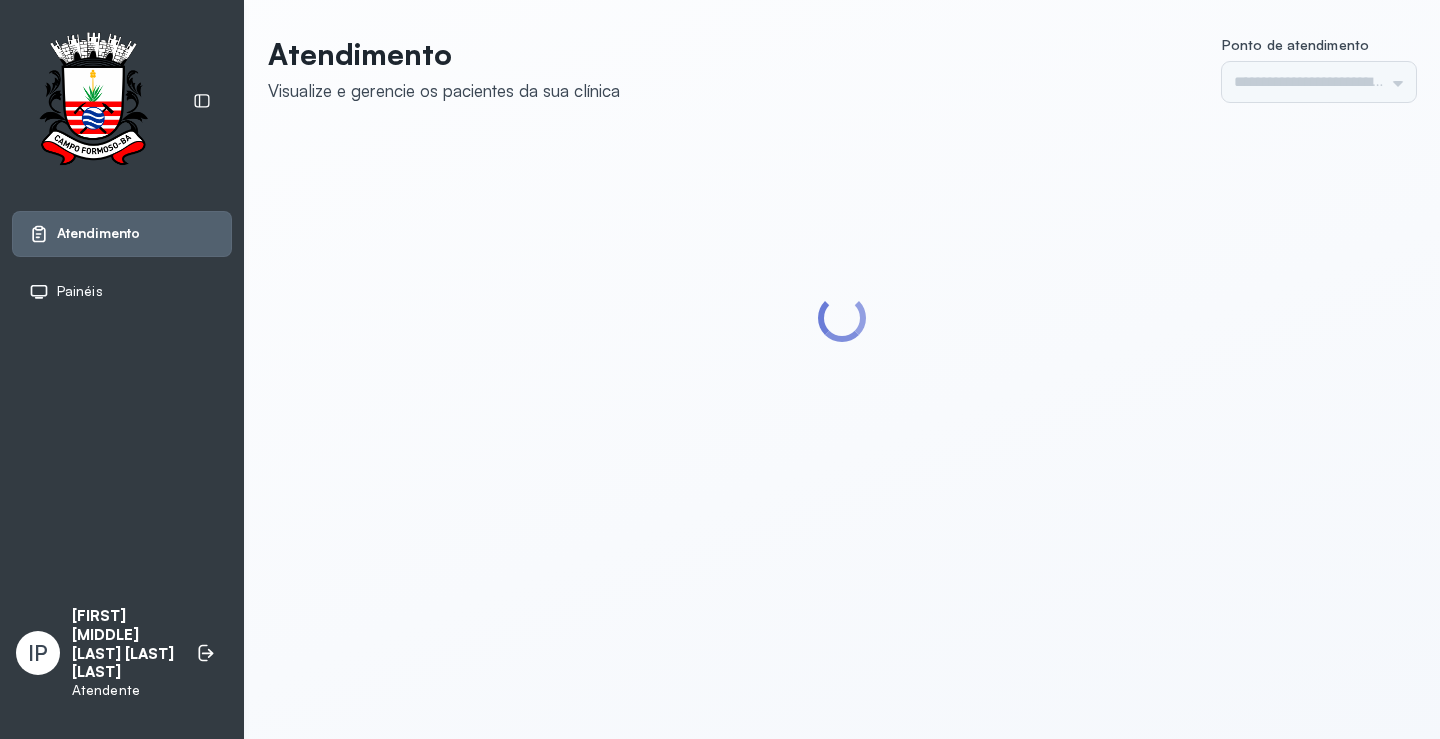 scroll, scrollTop: 0, scrollLeft: 0, axis: both 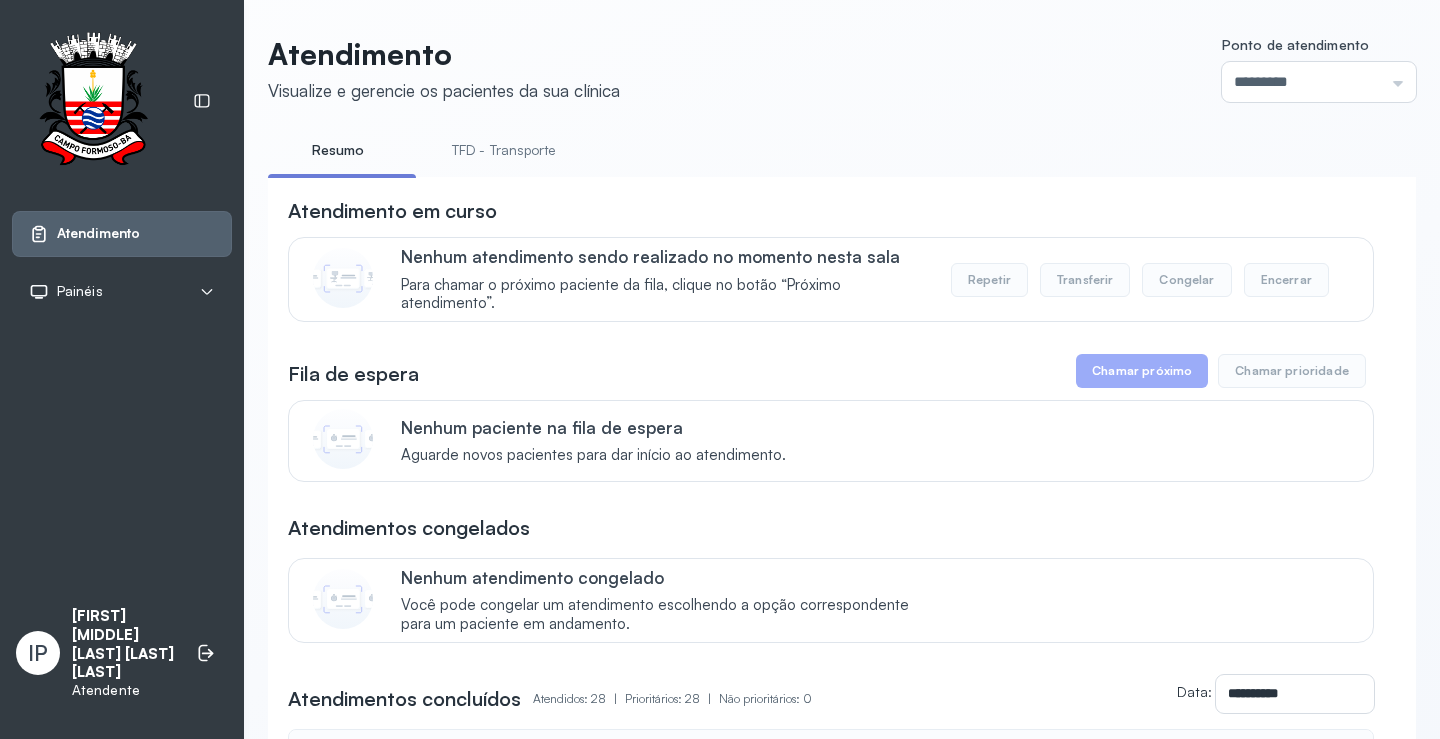 click on "TFD - Transporte" at bounding box center (504, 150) 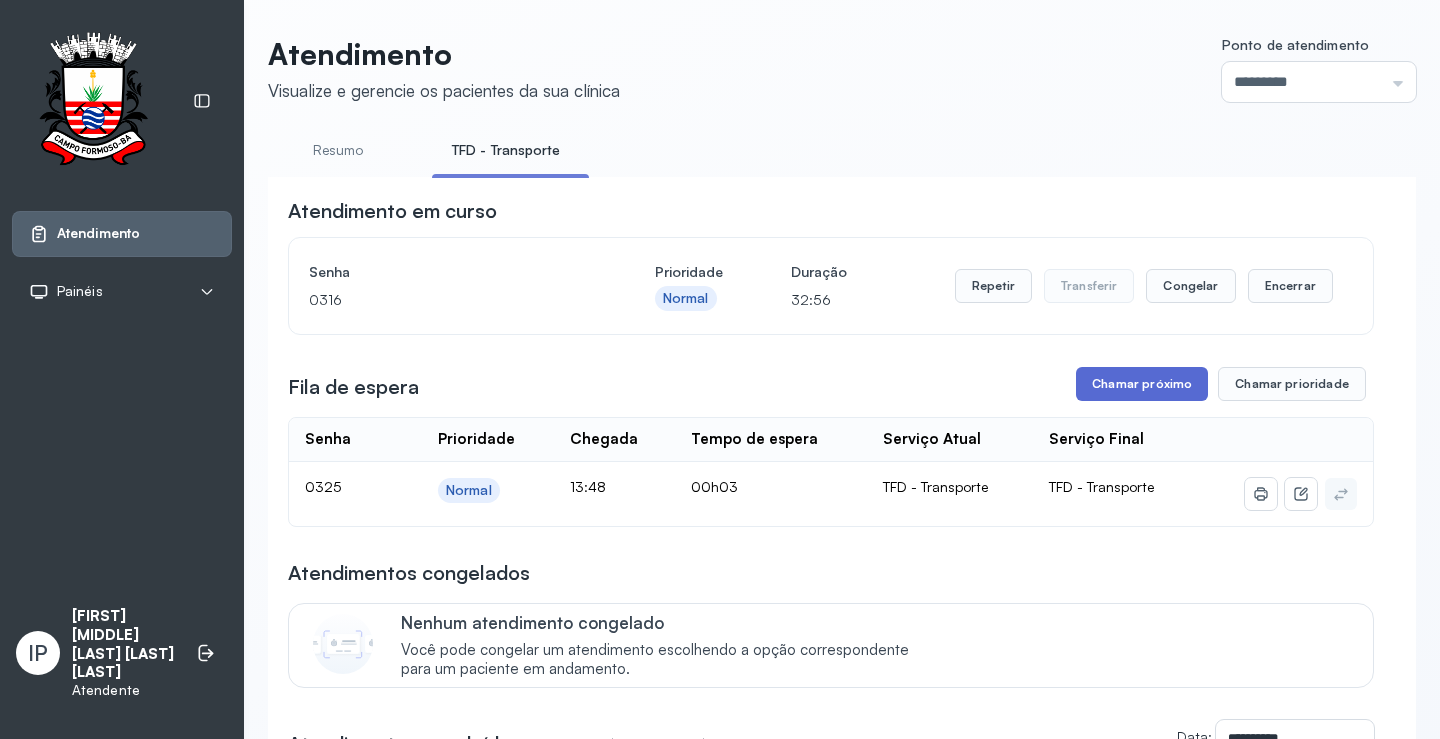 click on "Chamar próximo" at bounding box center [1142, 384] 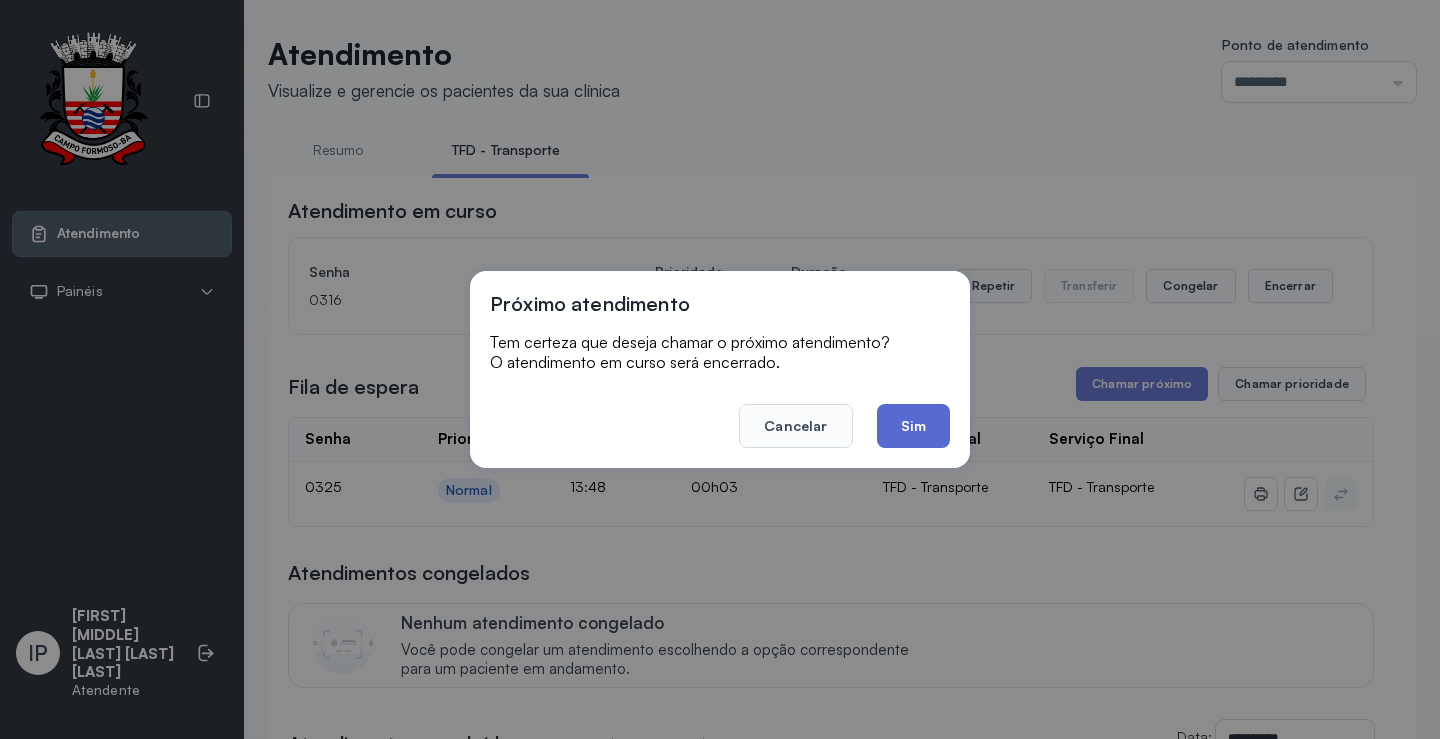 click on "Sim" 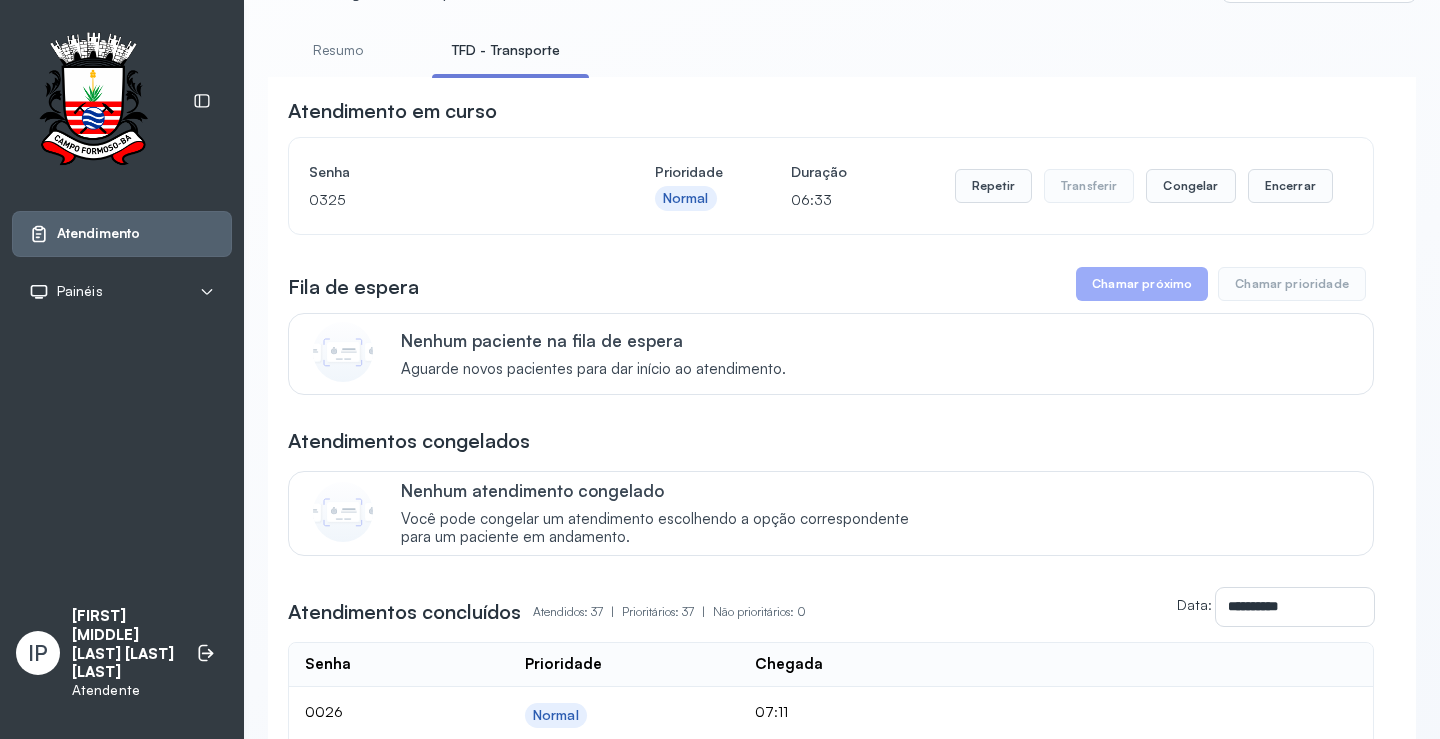 scroll, scrollTop: 0, scrollLeft: 0, axis: both 